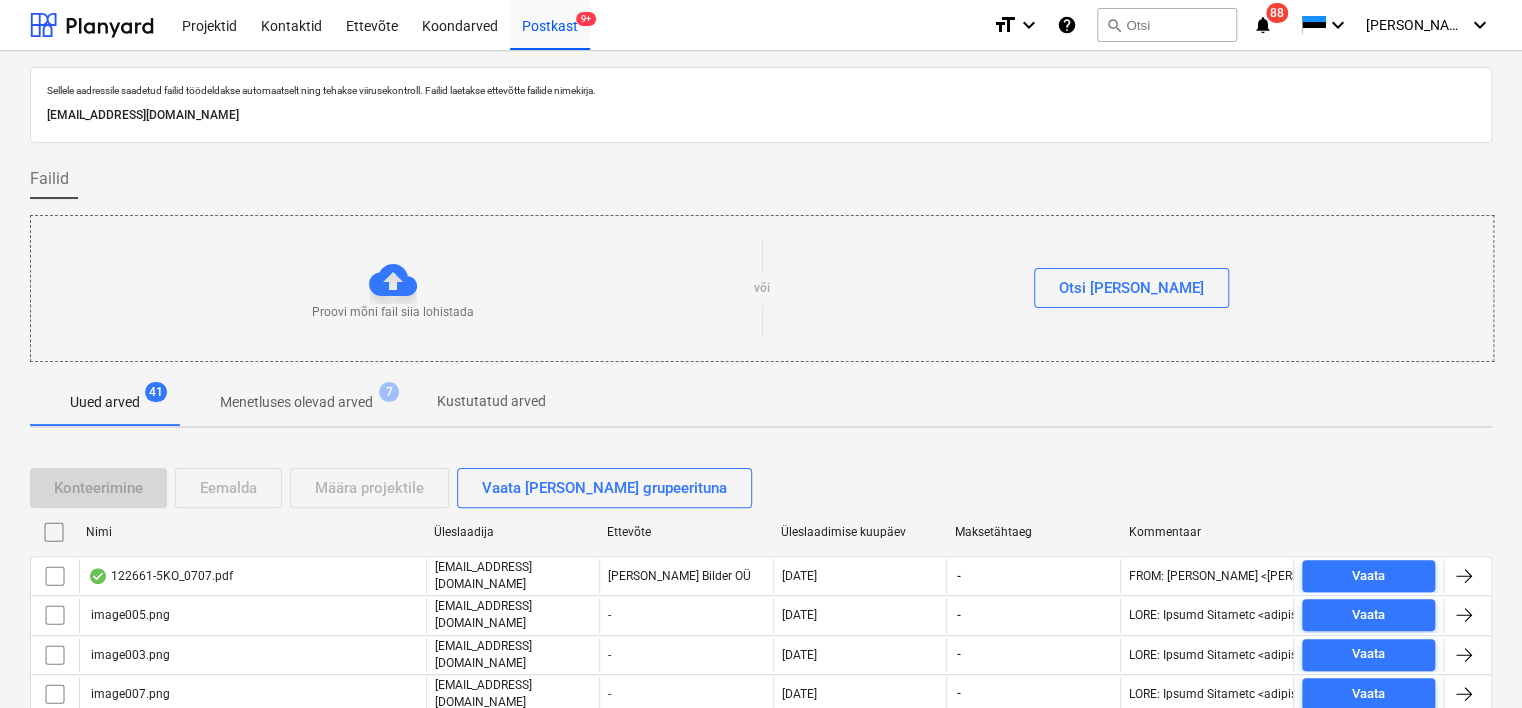 scroll, scrollTop: 252, scrollLeft: 0, axis: vertical 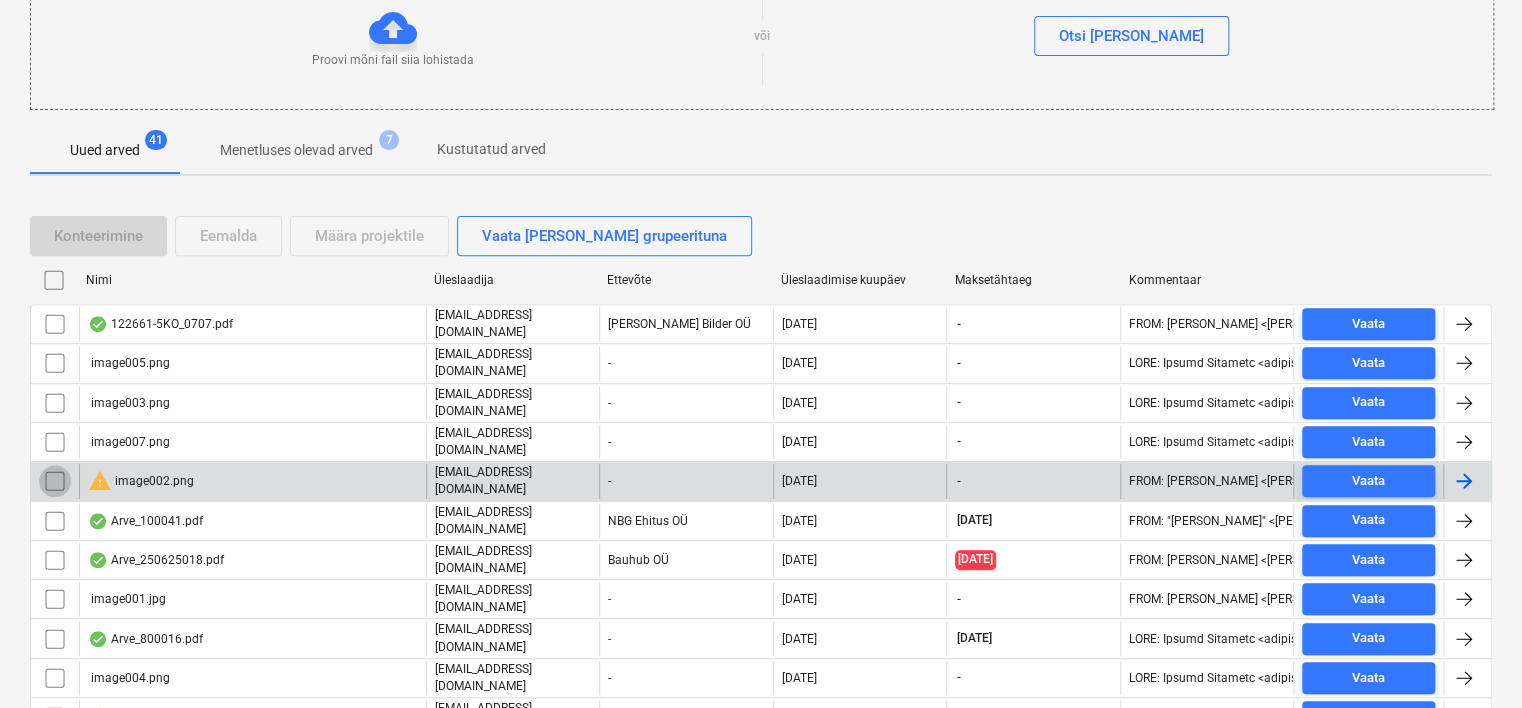 click at bounding box center (55, 481) 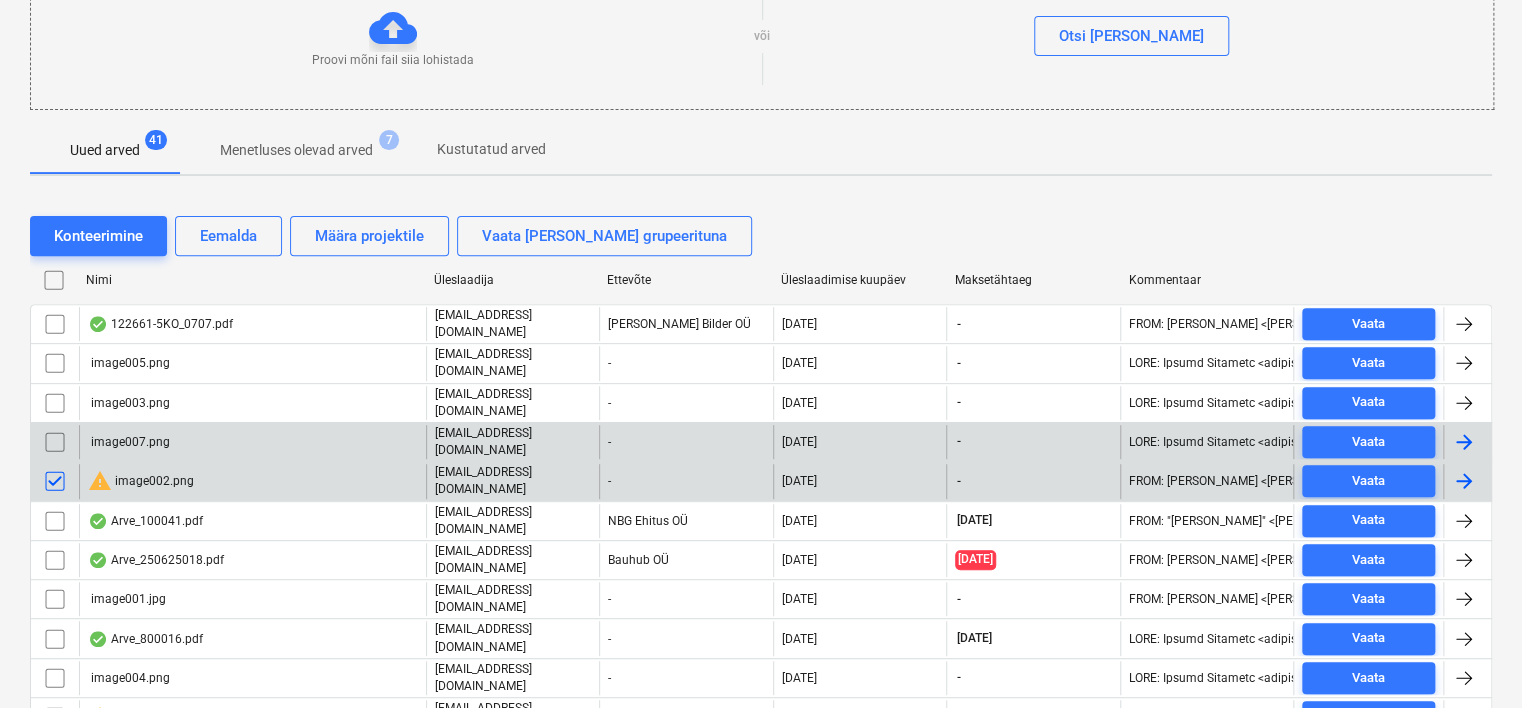 click at bounding box center [55, 442] 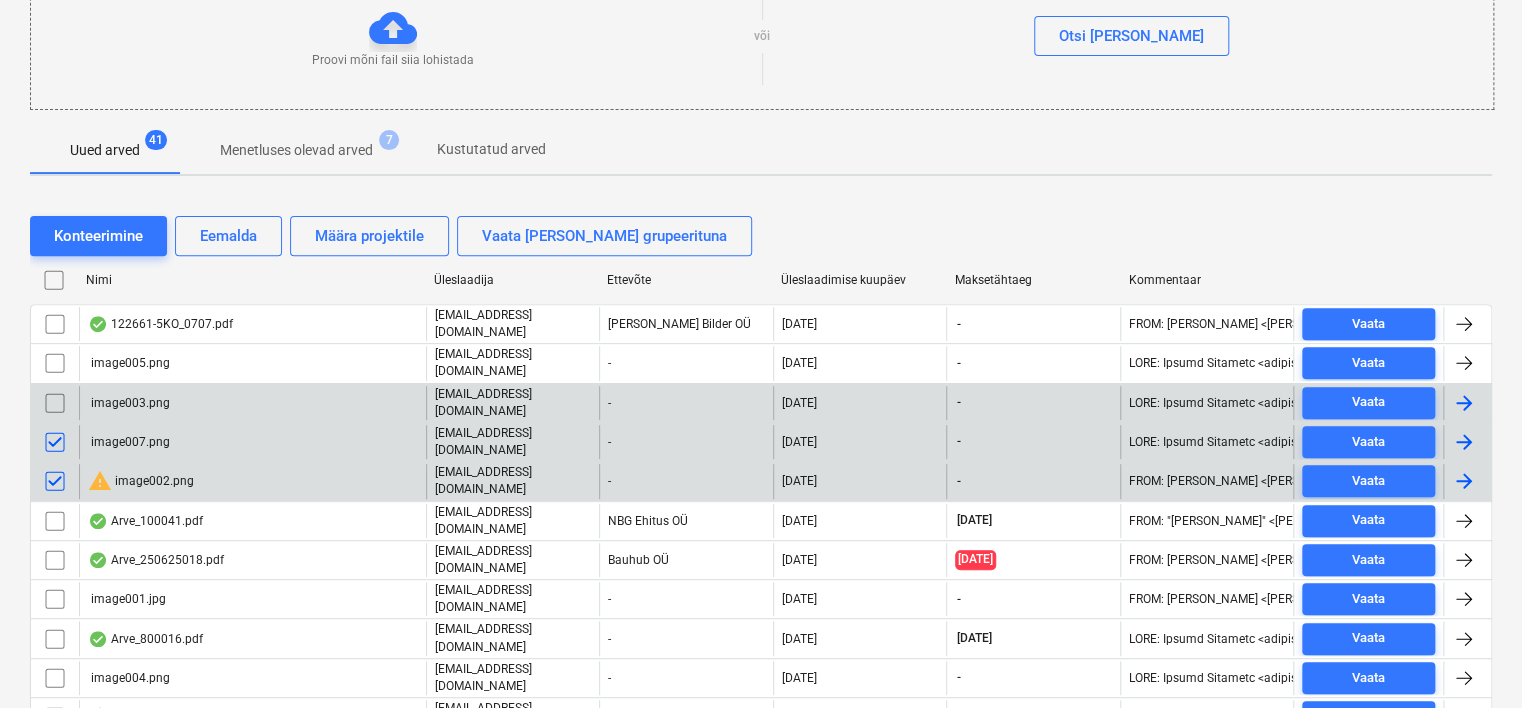 click at bounding box center [55, 403] 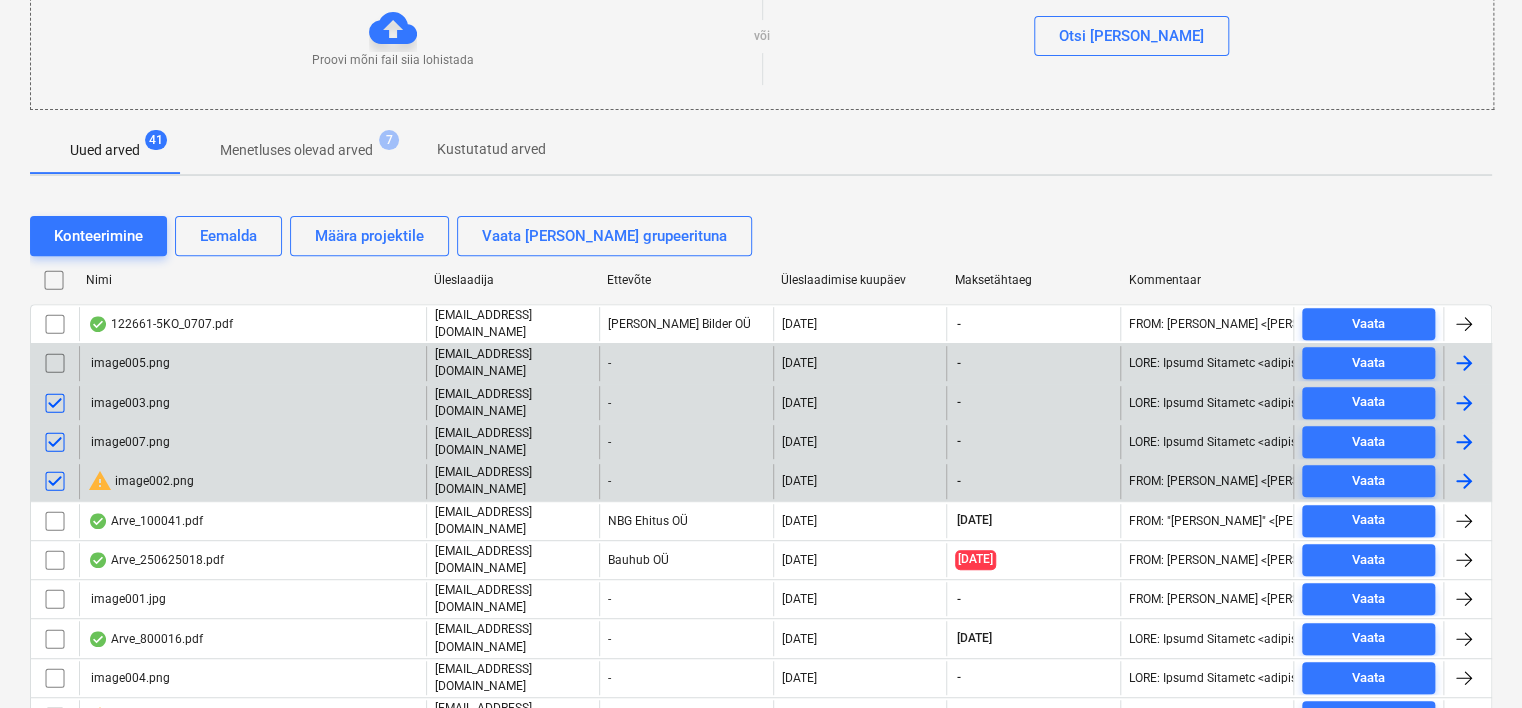 click at bounding box center (55, 363) 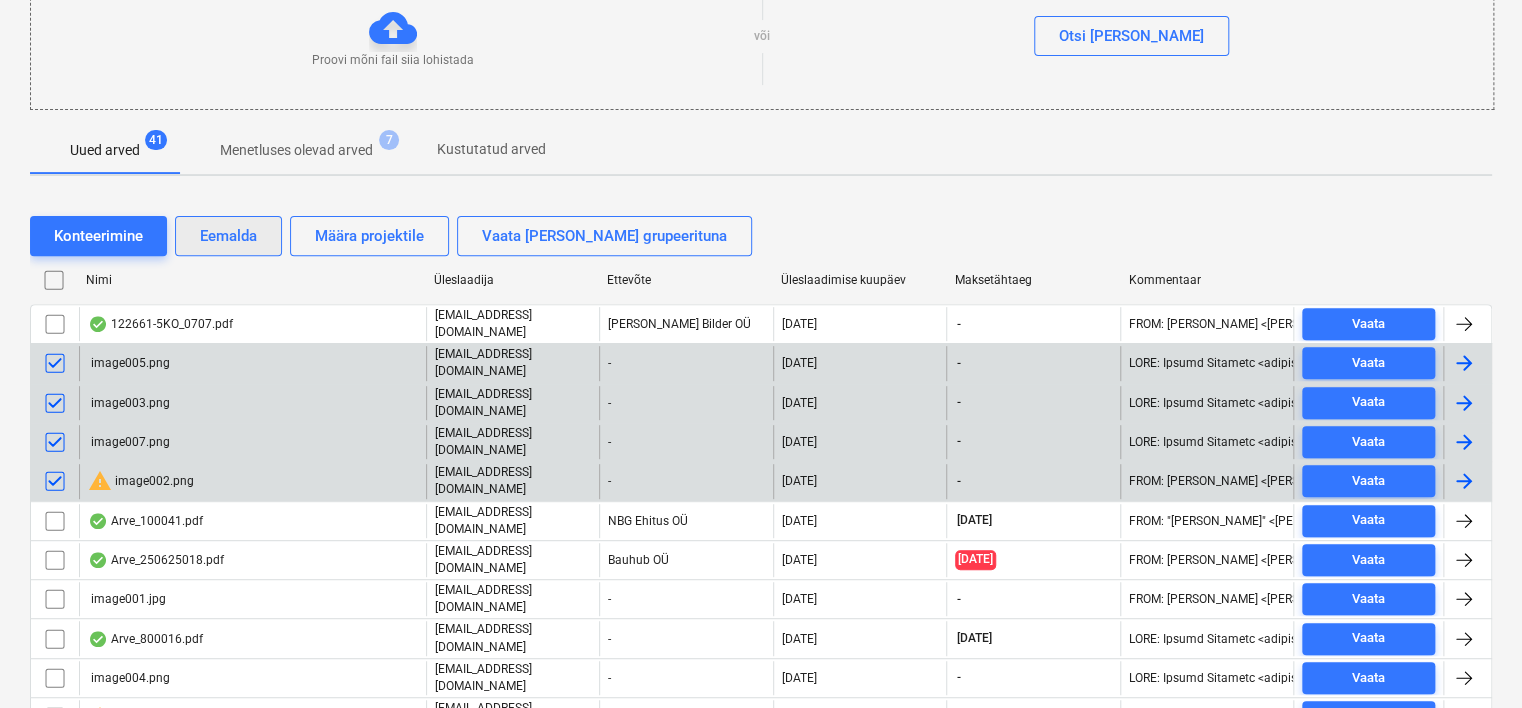 click on "Eemalda" at bounding box center (228, 236) 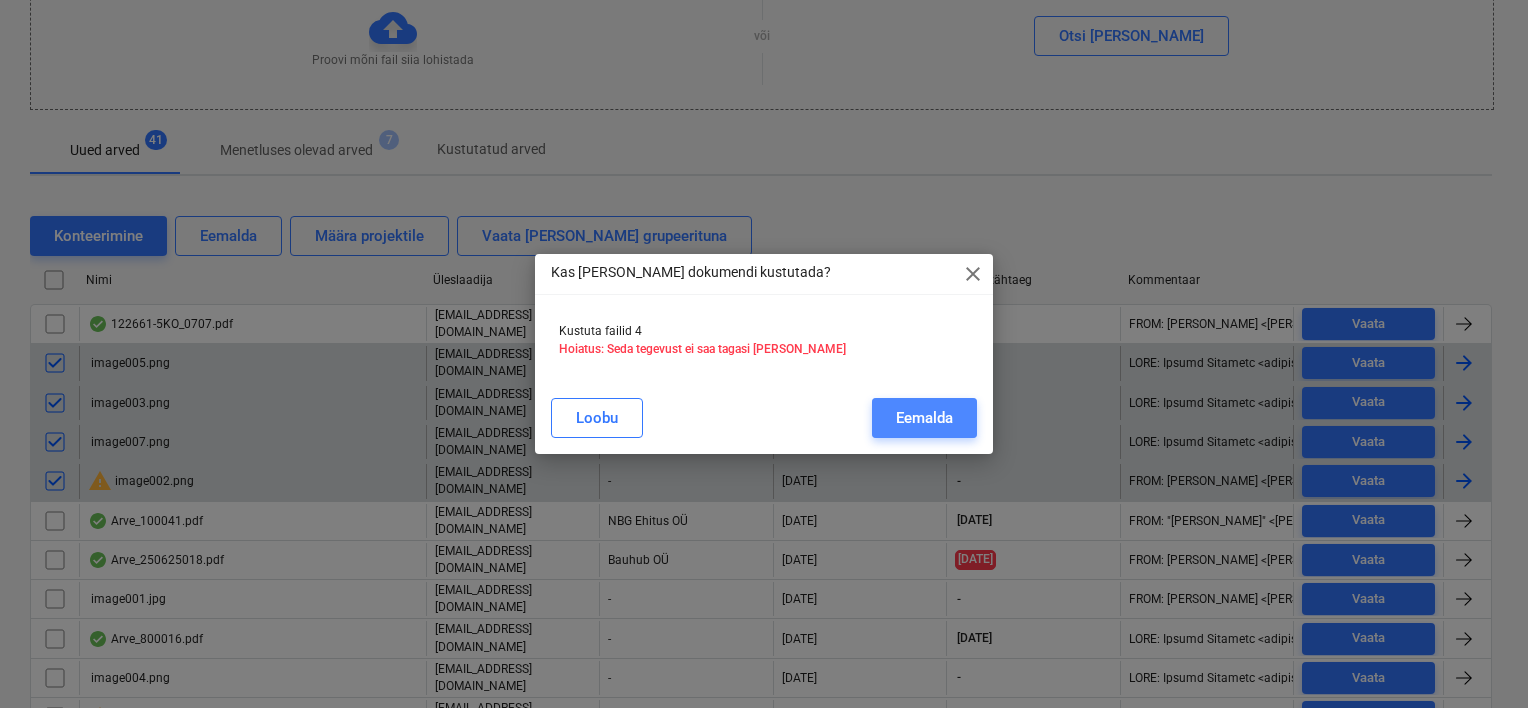 click on "Eemalda" at bounding box center [924, 418] 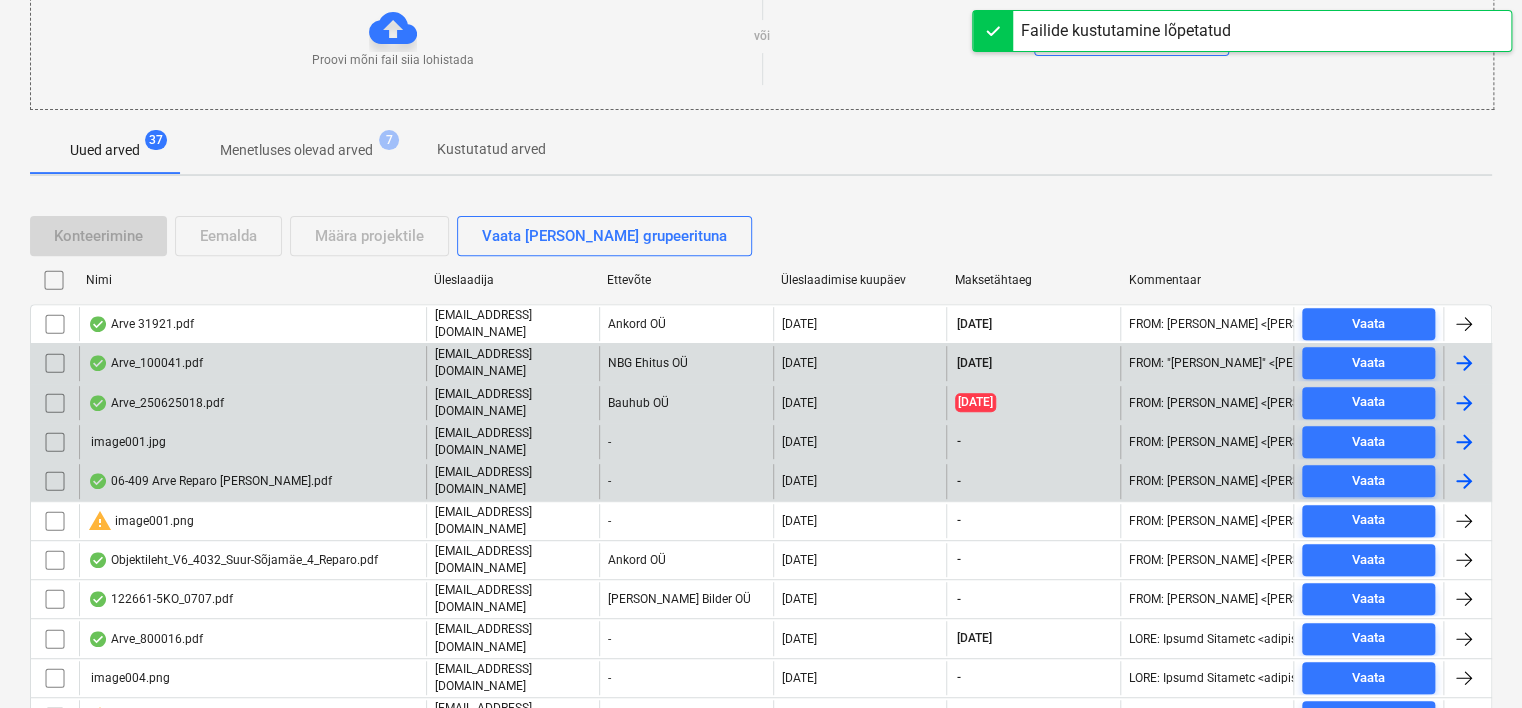 click at bounding box center (55, 442) 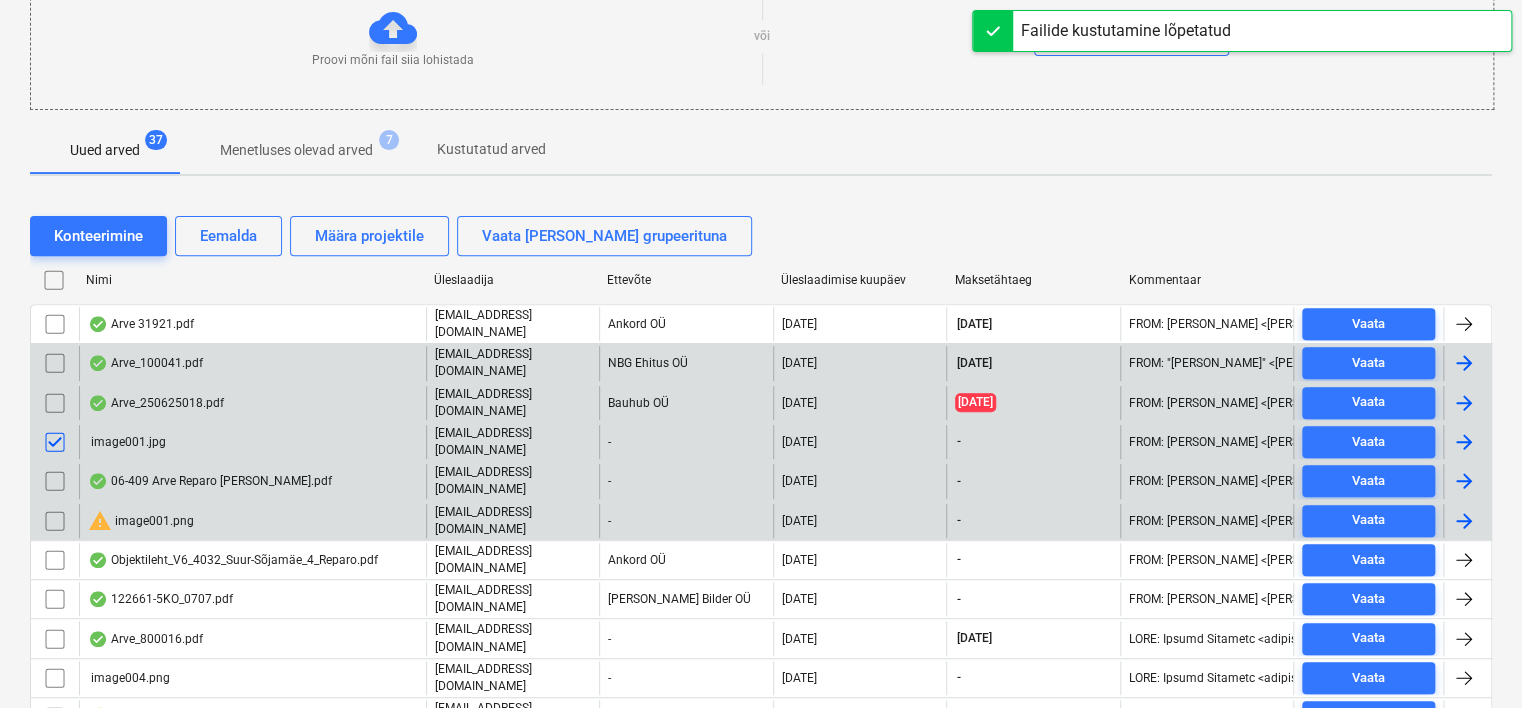 click at bounding box center [55, 521] 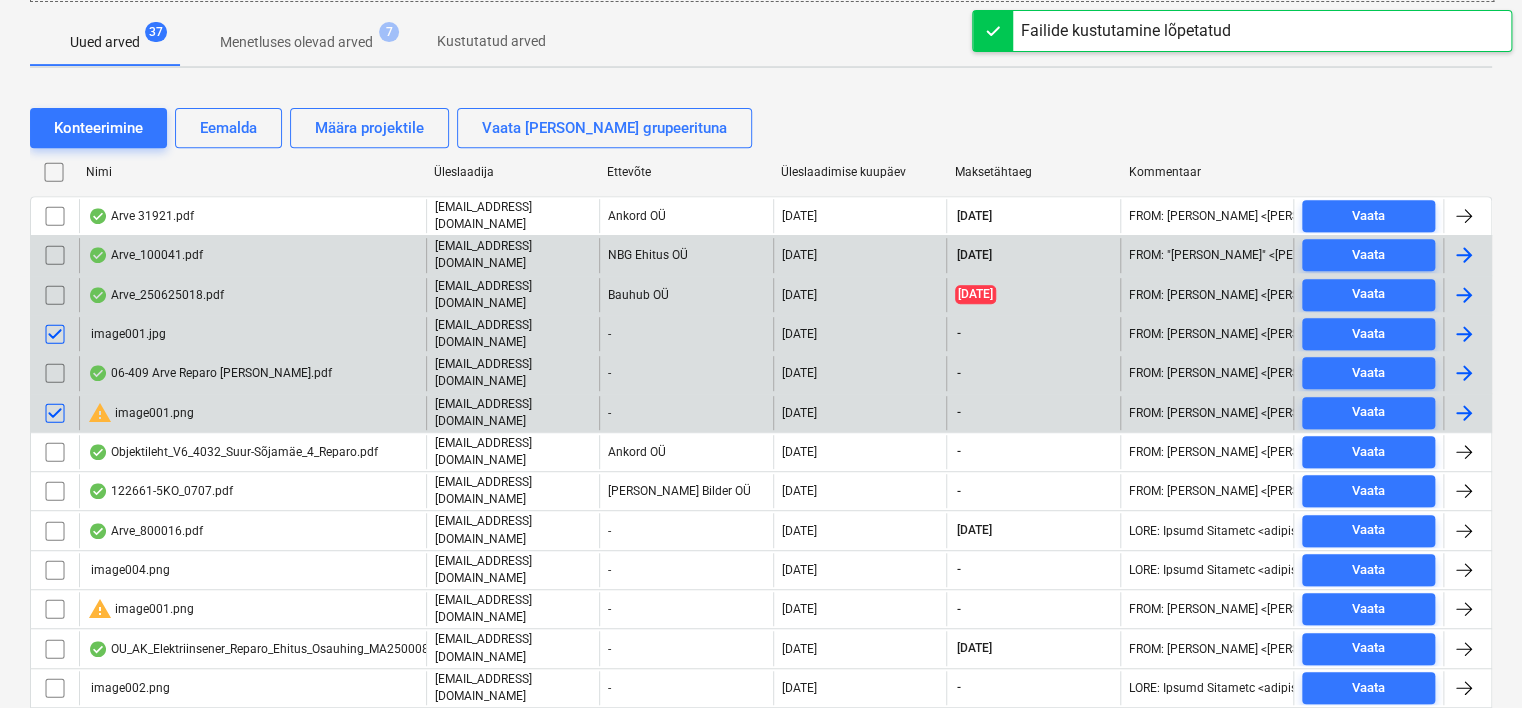 scroll, scrollTop: 372, scrollLeft: 0, axis: vertical 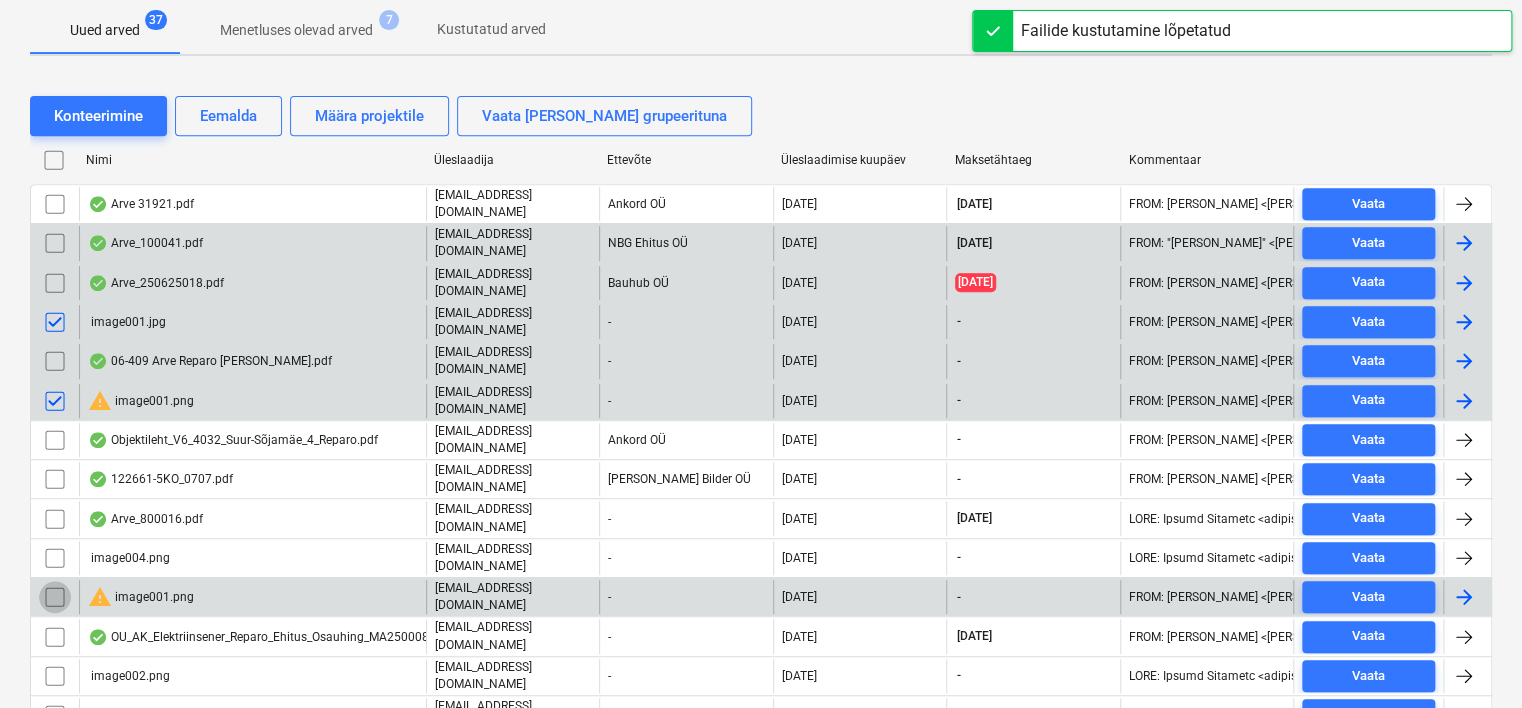 click at bounding box center (55, 597) 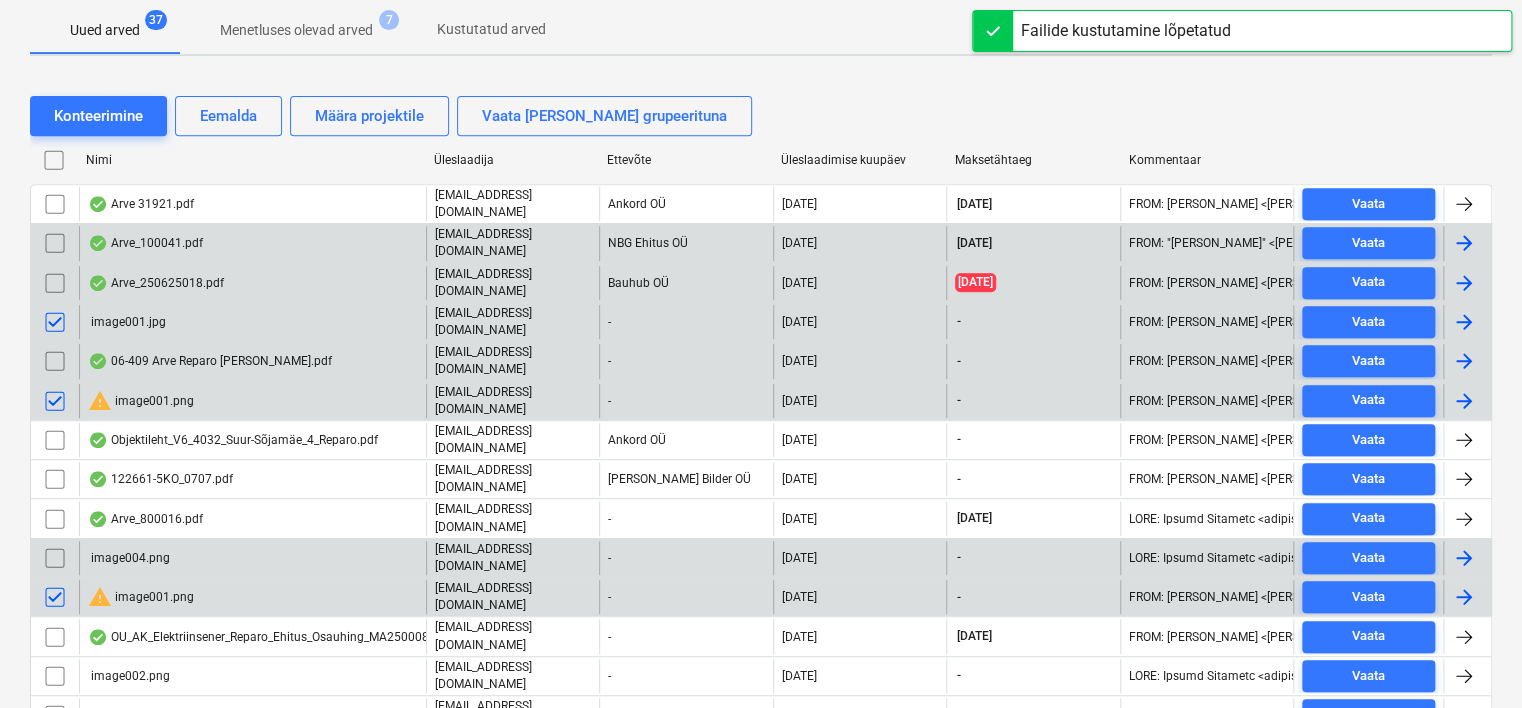 click at bounding box center (55, 558) 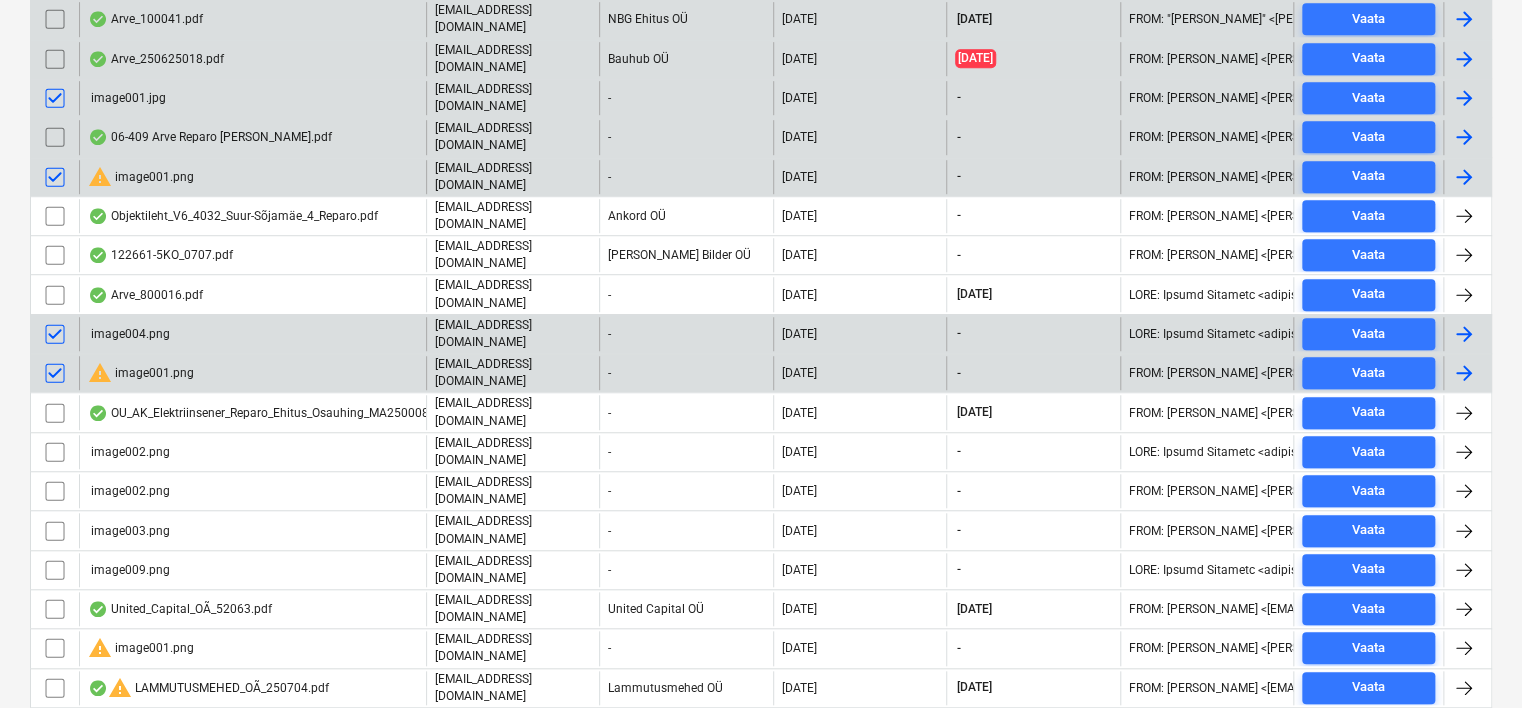 scroll, scrollTop: 598, scrollLeft: 0, axis: vertical 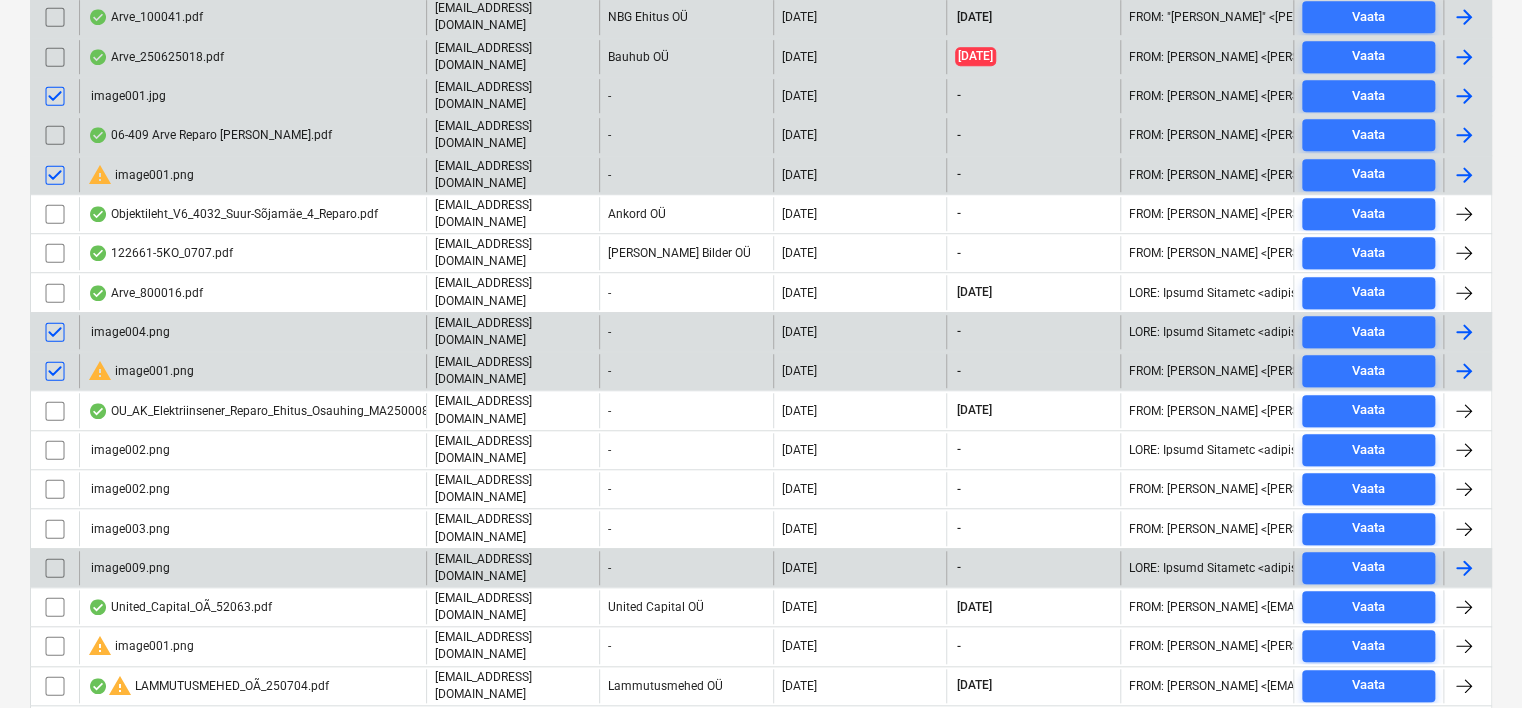 click at bounding box center [55, 568] 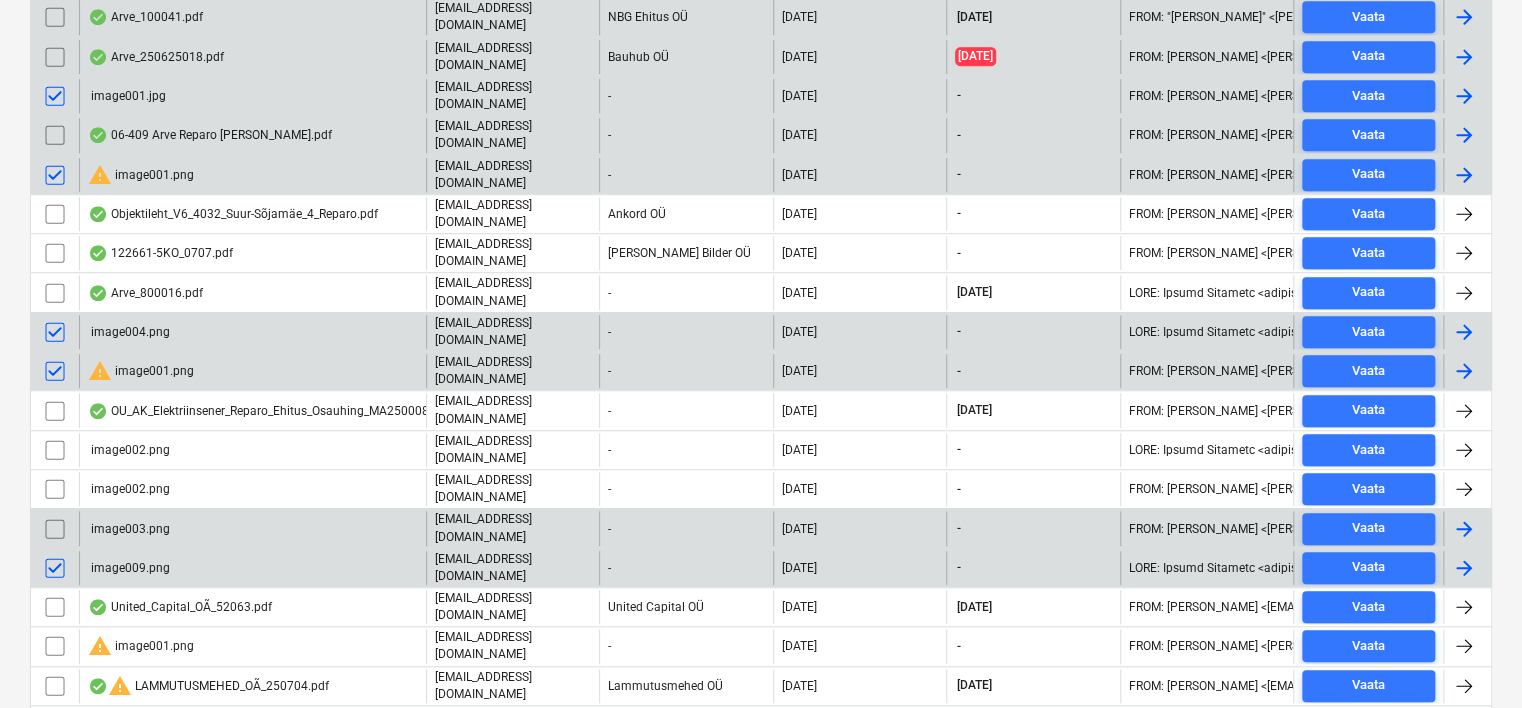 click at bounding box center (55, 529) 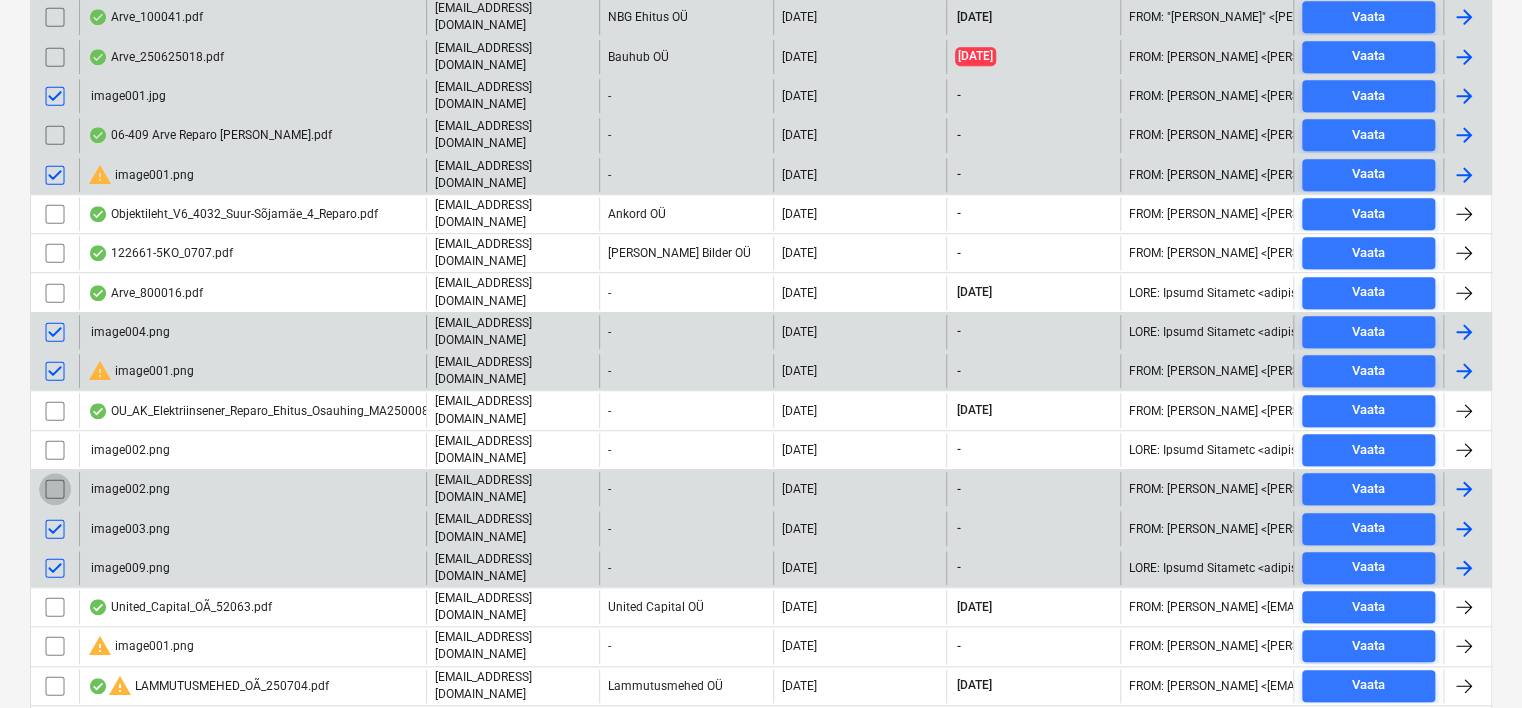 click at bounding box center (55, 489) 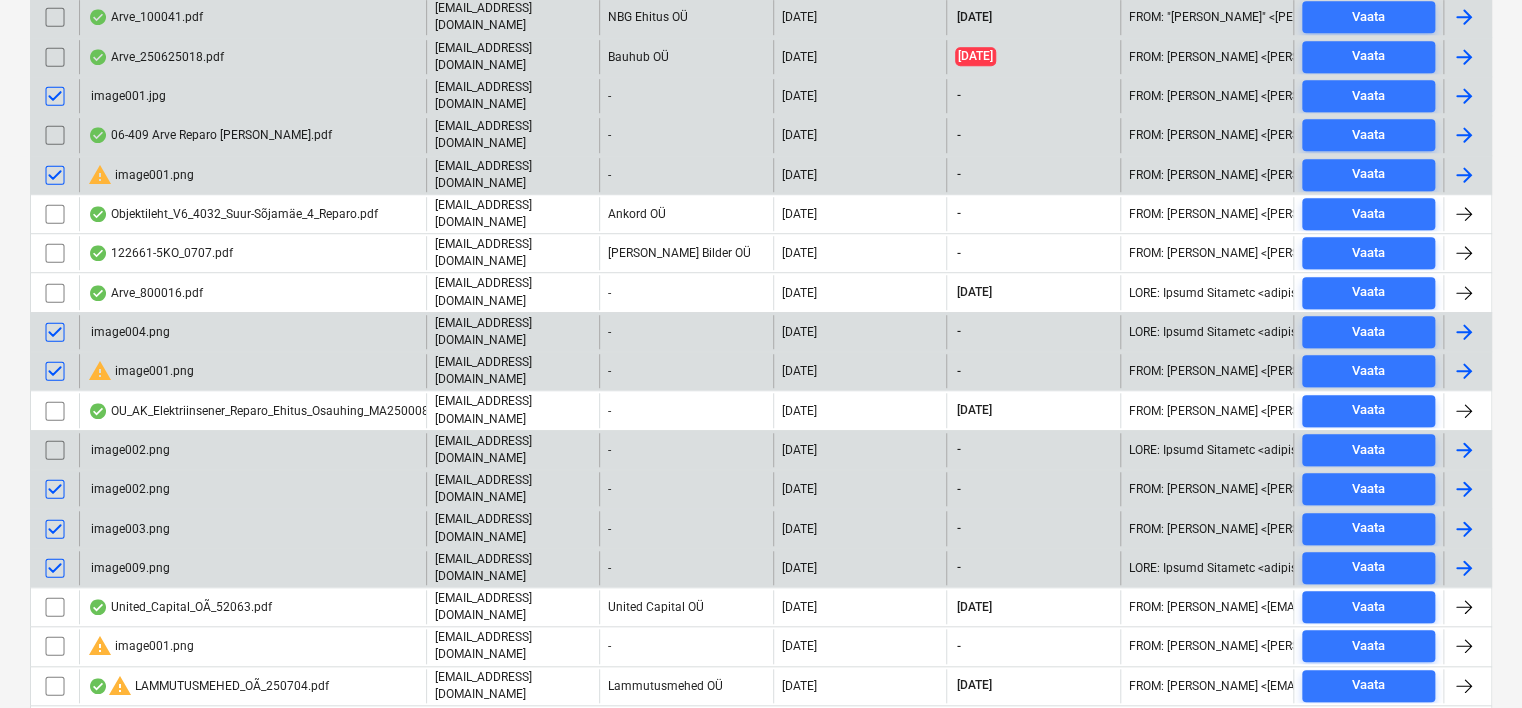 click at bounding box center (55, 450) 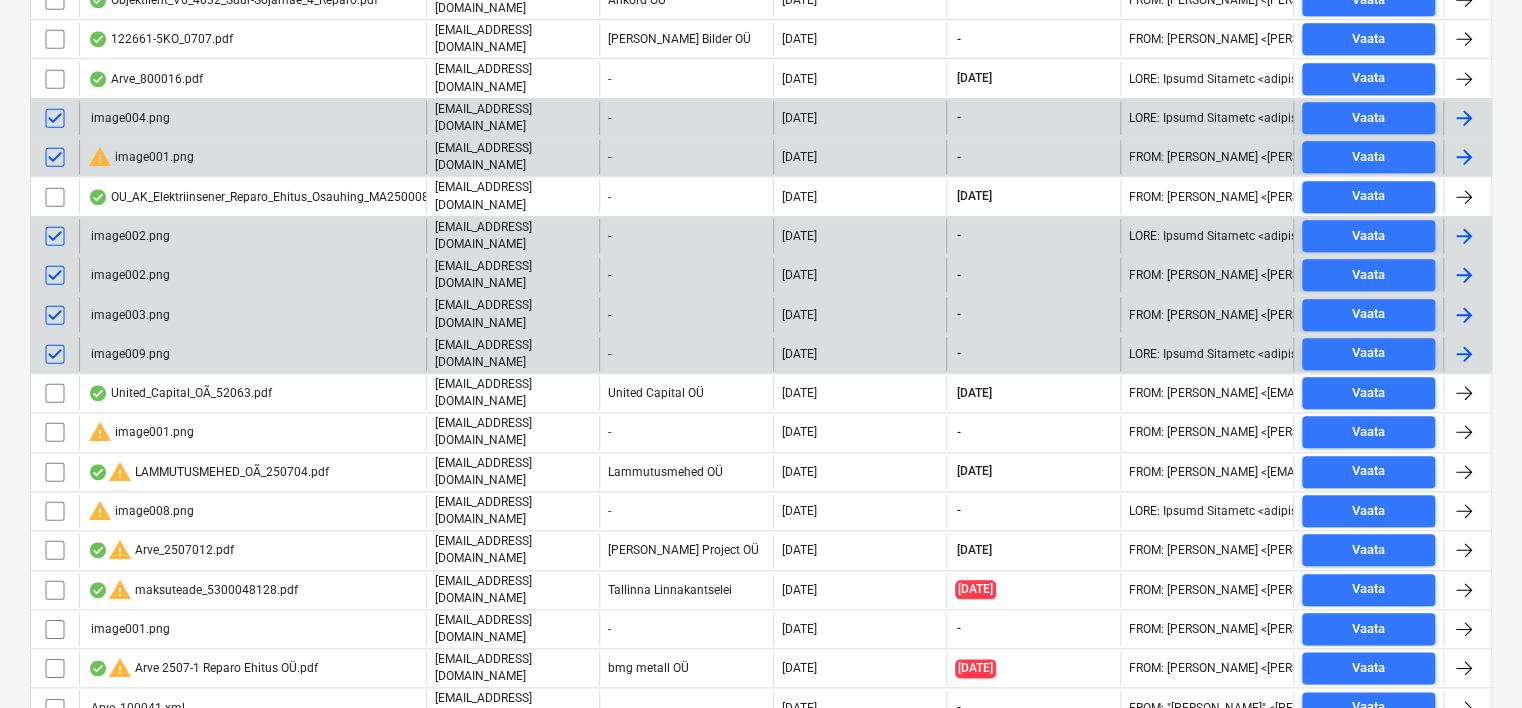 scroll, scrollTop: 814, scrollLeft: 0, axis: vertical 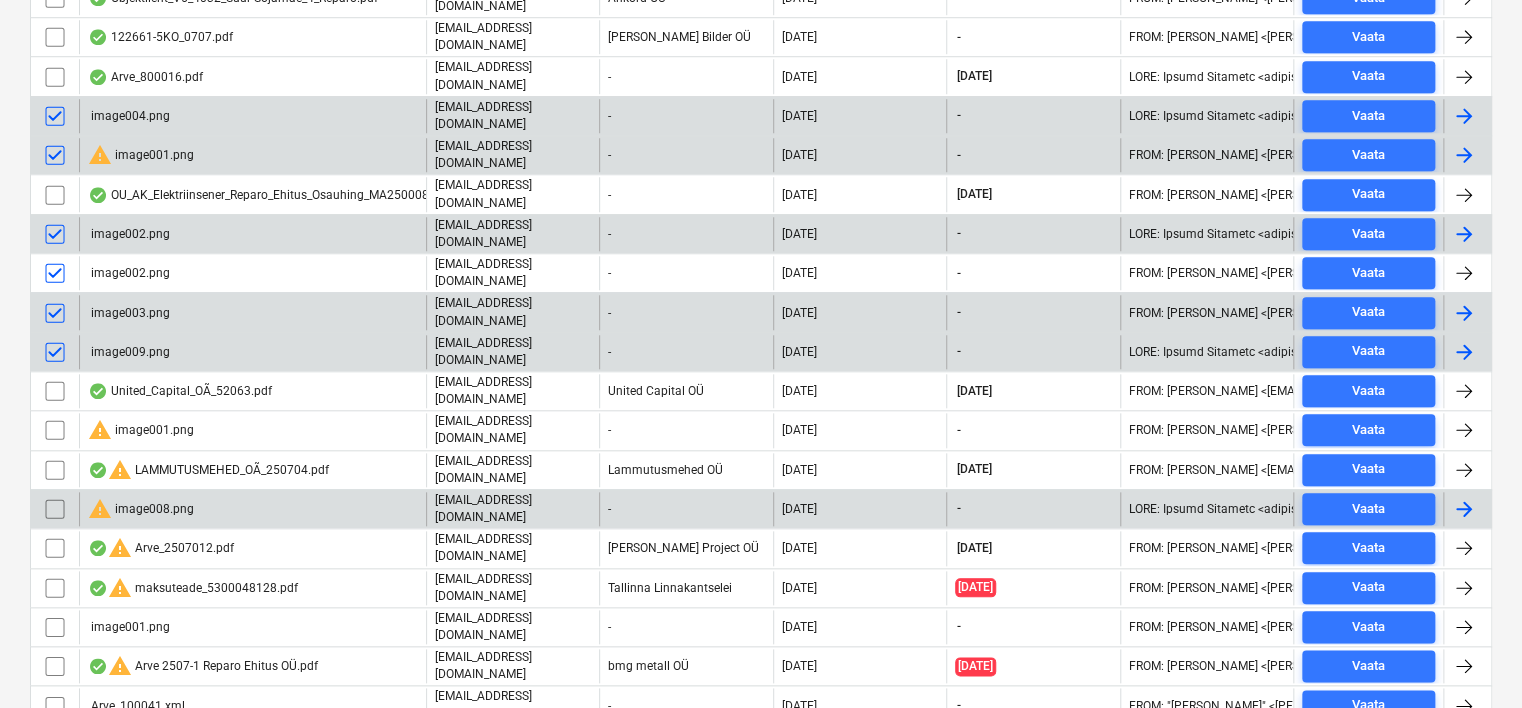 click at bounding box center [55, 509] 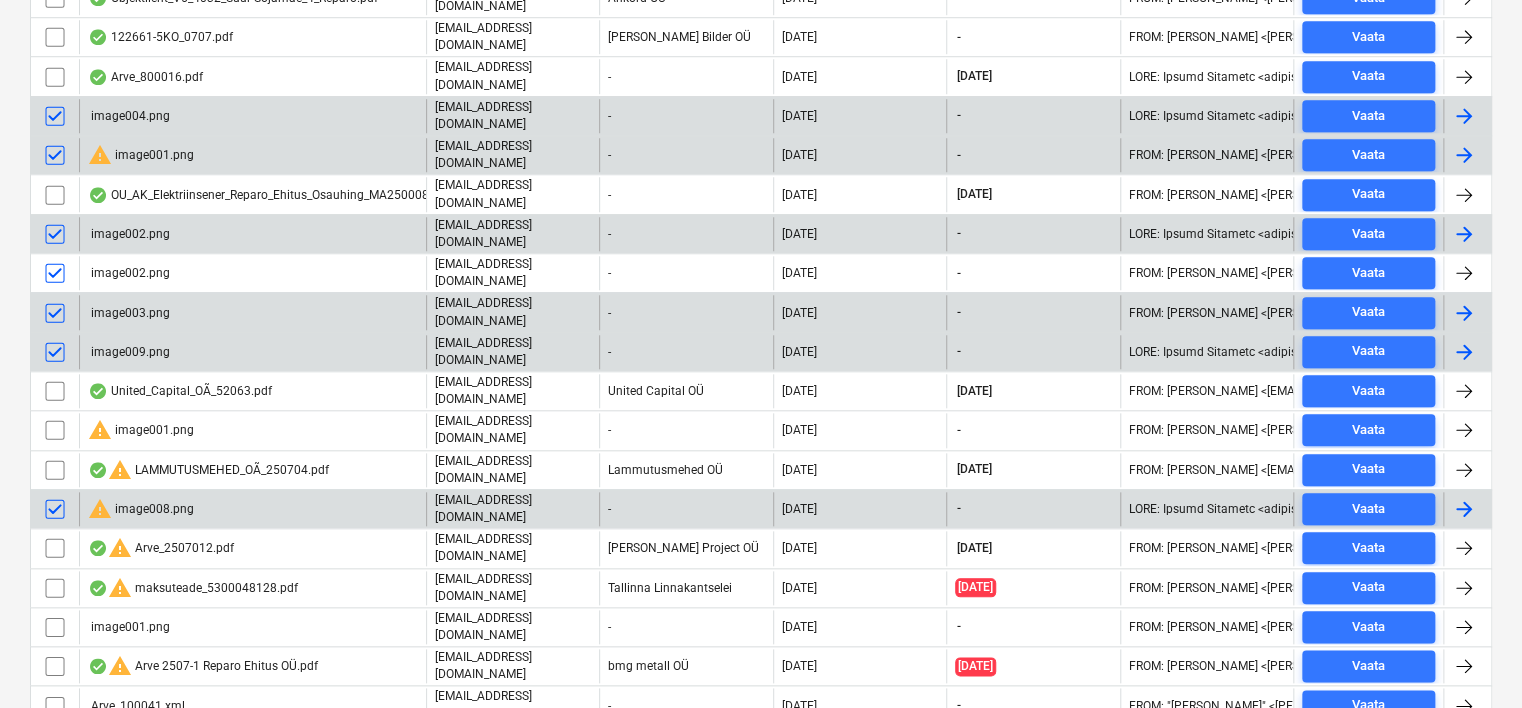 scroll, scrollTop: 1008, scrollLeft: 0, axis: vertical 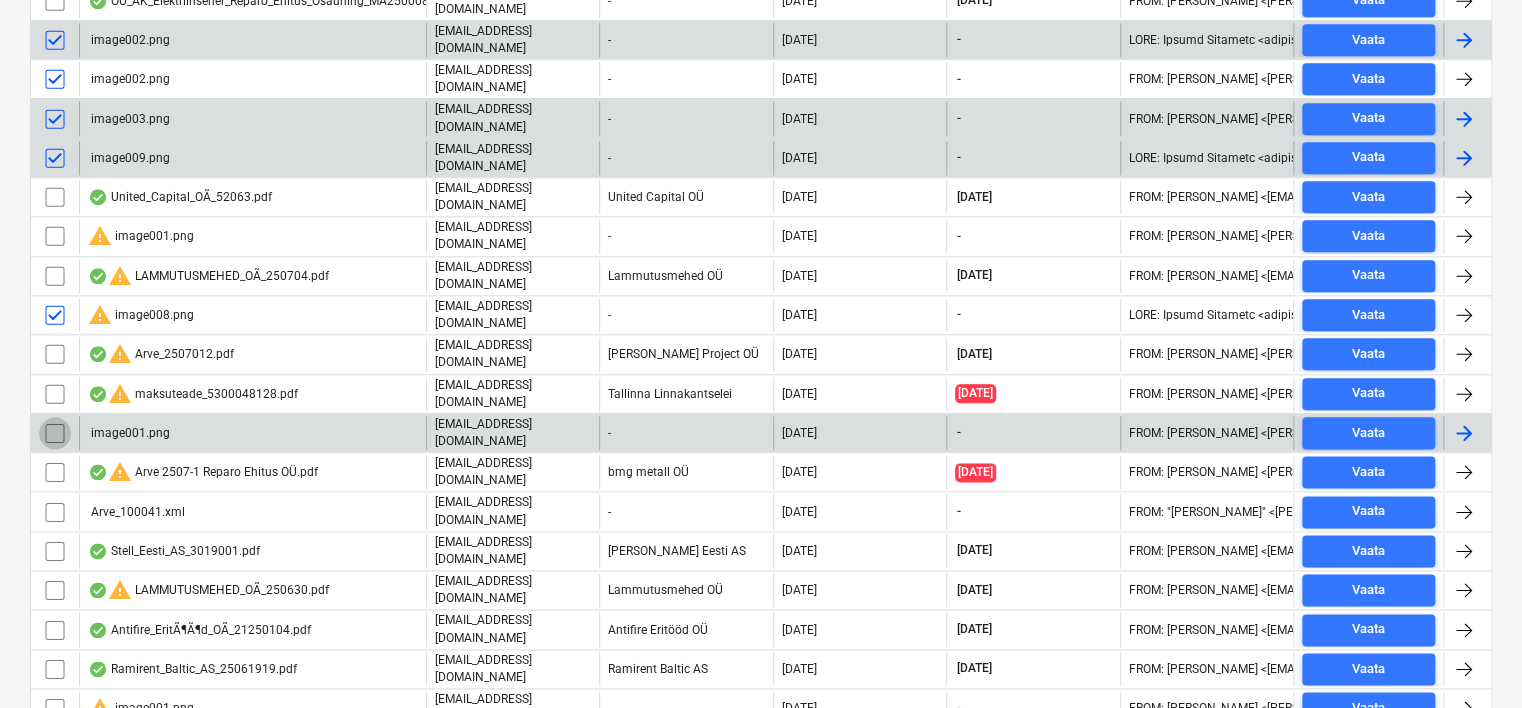 click at bounding box center [55, 433] 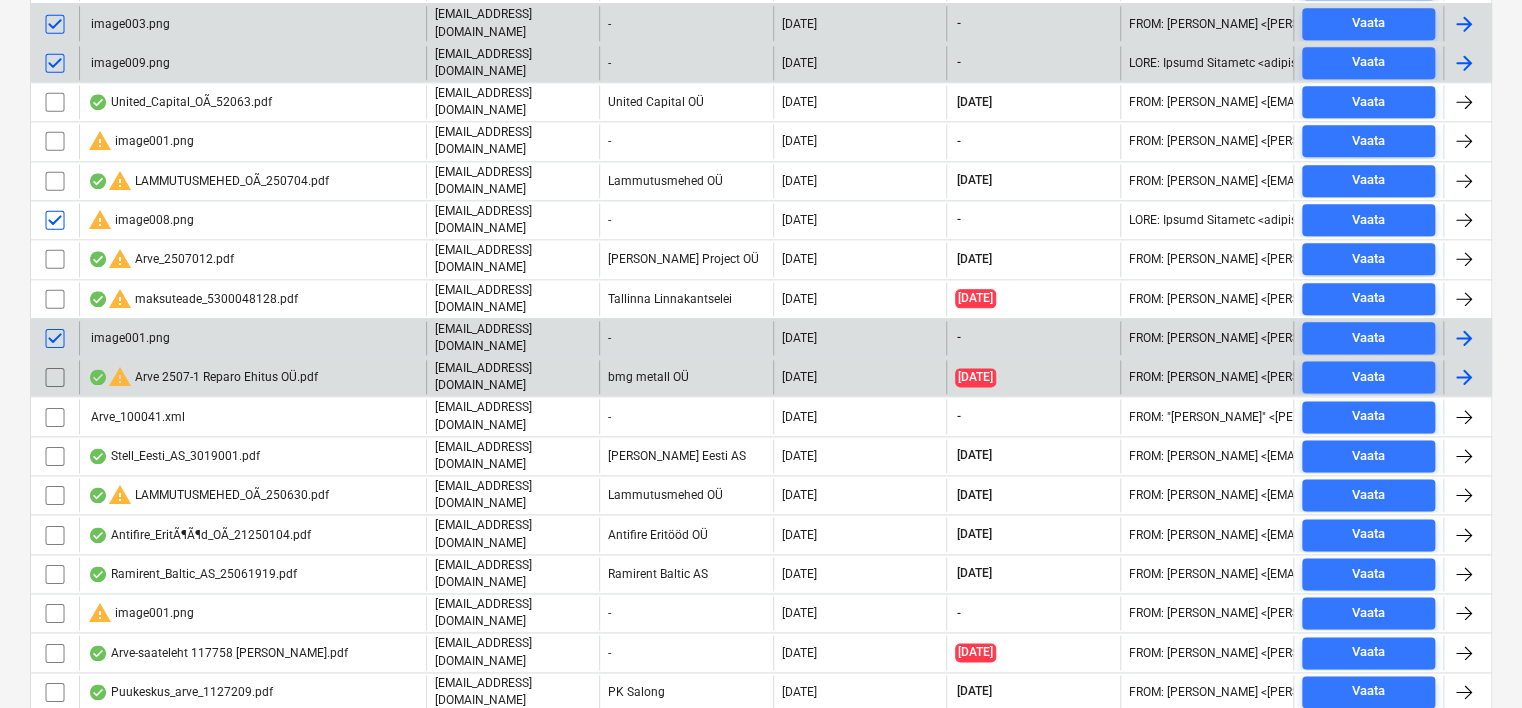 scroll, scrollTop: 1104, scrollLeft: 0, axis: vertical 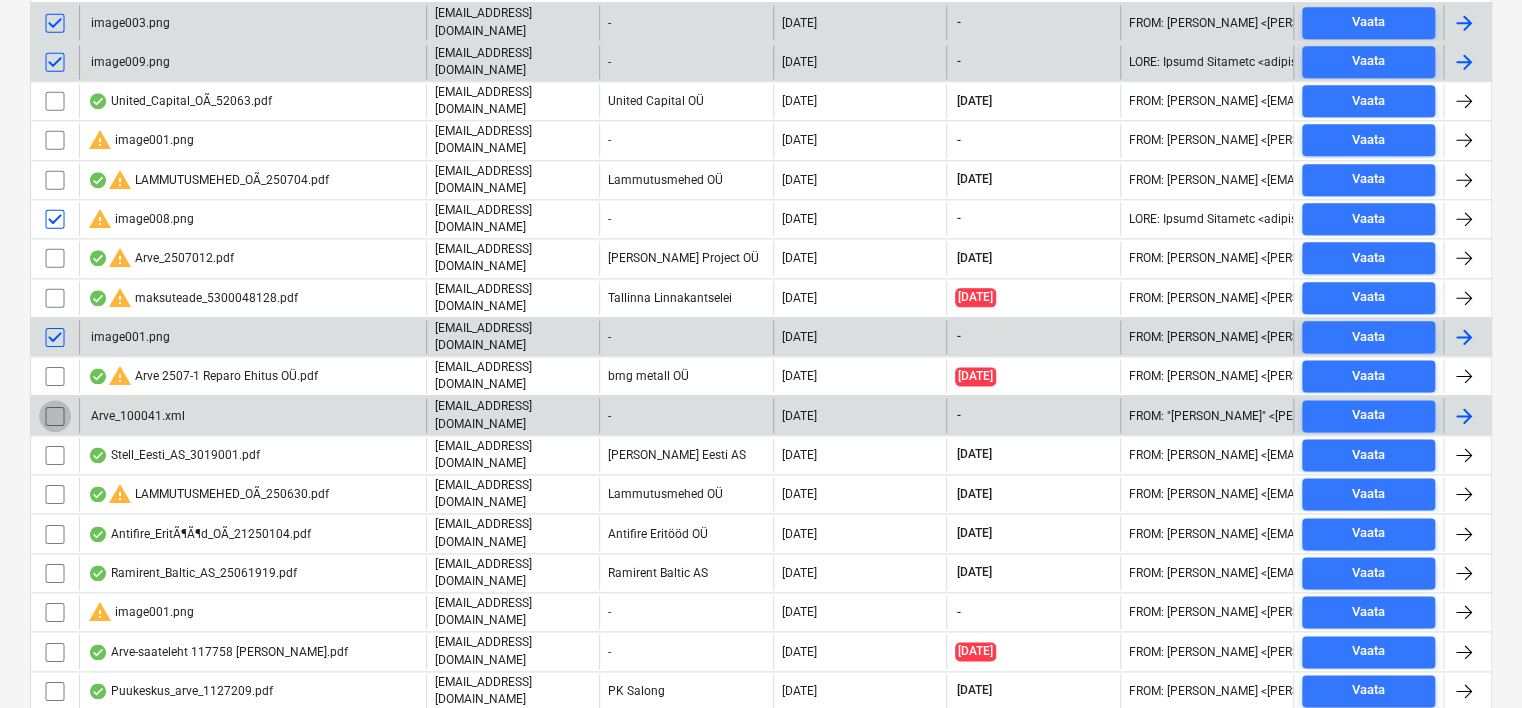 click at bounding box center (55, 416) 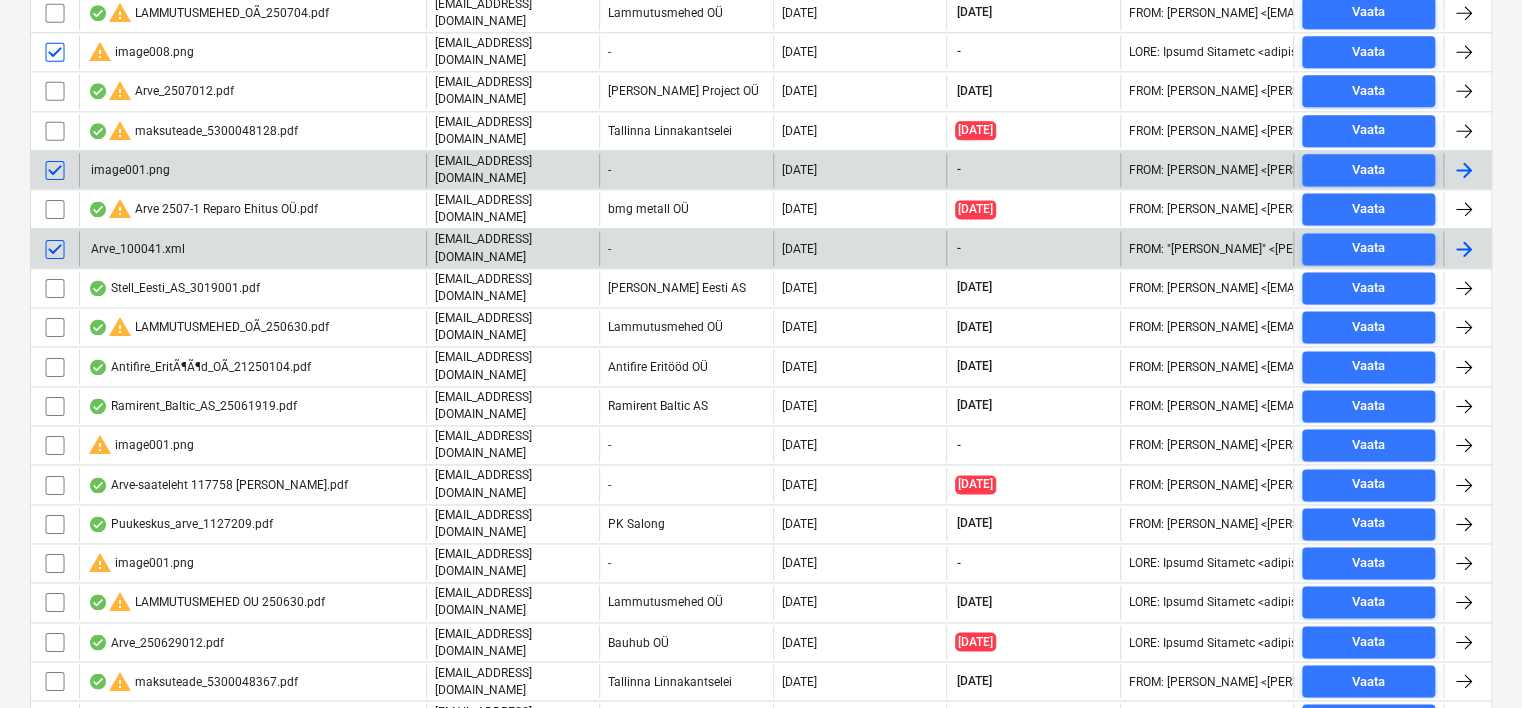 scroll, scrollTop: 1280, scrollLeft: 0, axis: vertical 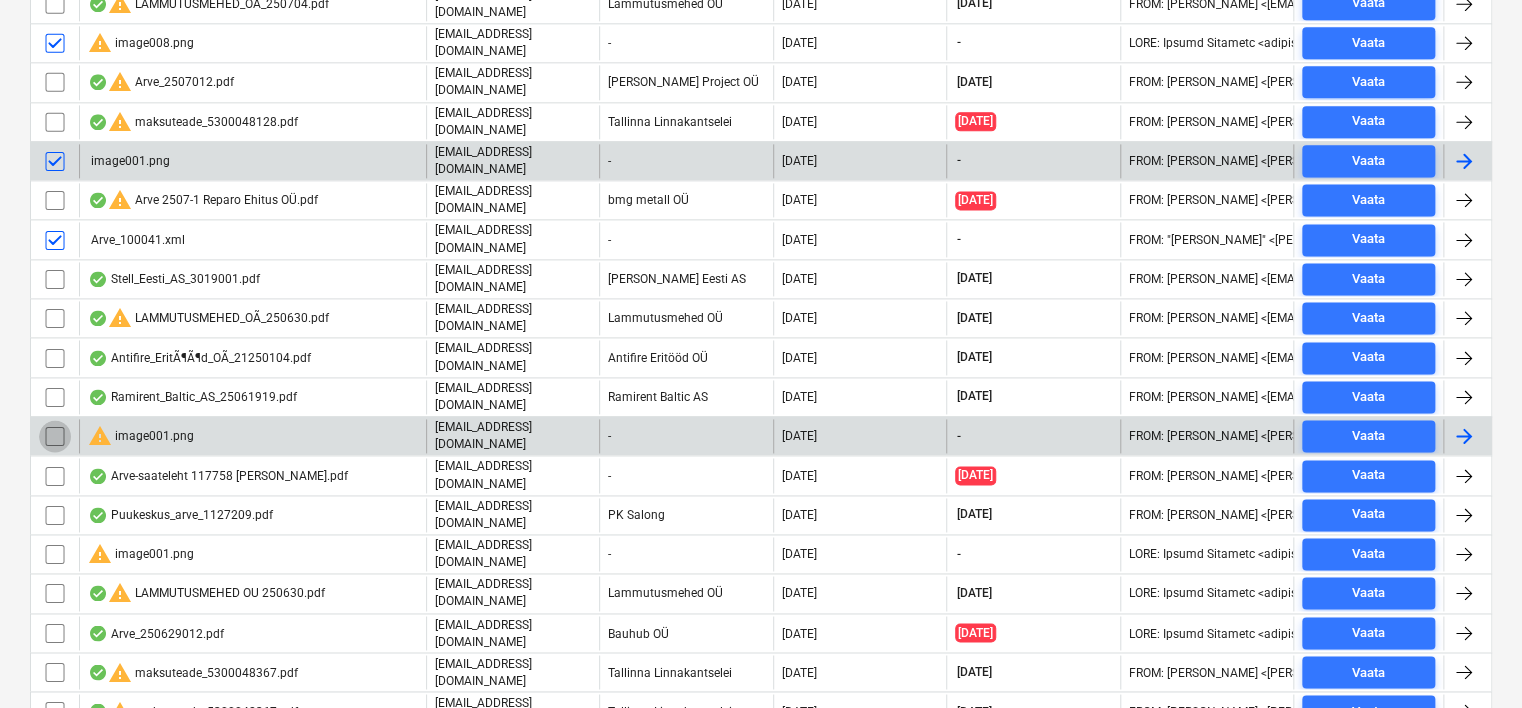 click at bounding box center [55, 436] 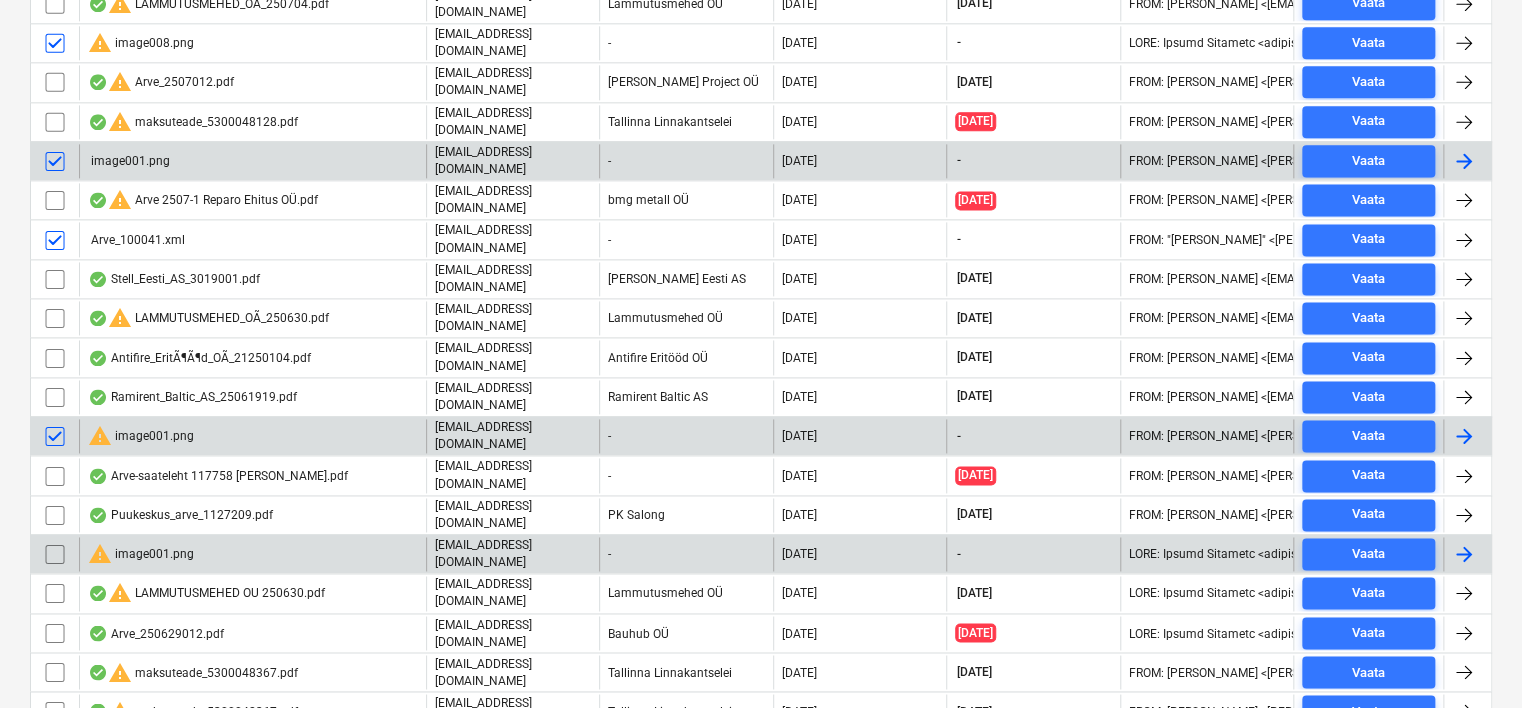 click at bounding box center [55, 554] 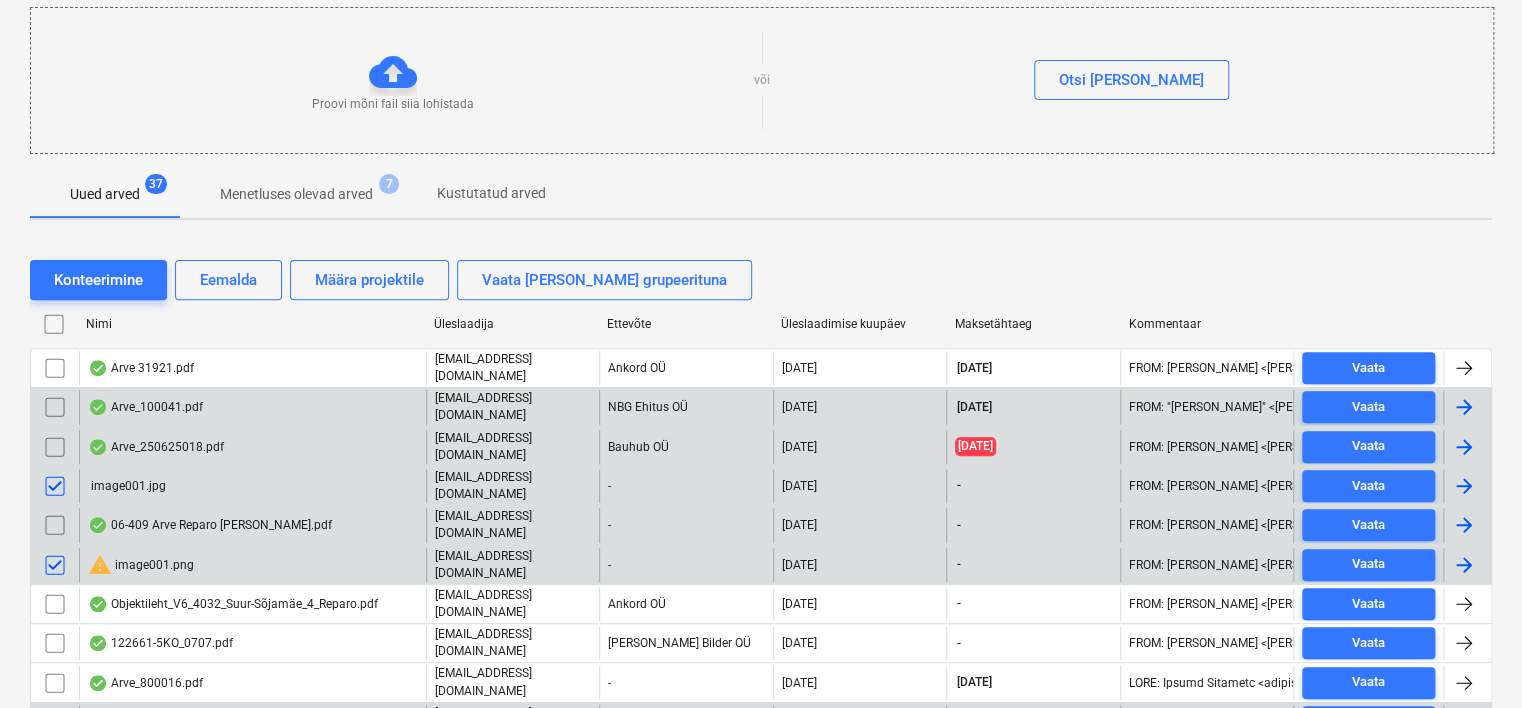 scroll, scrollTop: 0, scrollLeft: 0, axis: both 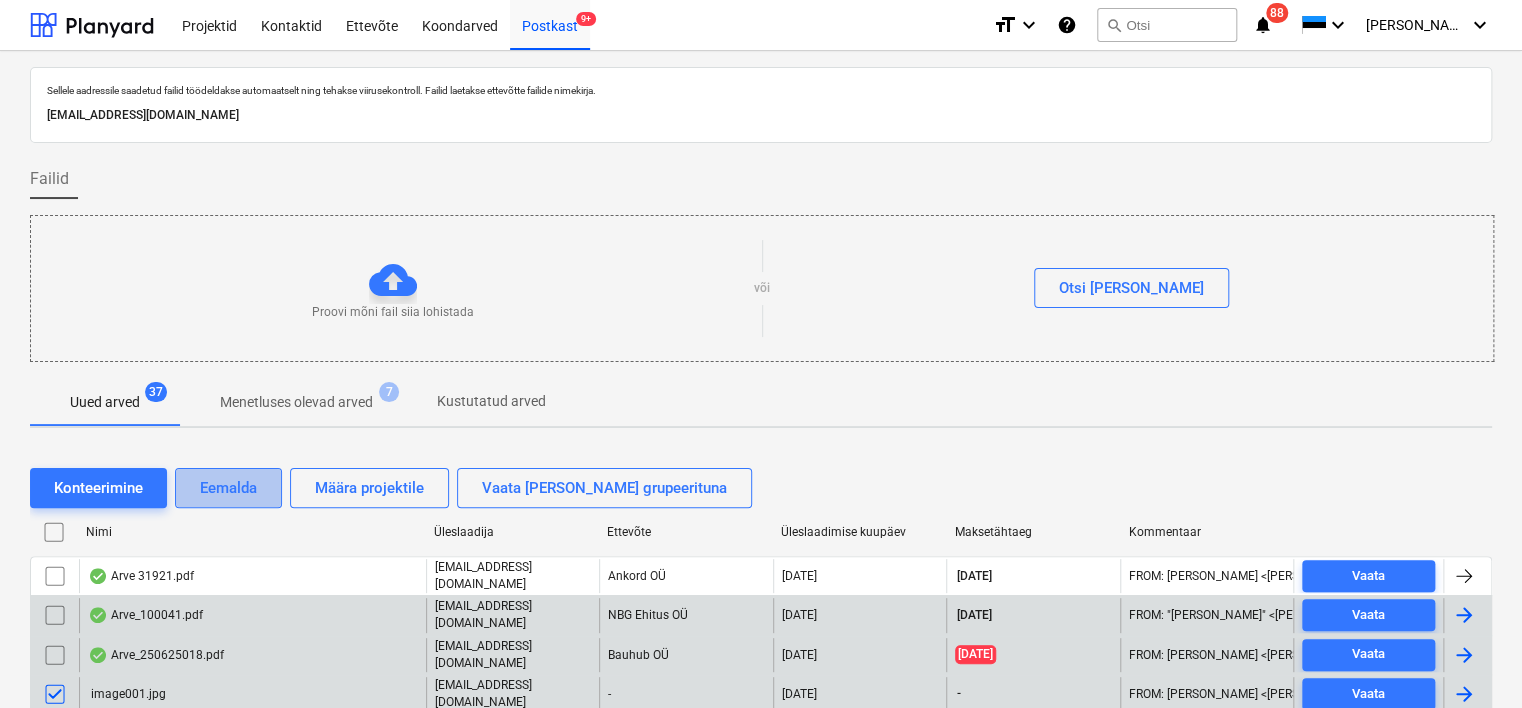 click on "Eemalda" at bounding box center [228, 488] 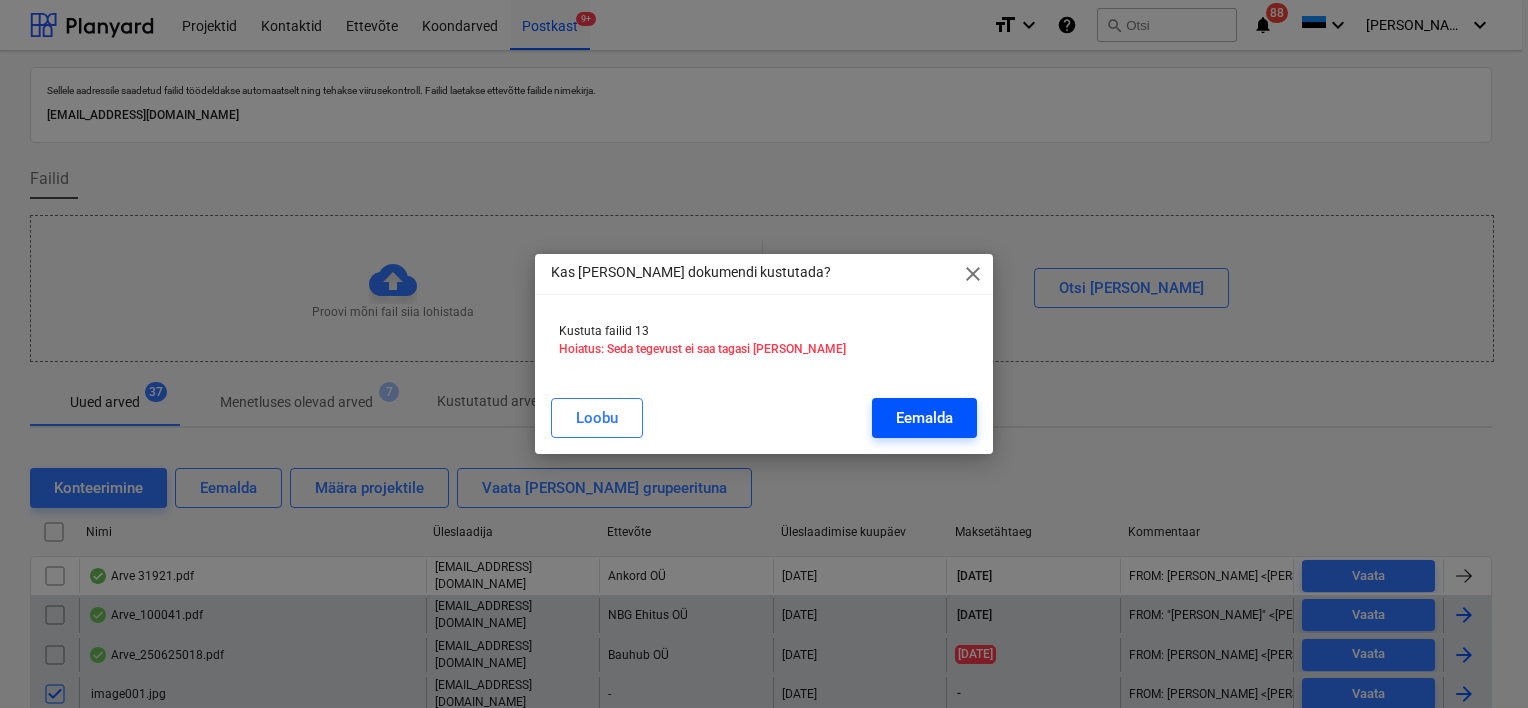 click on "Eemalda" at bounding box center [924, 418] 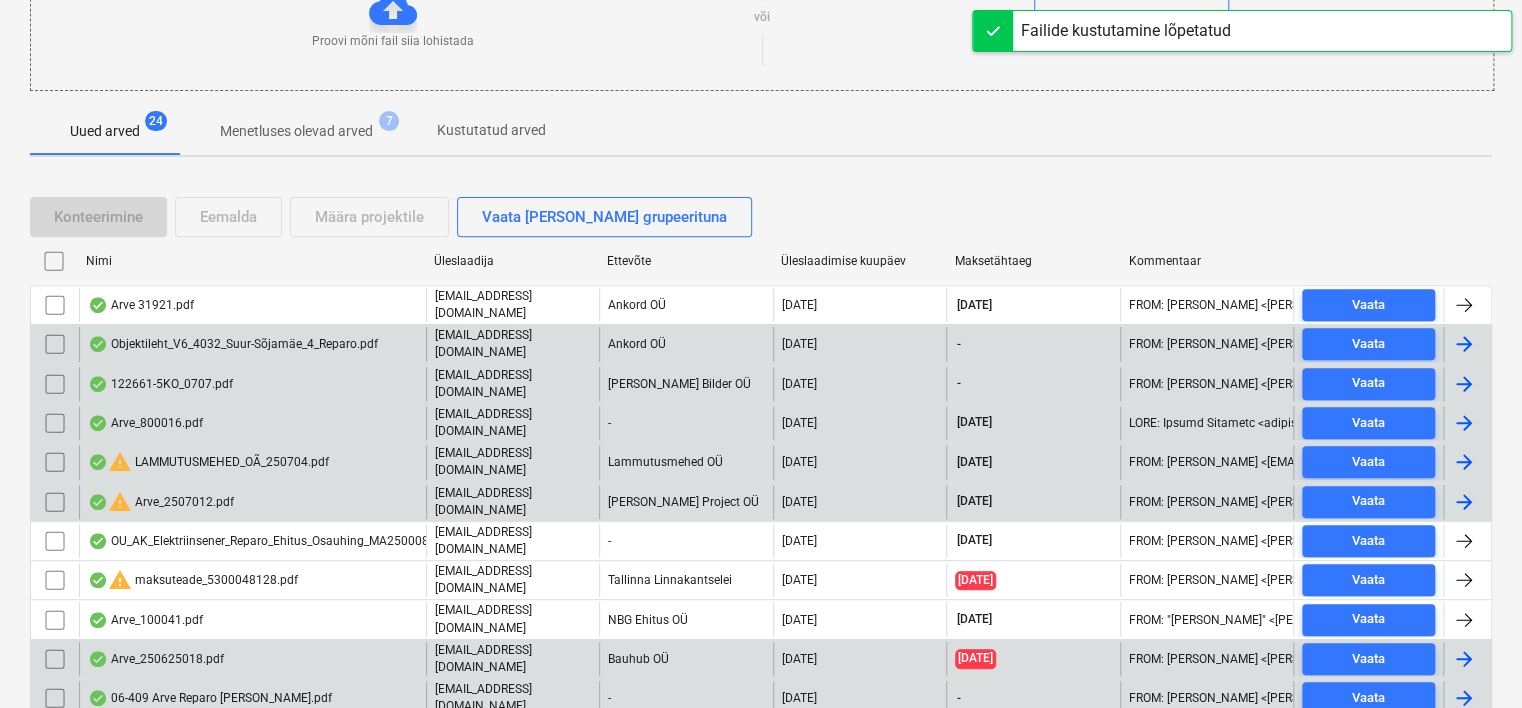 scroll, scrollTop: 173, scrollLeft: 0, axis: vertical 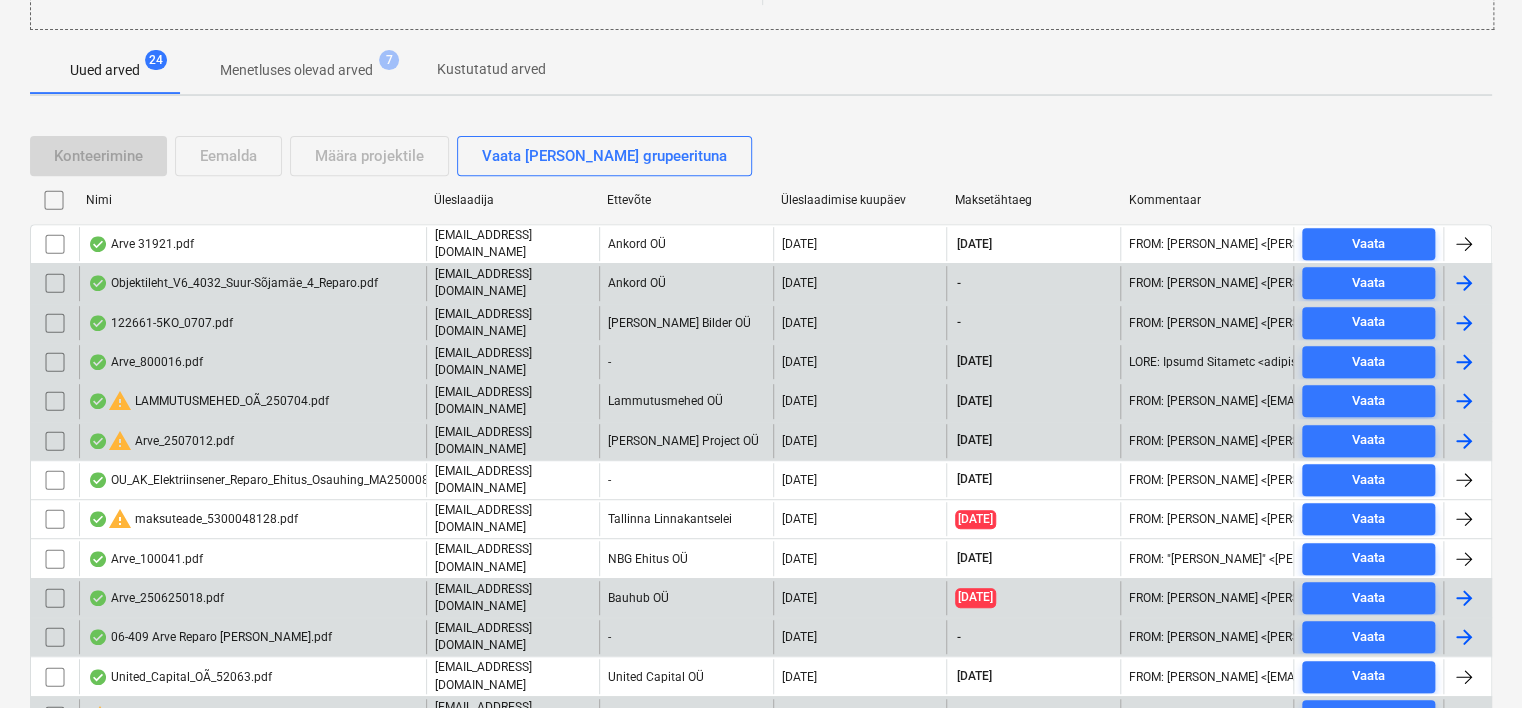 click on "warning   LAMMUTUSMEHED_OÃ_250704.pdf" at bounding box center [208, 401] 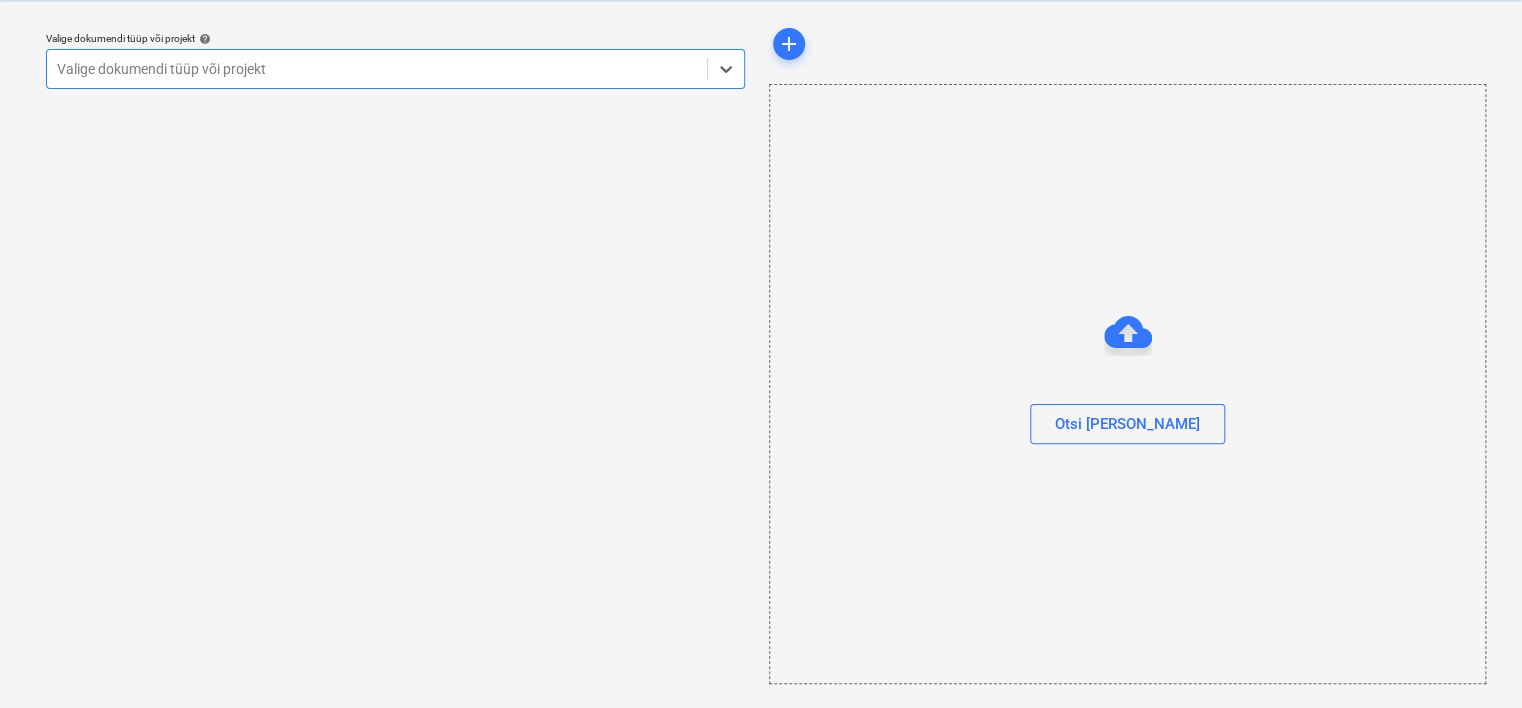 scroll, scrollTop: 51, scrollLeft: 0, axis: vertical 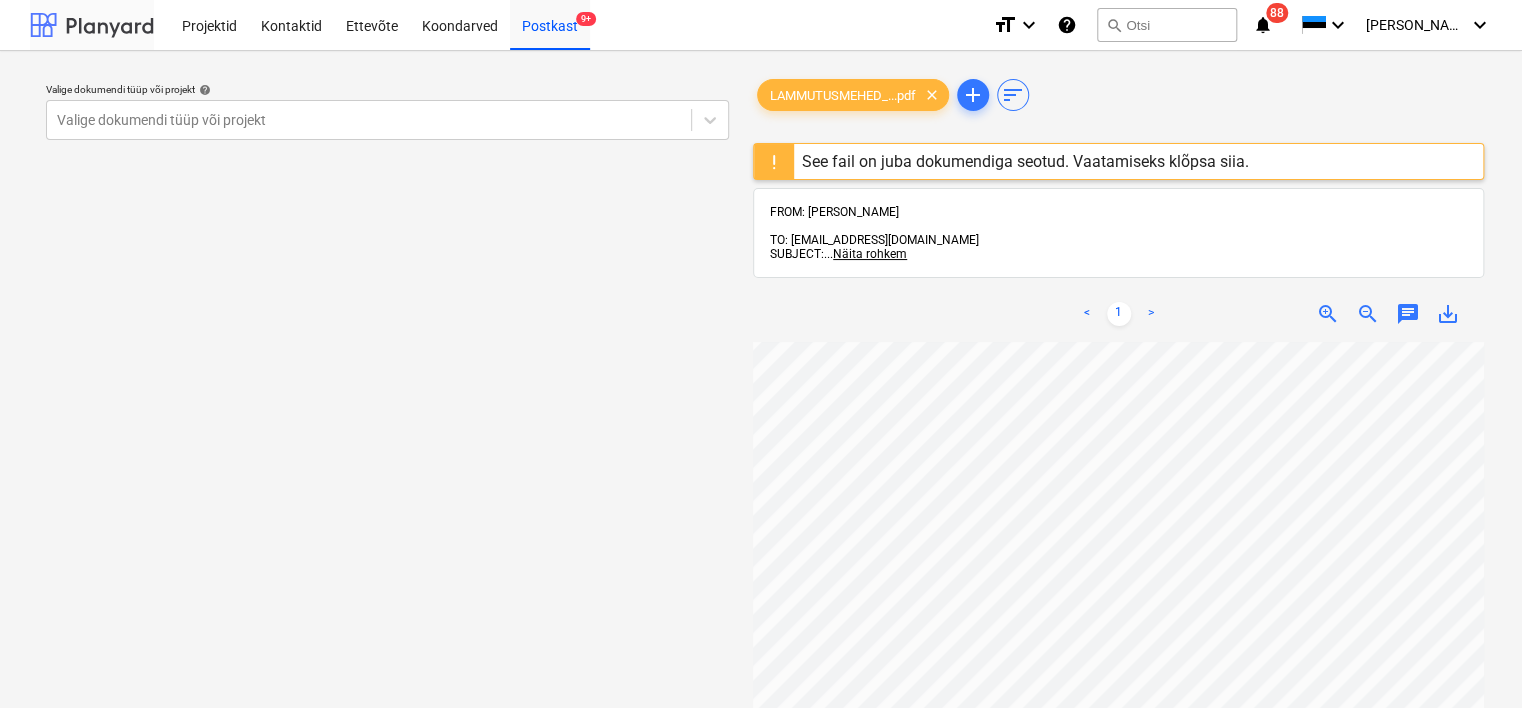 click at bounding box center (92, 25) 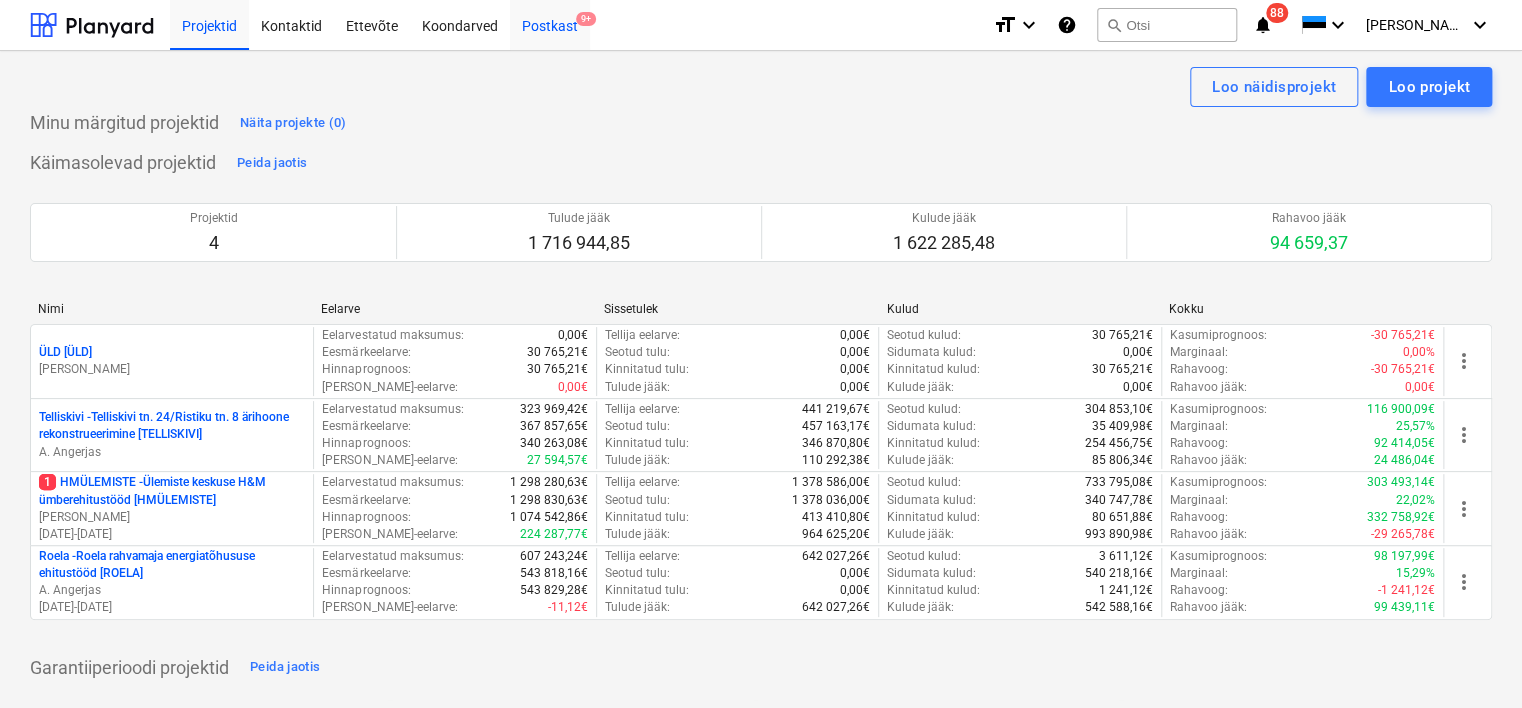 click on "Postkast 9+" at bounding box center [550, 24] 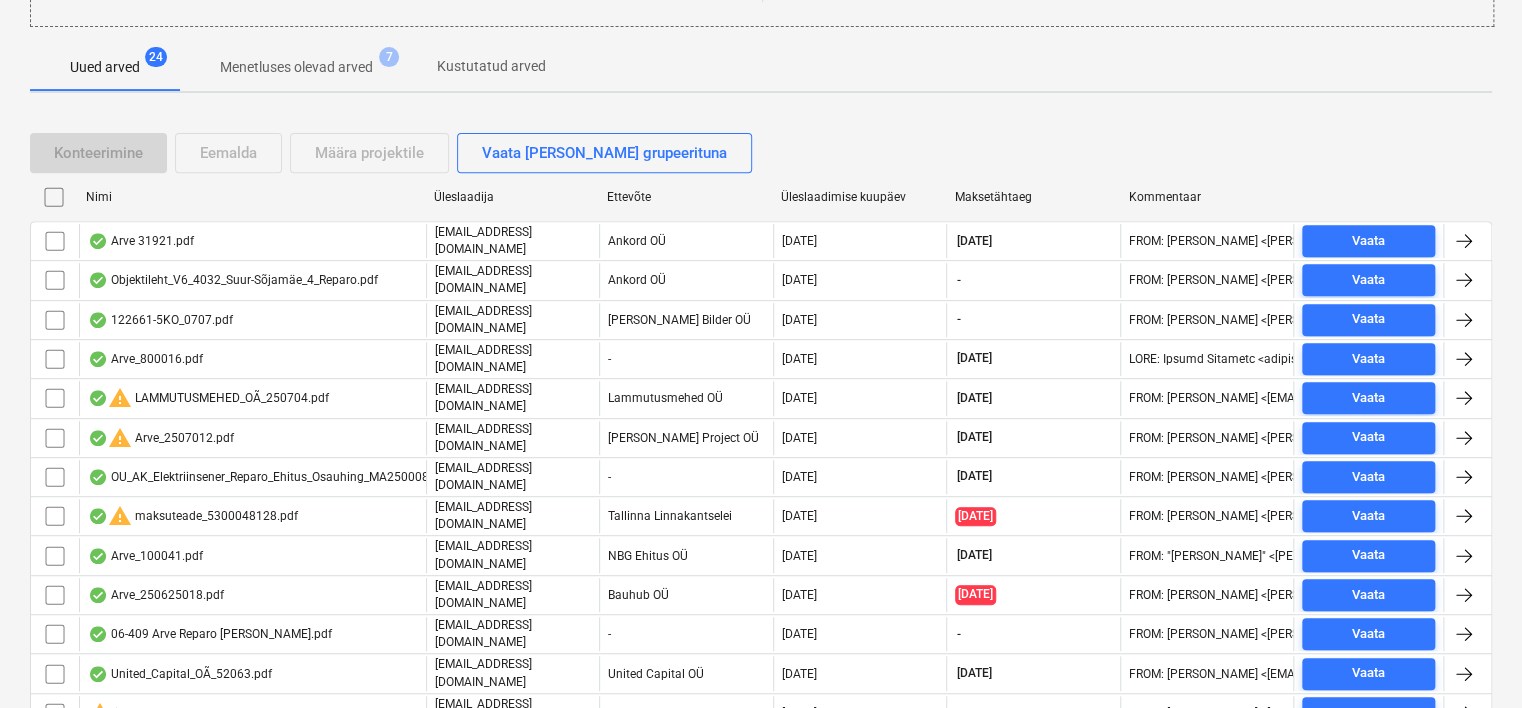 scroll, scrollTop: 336, scrollLeft: 0, axis: vertical 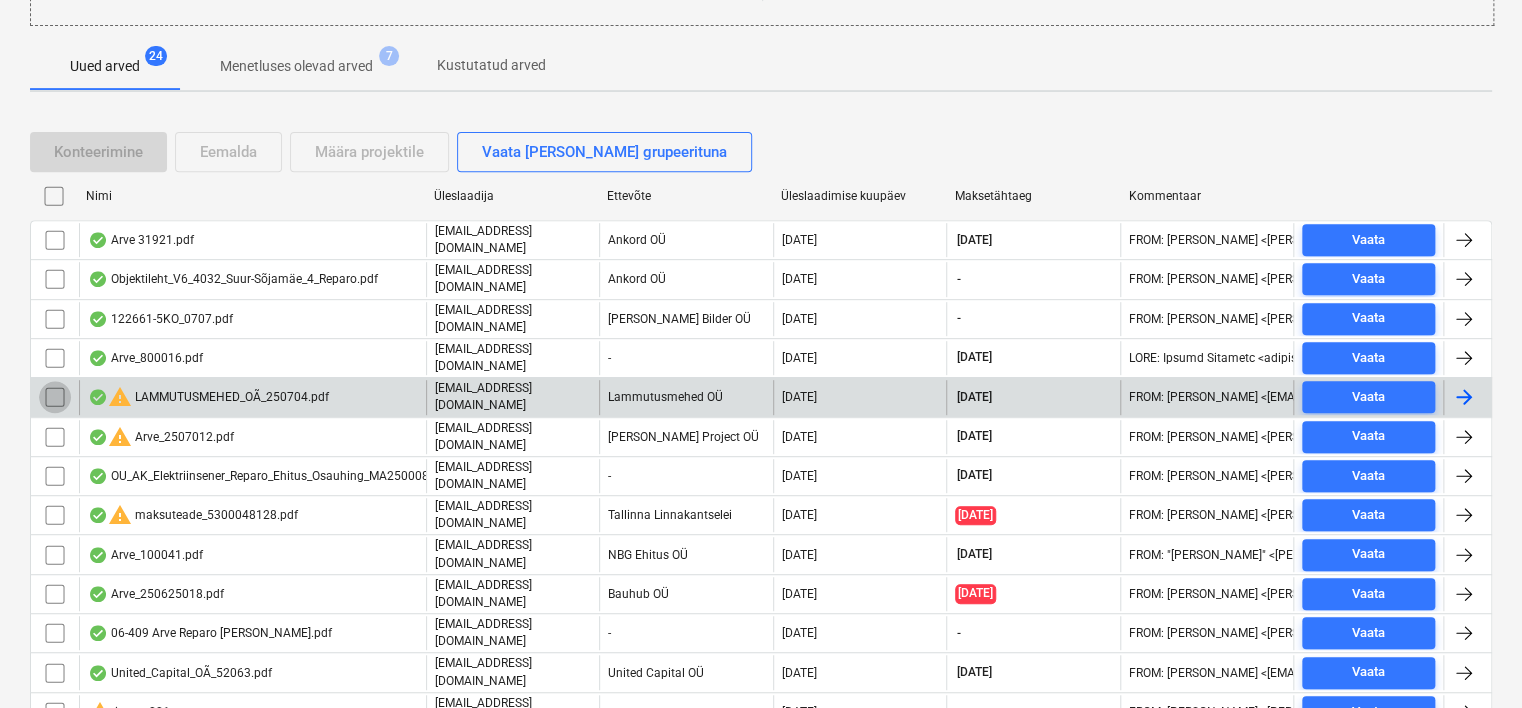 click at bounding box center [55, 397] 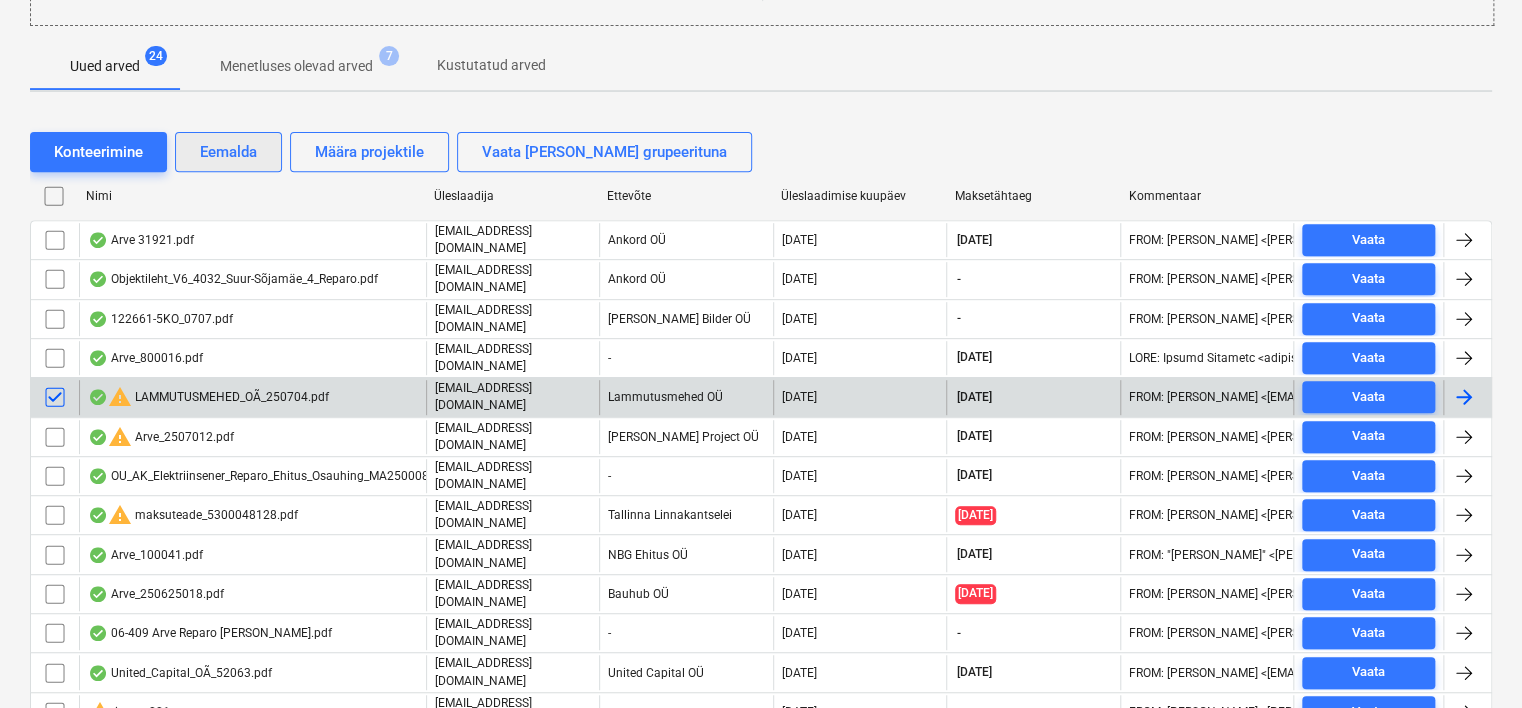 click on "Eemalda" at bounding box center (228, 152) 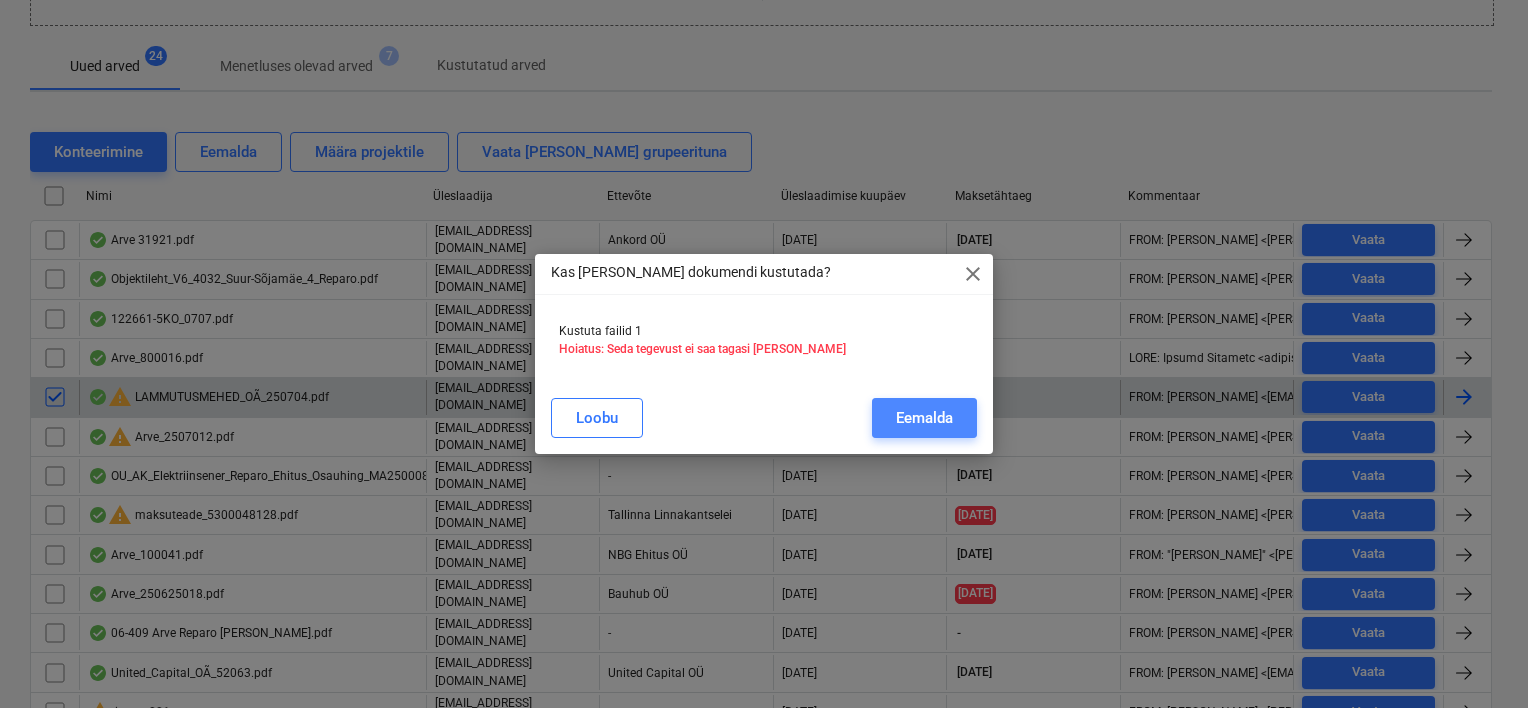 click on "Eemalda" at bounding box center [924, 418] 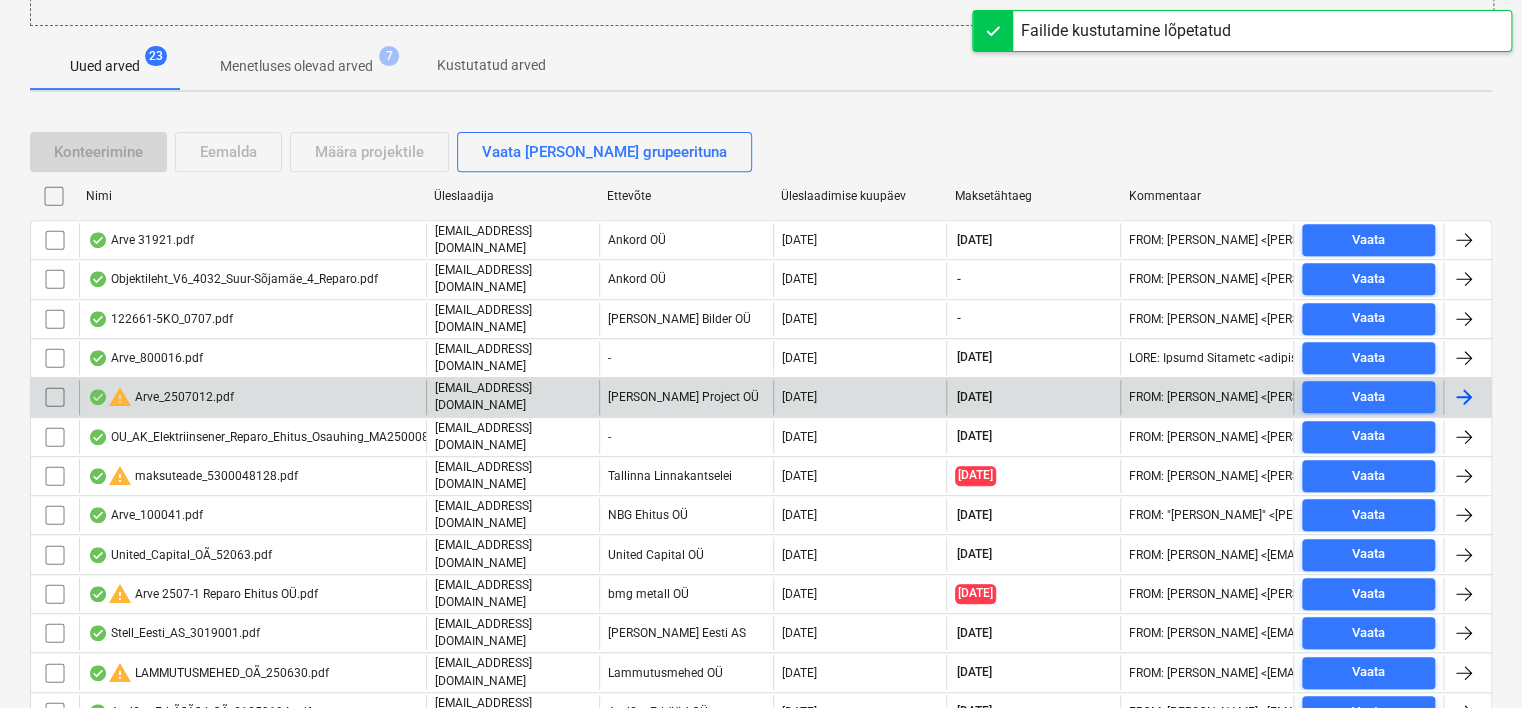 click on "warning   Arve_2507012.pdf" at bounding box center (252, 397) 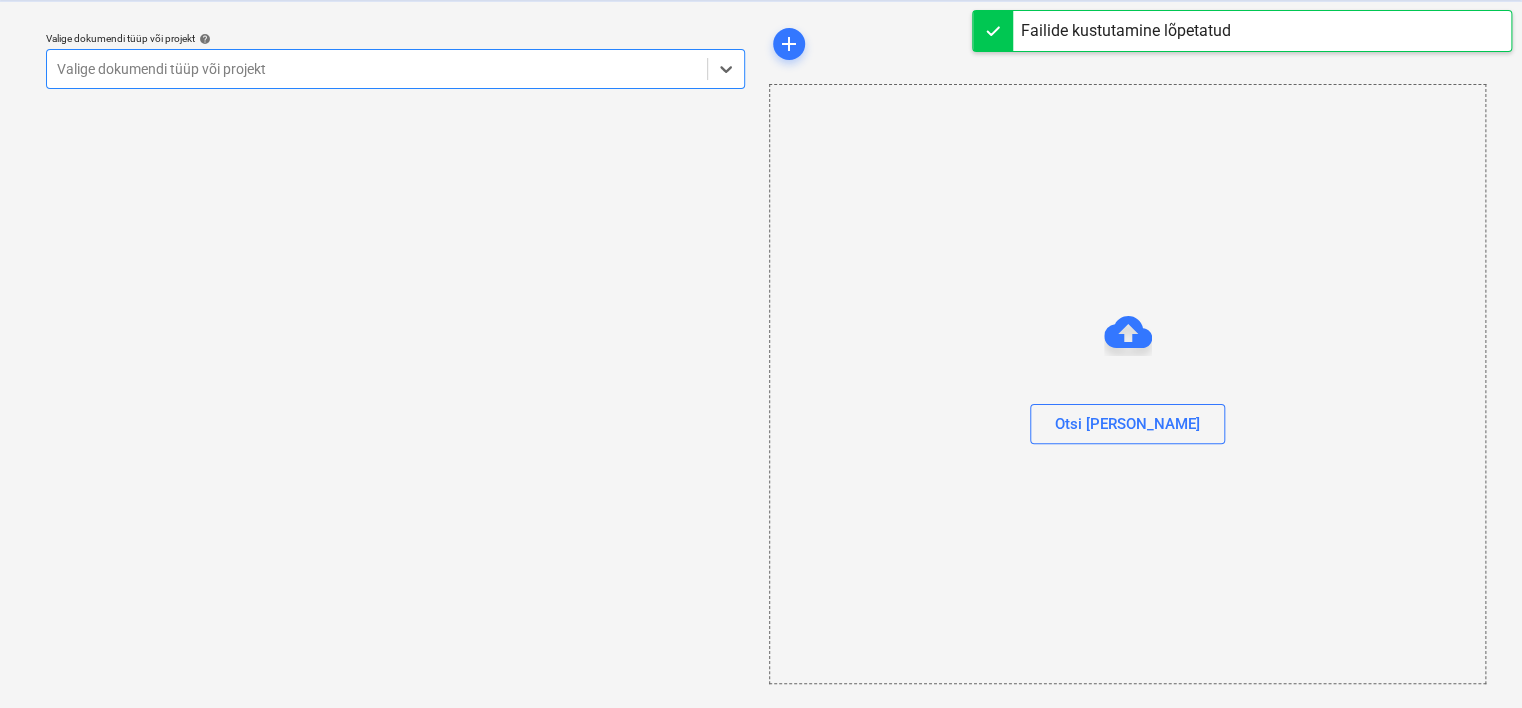 scroll, scrollTop: 51, scrollLeft: 0, axis: vertical 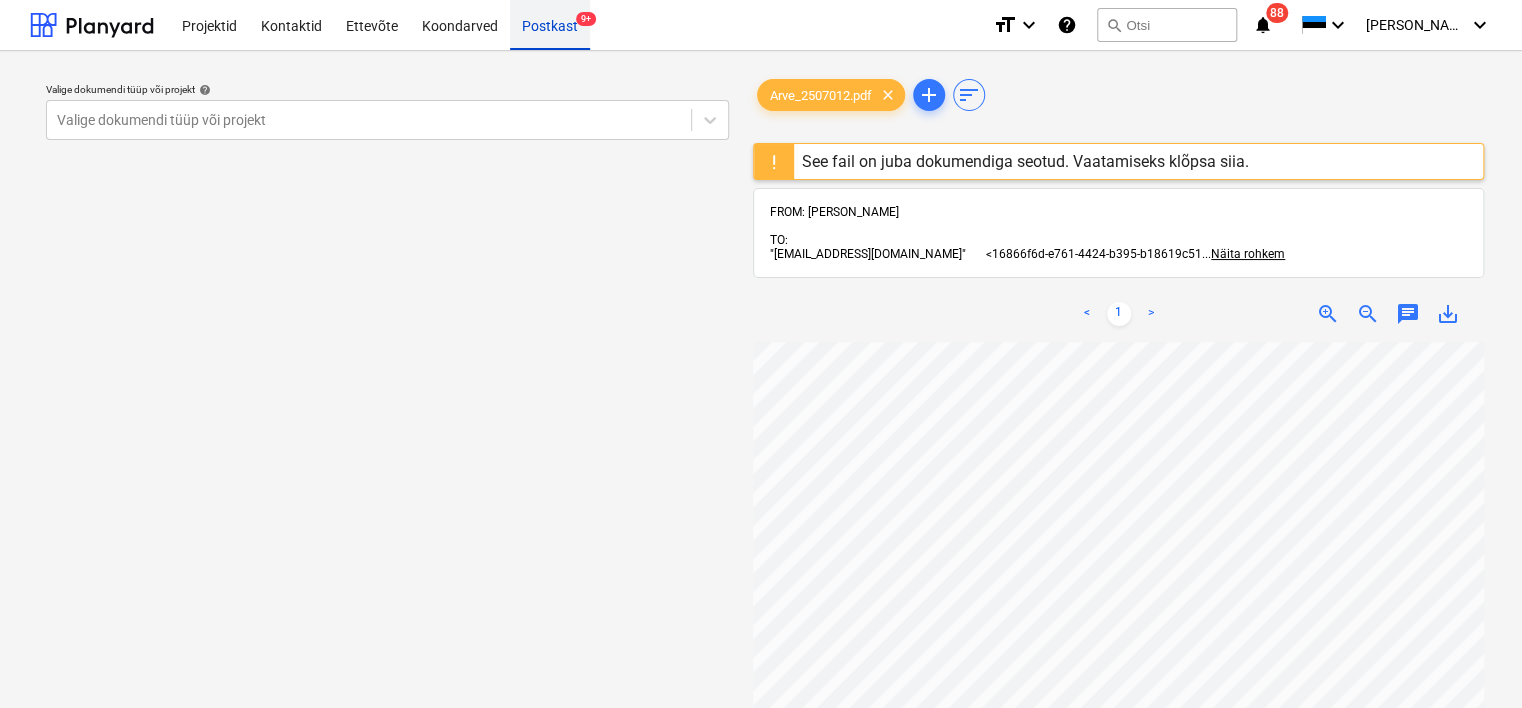 click on "Postkast 9+" at bounding box center (550, 24) 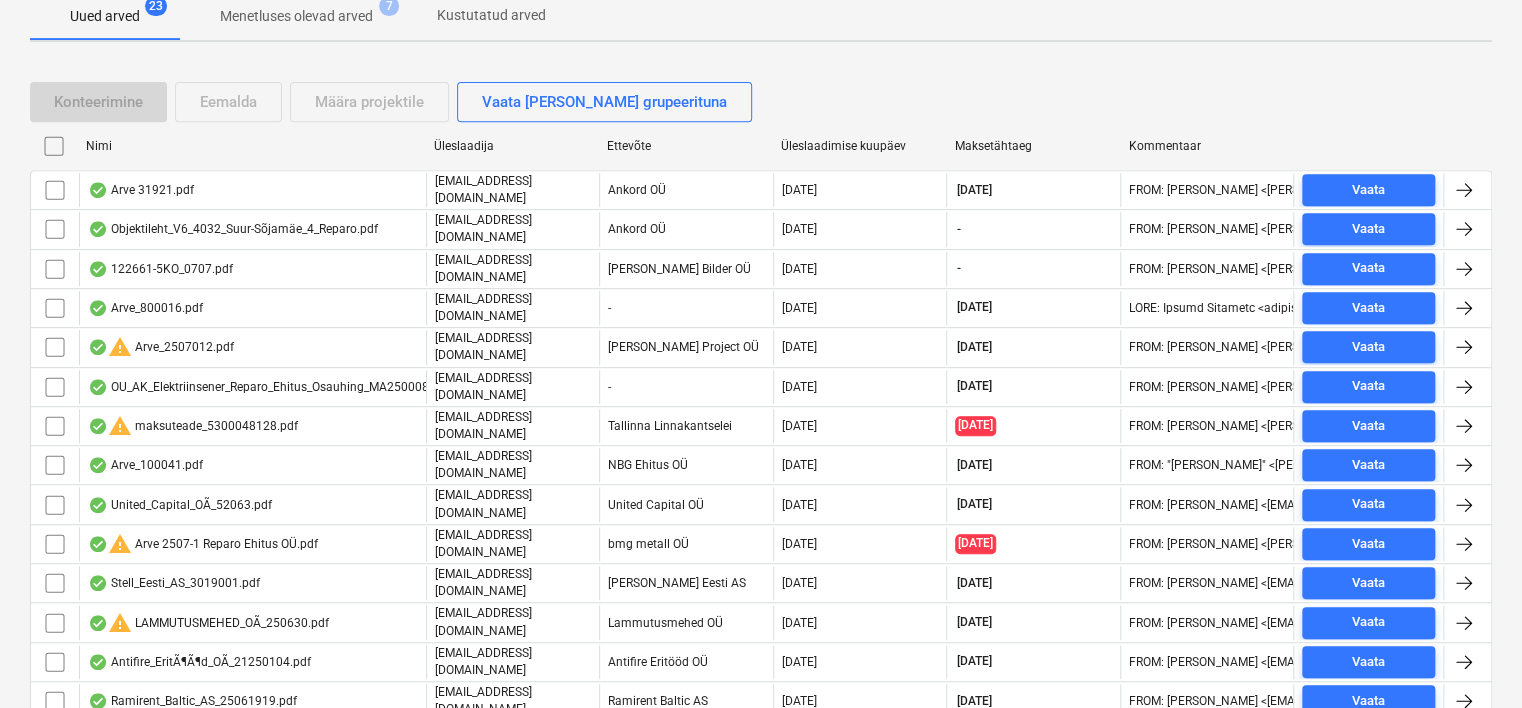 scroll, scrollTop: 398, scrollLeft: 0, axis: vertical 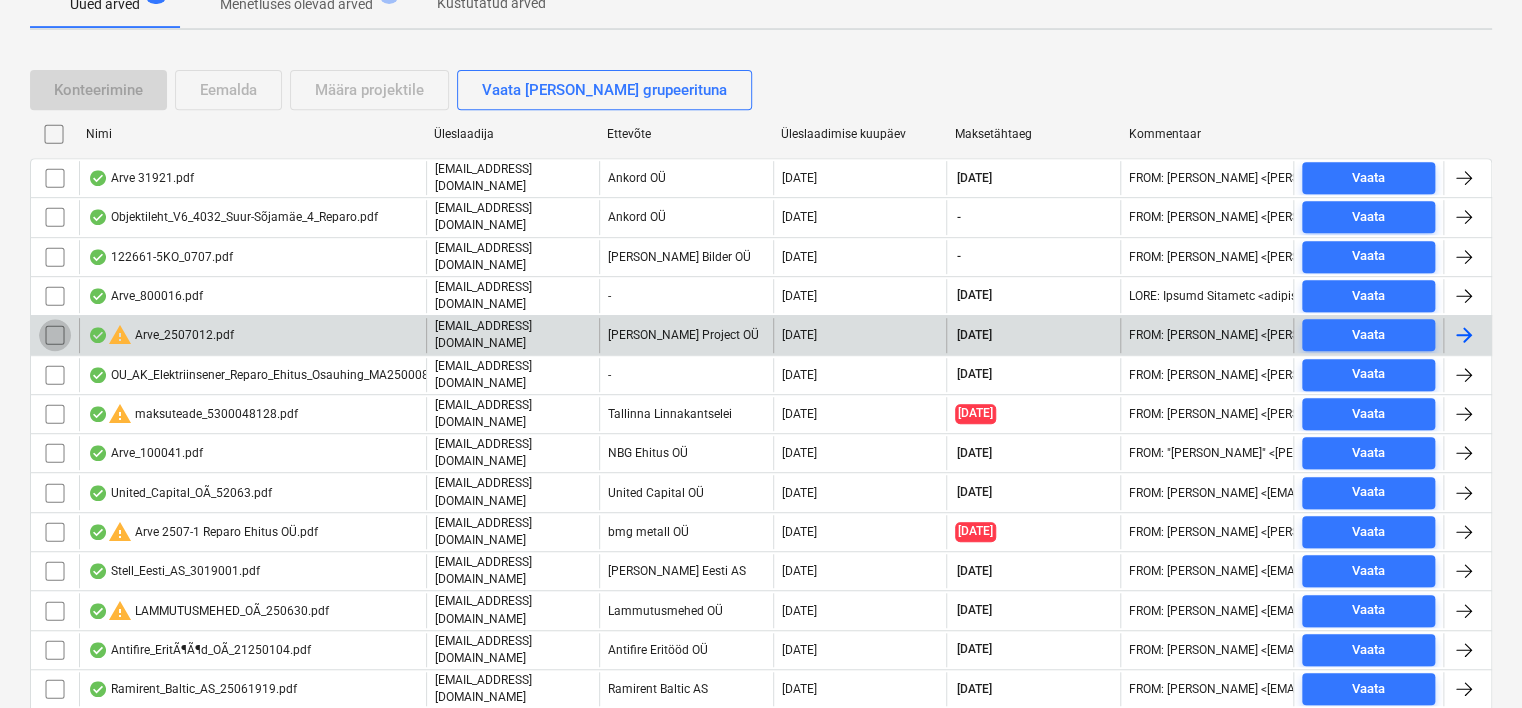 click at bounding box center (55, 335) 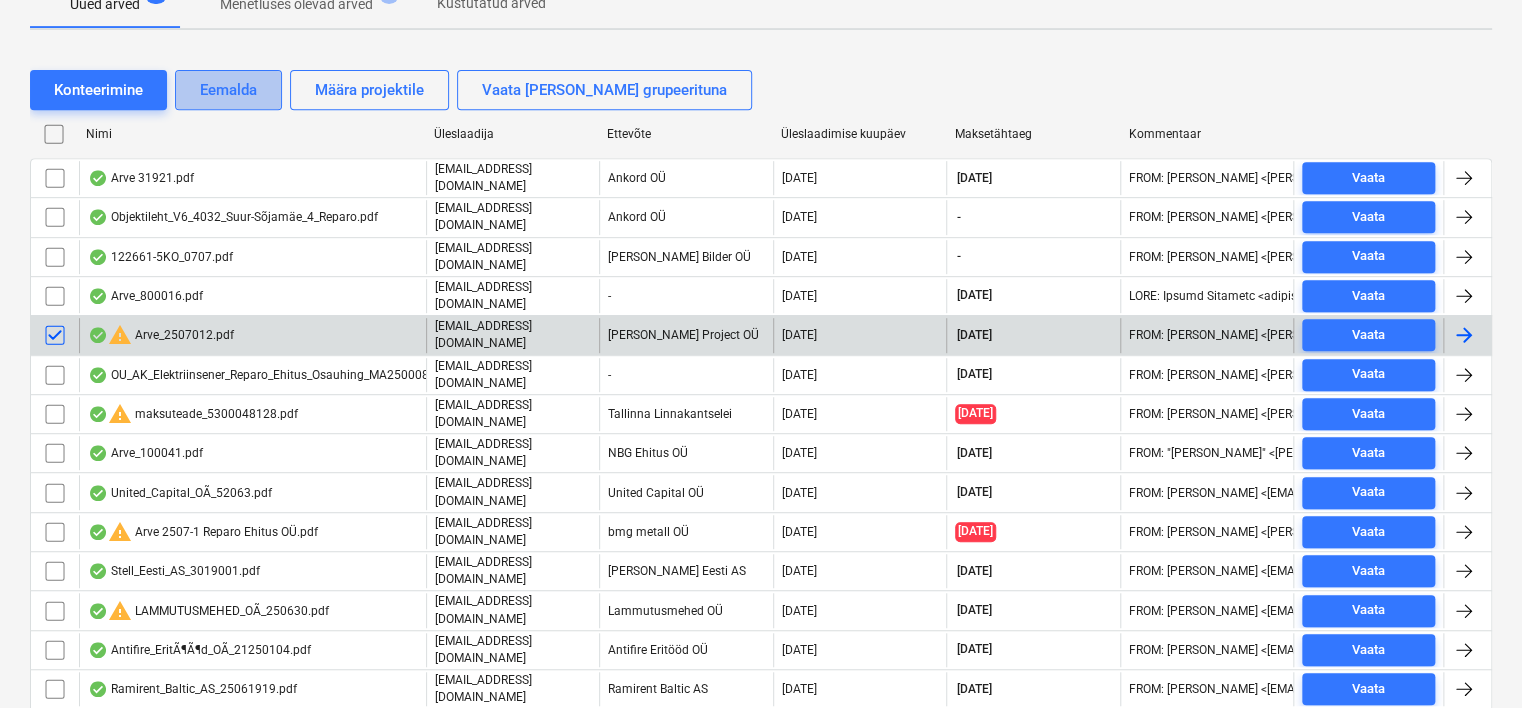 click on "Eemalda" at bounding box center [228, 90] 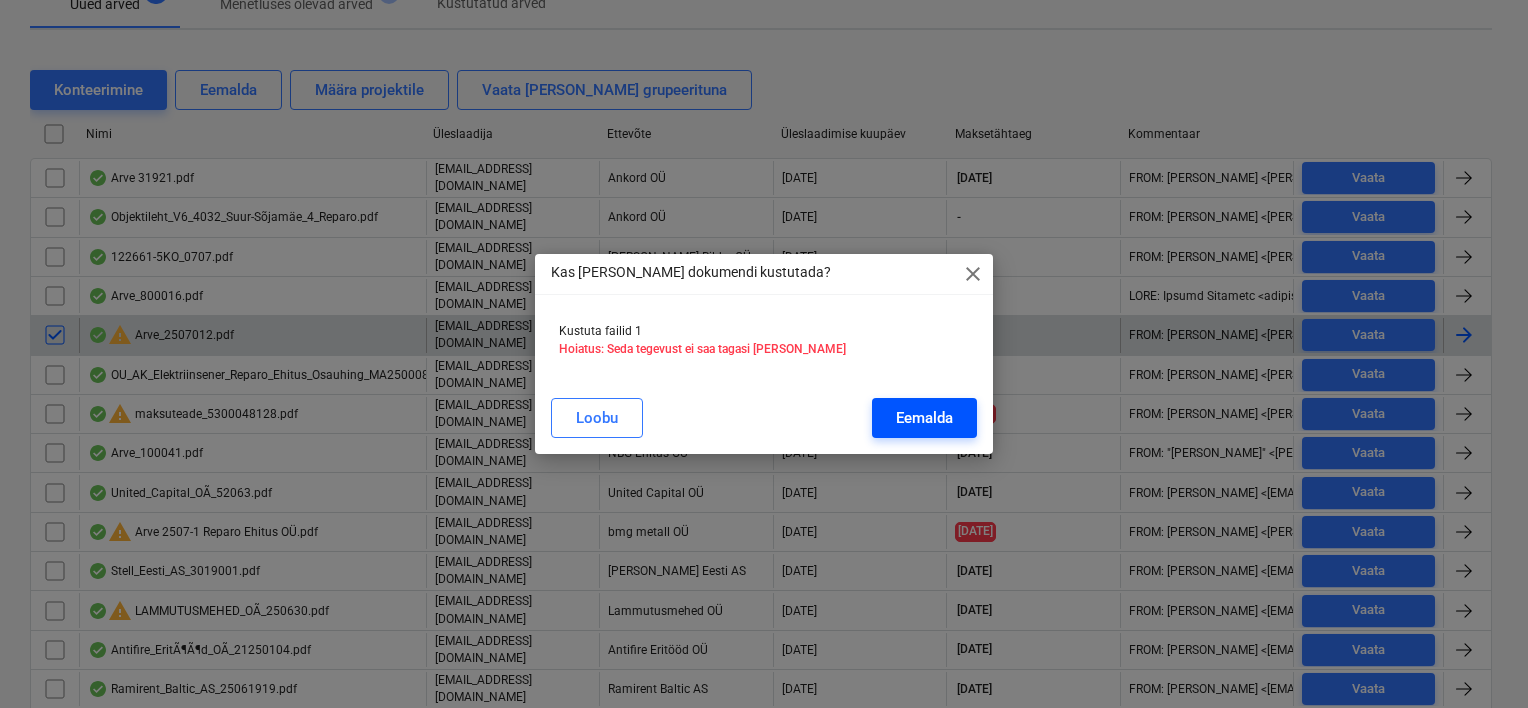 click on "Eemalda" at bounding box center (924, 418) 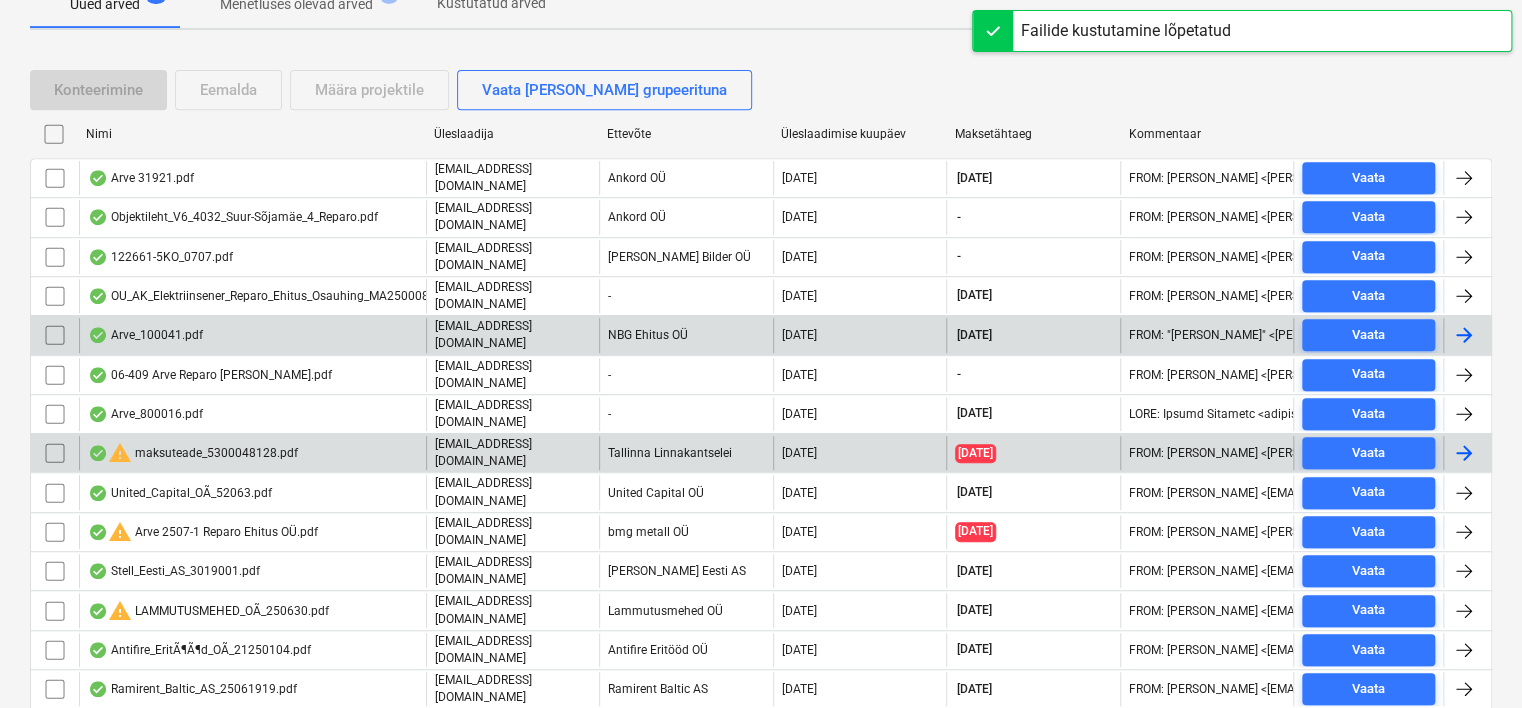 click on "warning   maksuteade_5300048128.pdf" at bounding box center [193, 453] 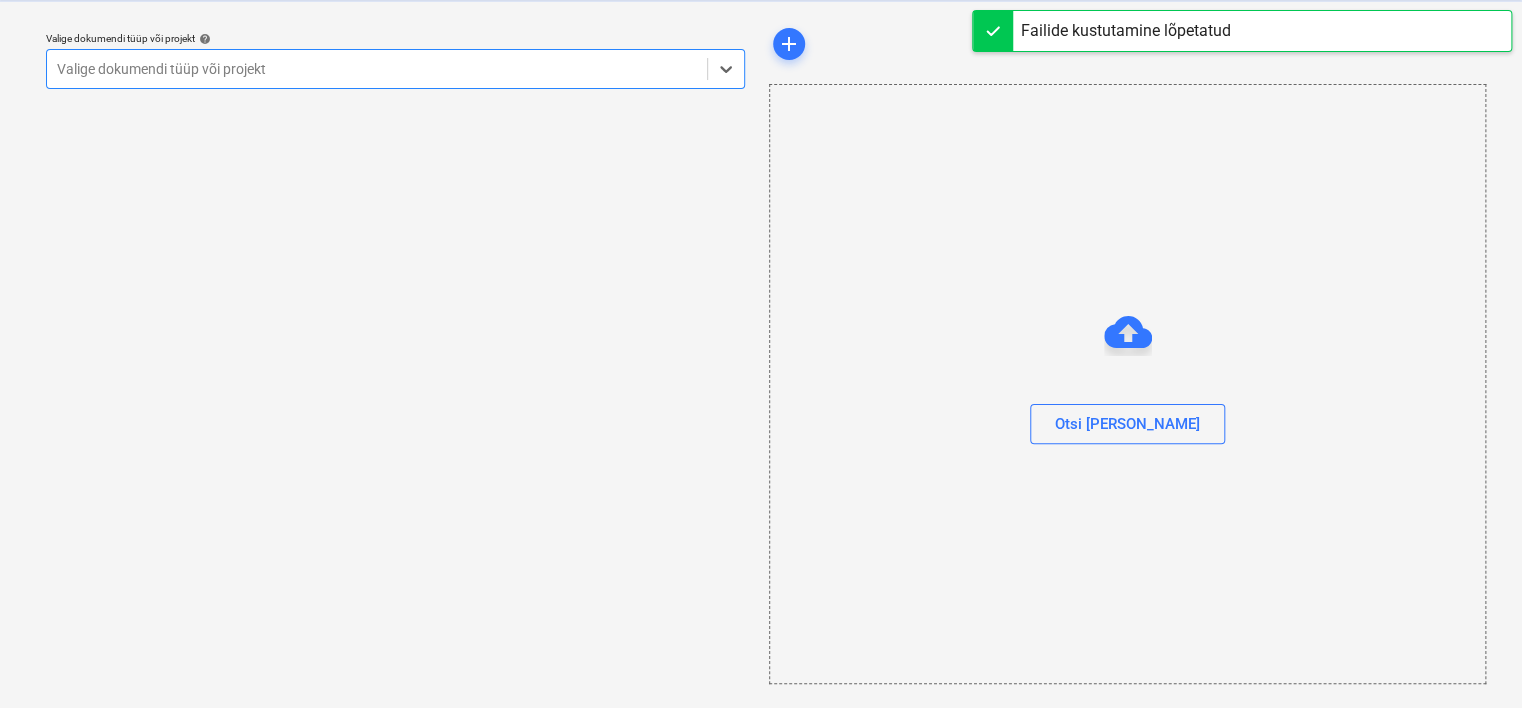 scroll, scrollTop: 51, scrollLeft: 0, axis: vertical 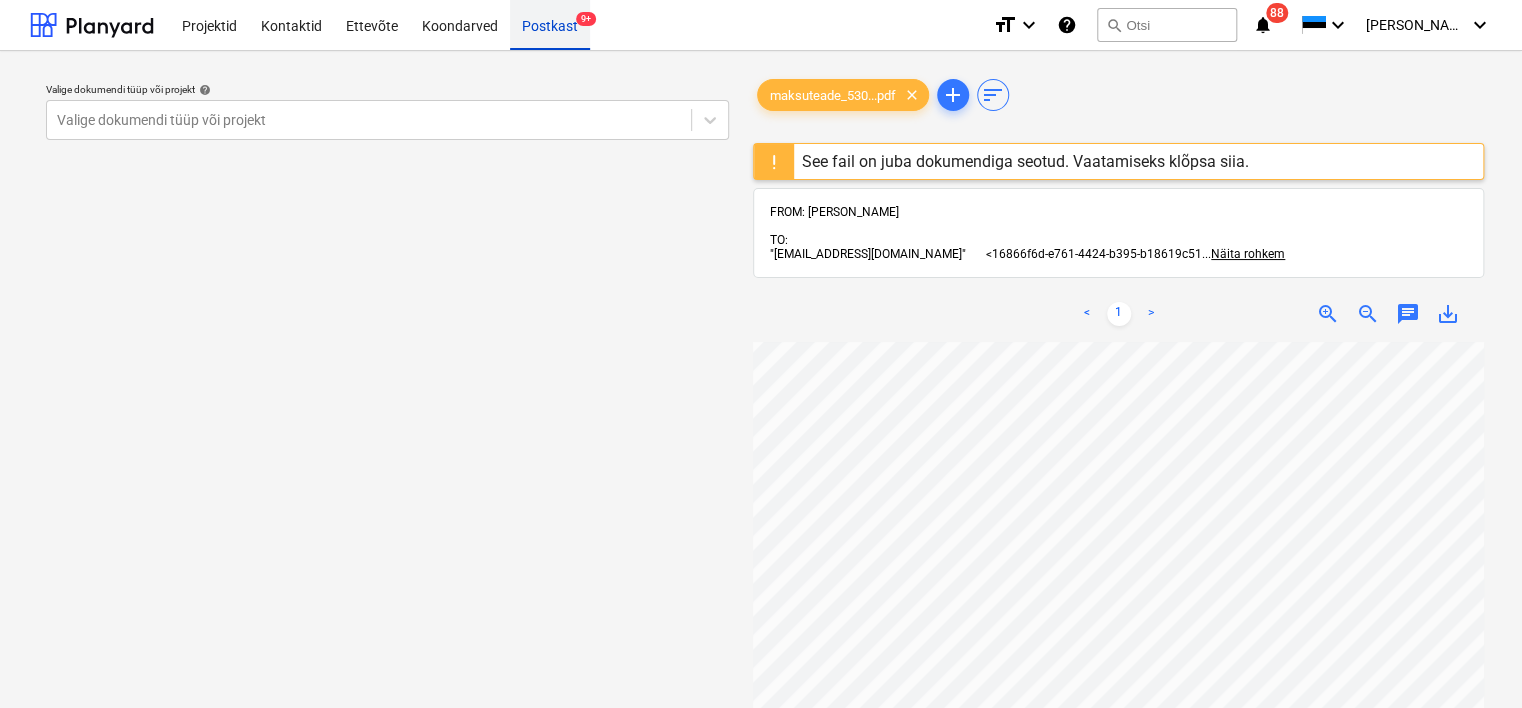 click on "Postkast 9+" at bounding box center (550, 24) 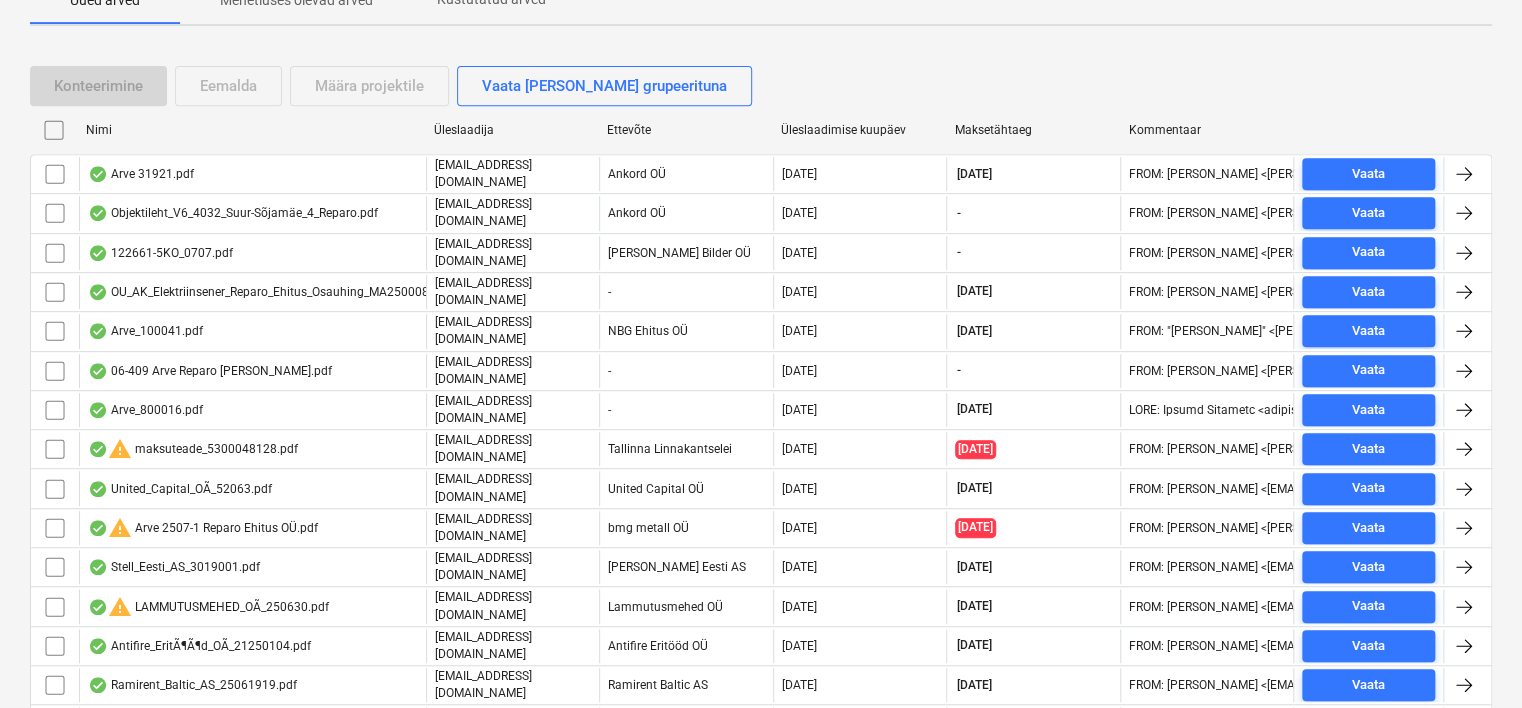 scroll, scrollTop: 410, scrollLeft: 0, axis: vertical 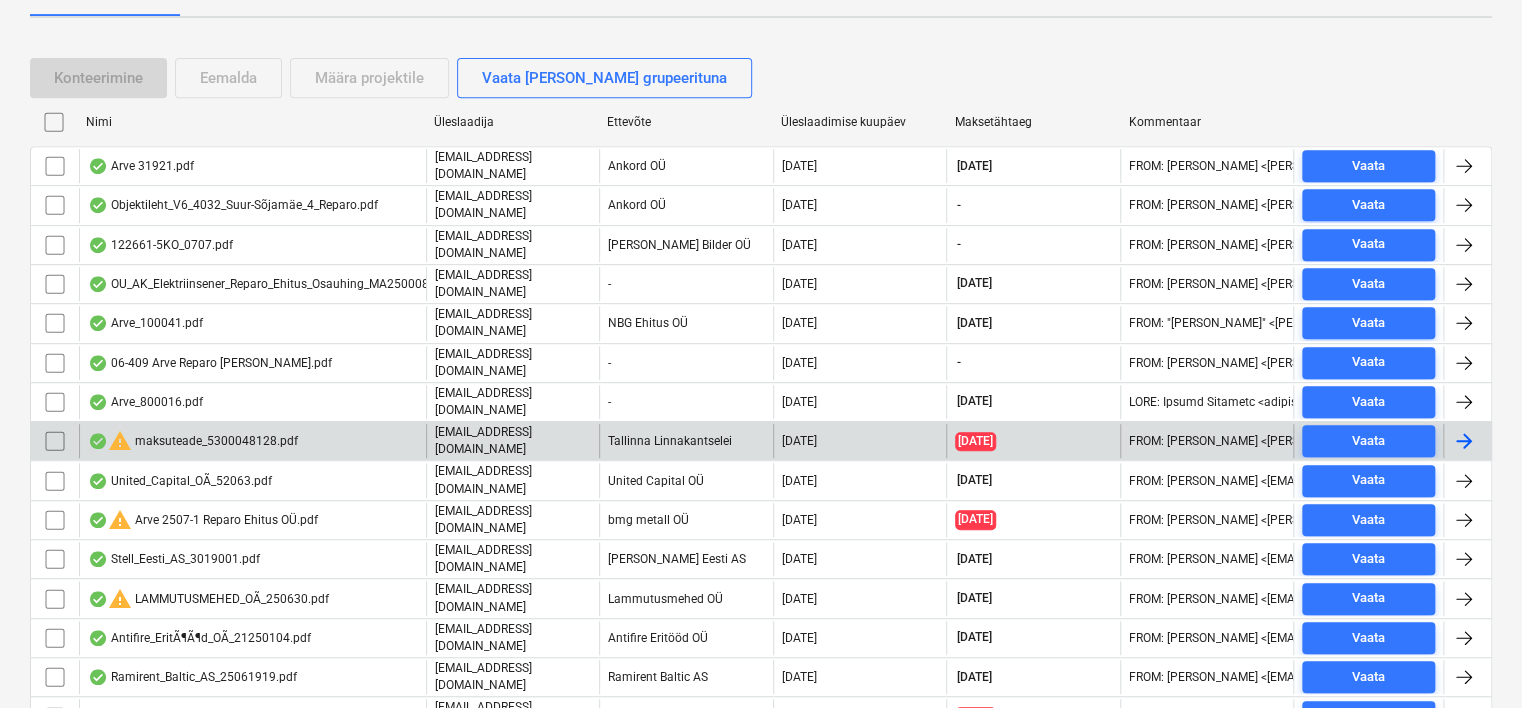 click at bounding box center [55, 441] 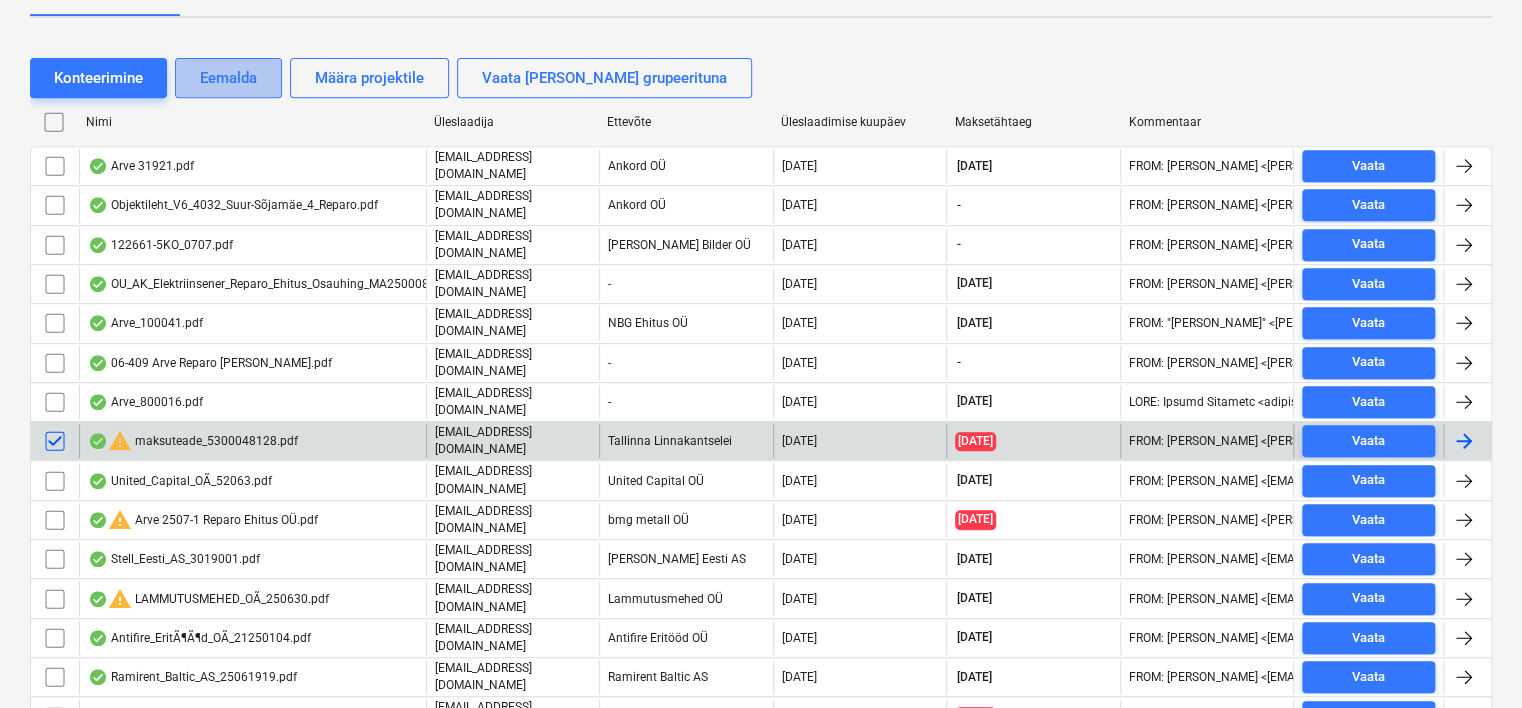 click on "Eemalda" at bounding box center [228, 78] 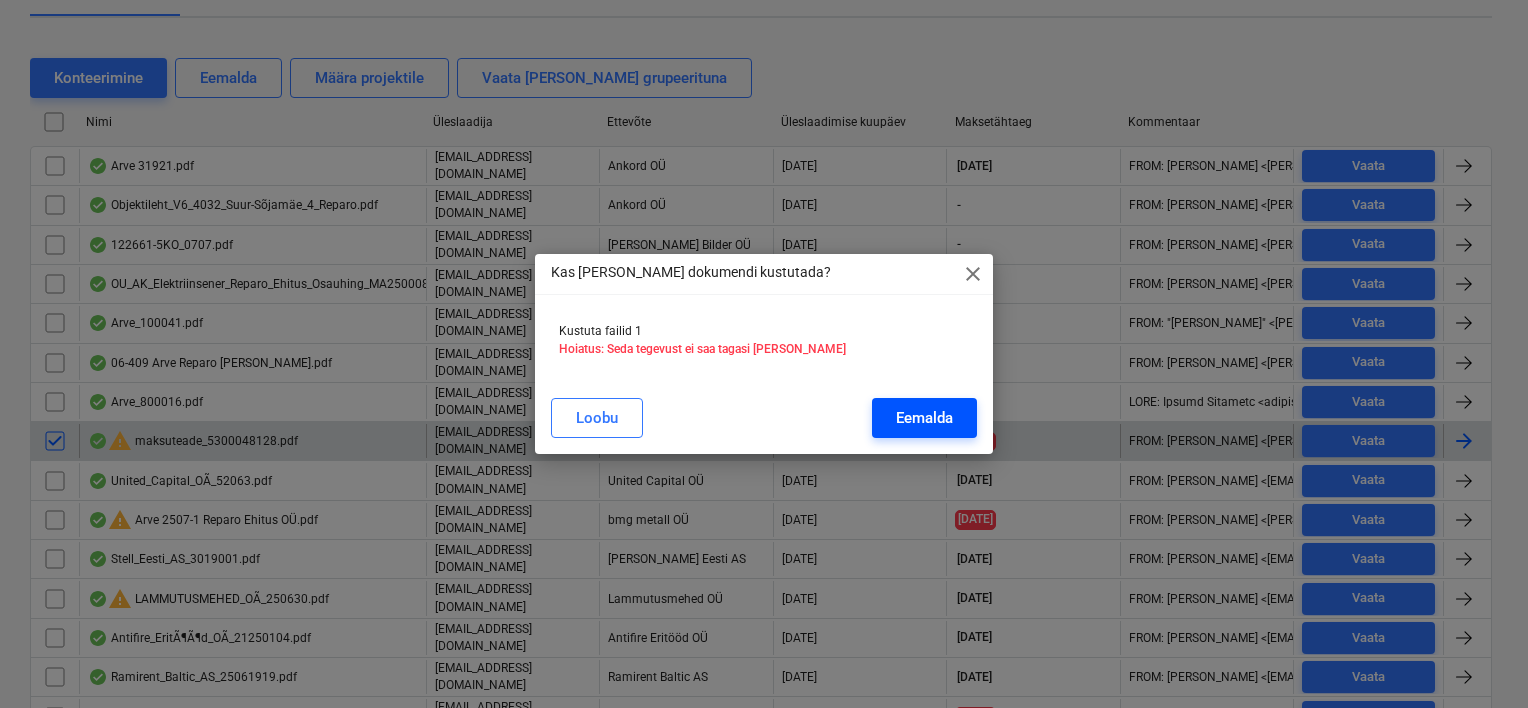 click on "Eemalda" at bounding box center (924, 418) 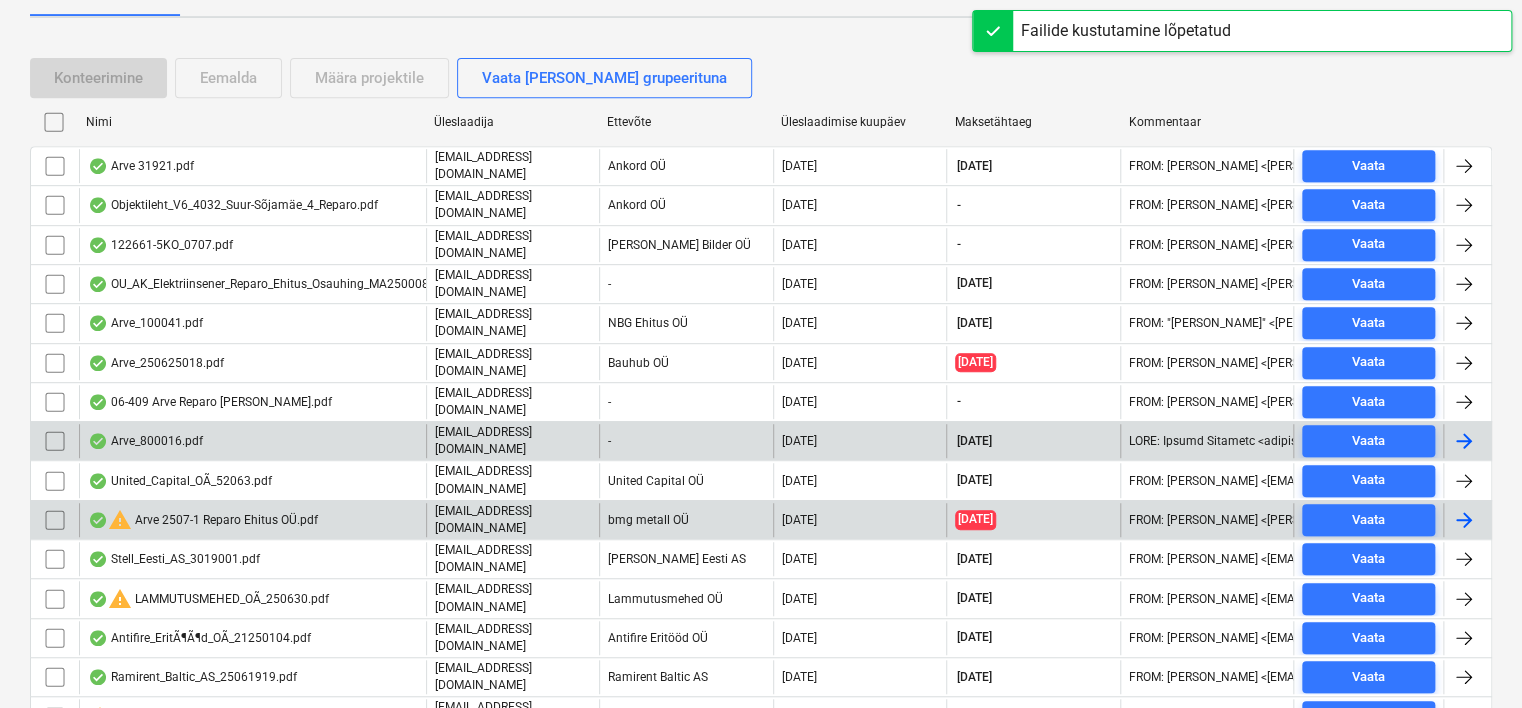 click on "warning   Arve 2507-1 Reparo Ehitus OÜ.pdf" at bounding box center [203, 520] 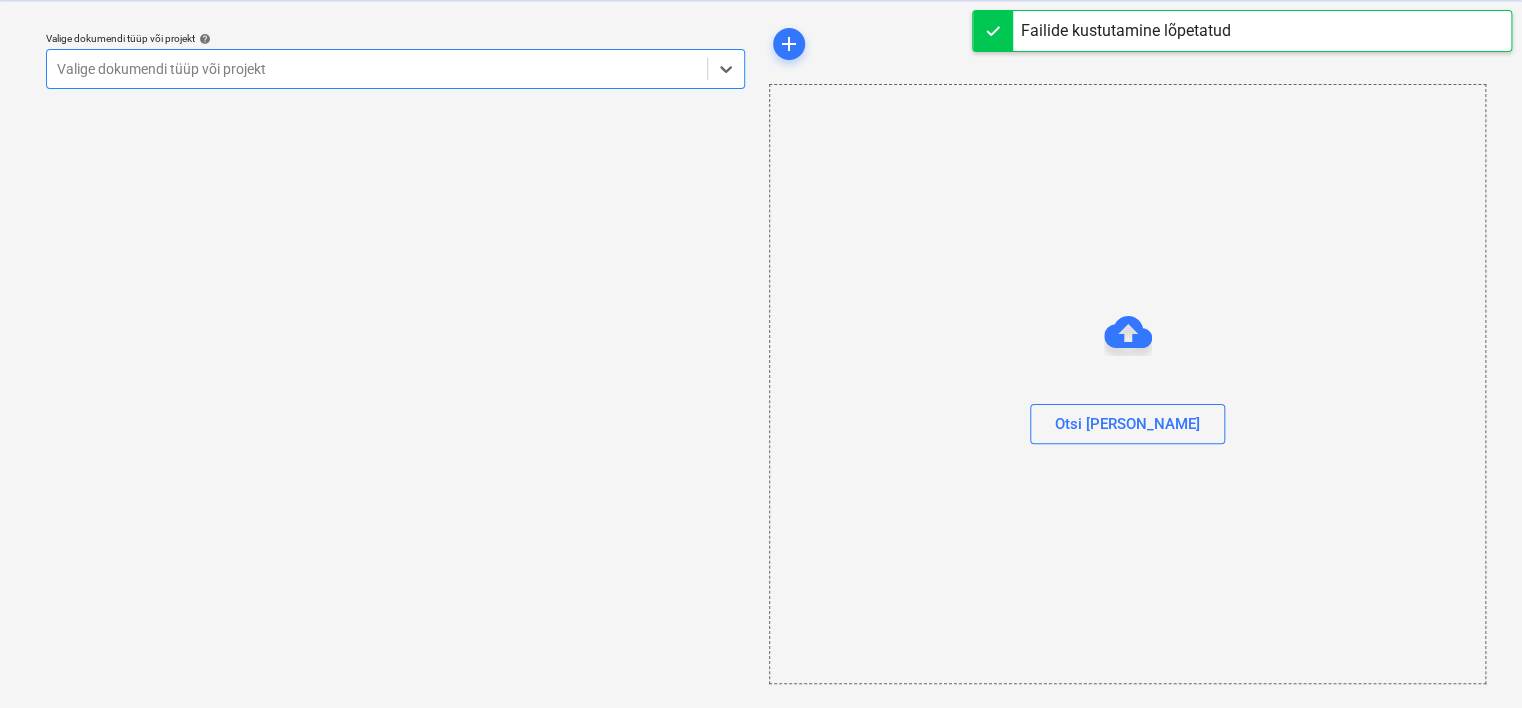 scroll, scrollTop: 51, scrollLeft: 0, axis: vertical 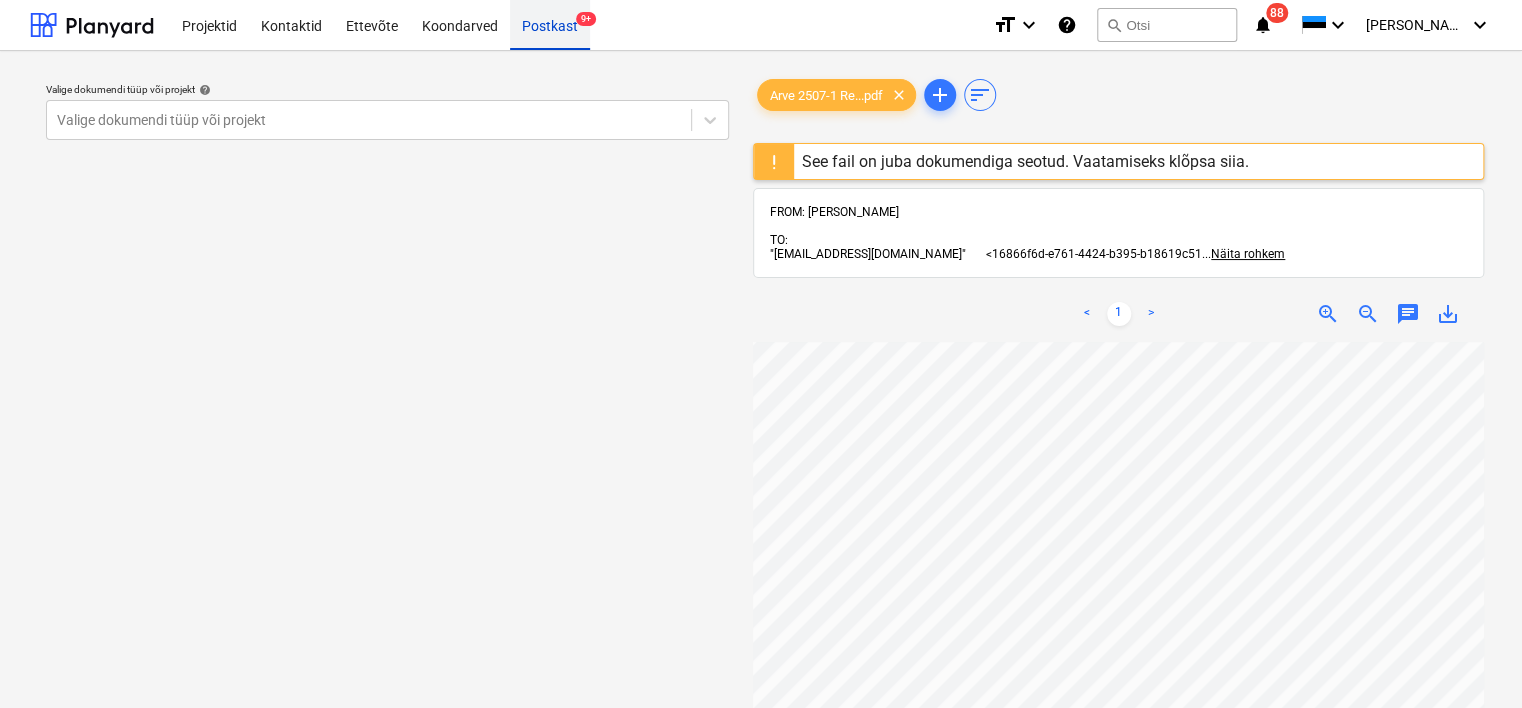click on "Postkast 9+" at bounding box center [550, 24] 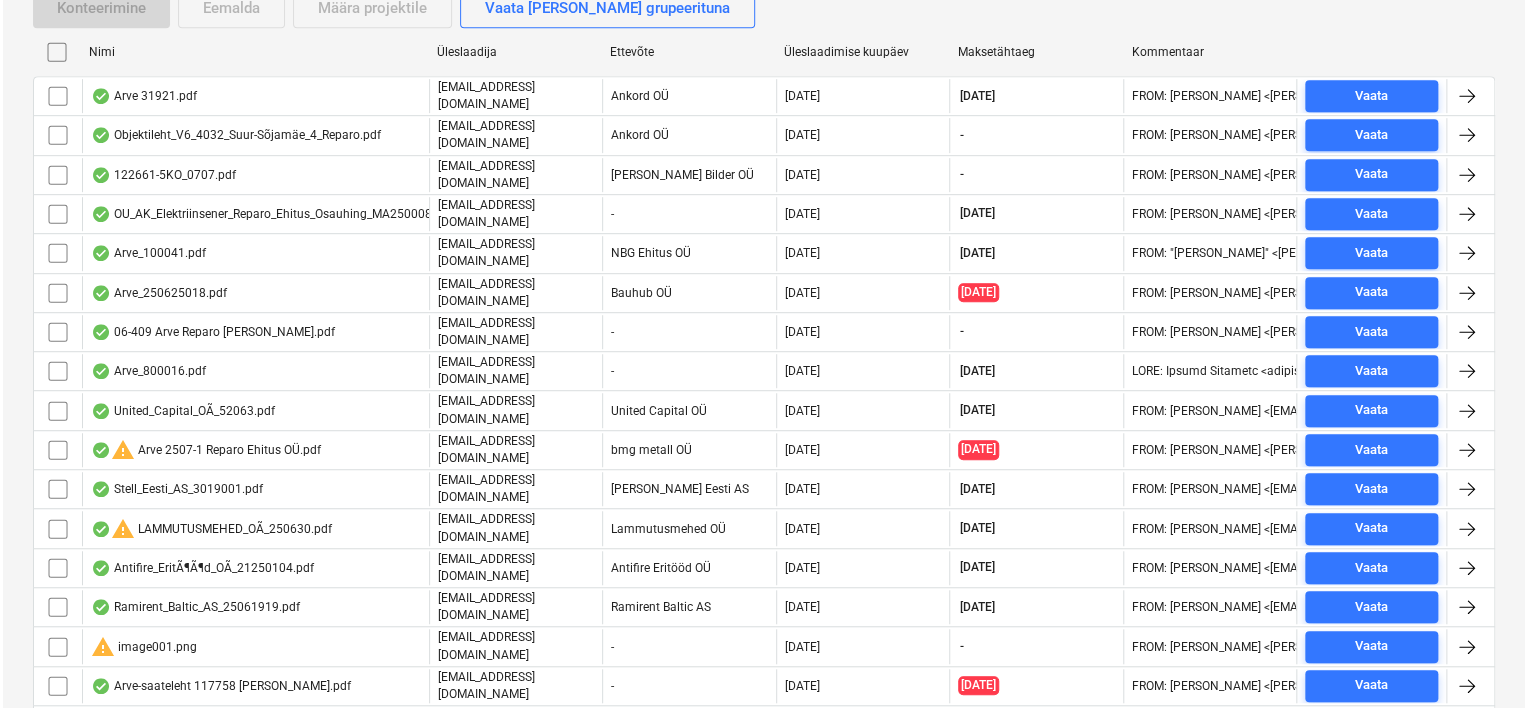 scroll, scrollTop: 480, scrollLeft: 0, axis: vertical 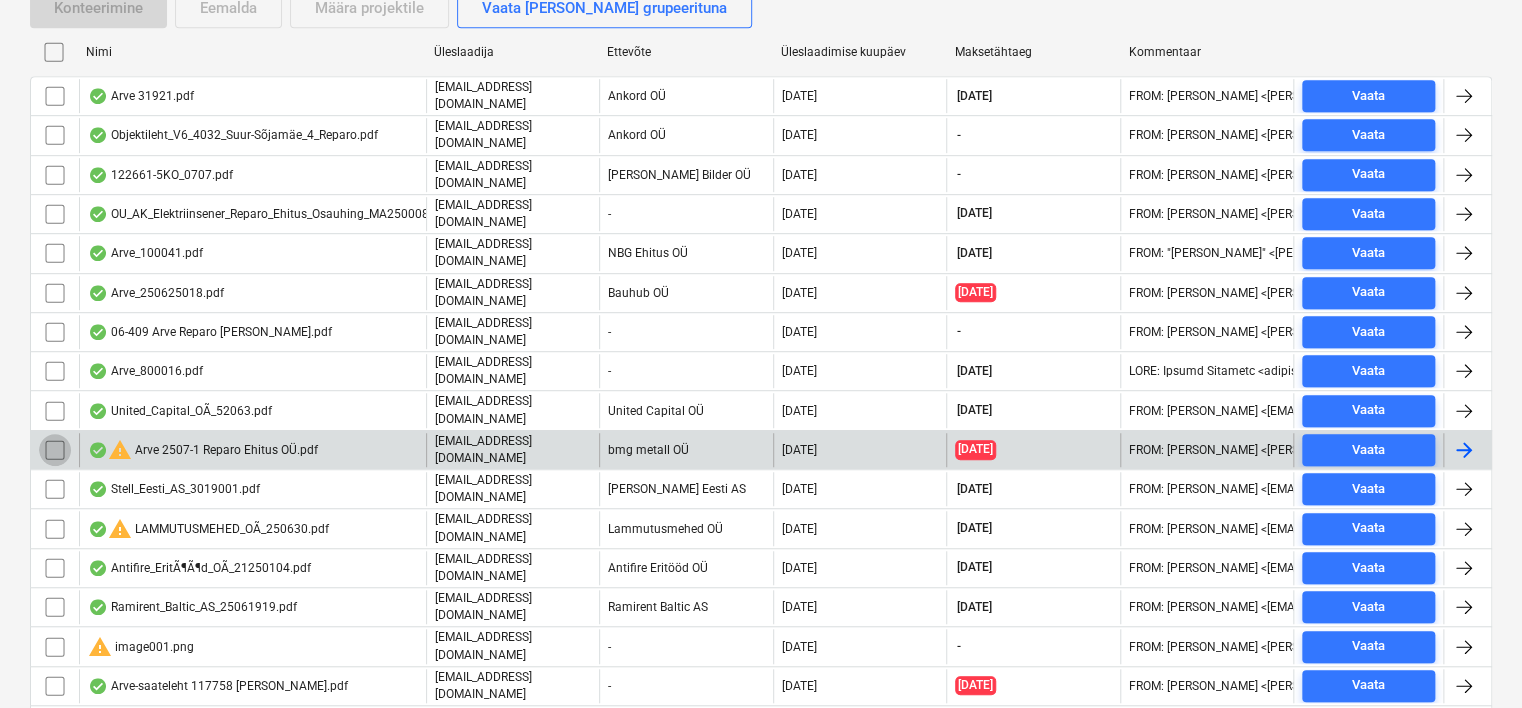click at bounding box center [55, 450] 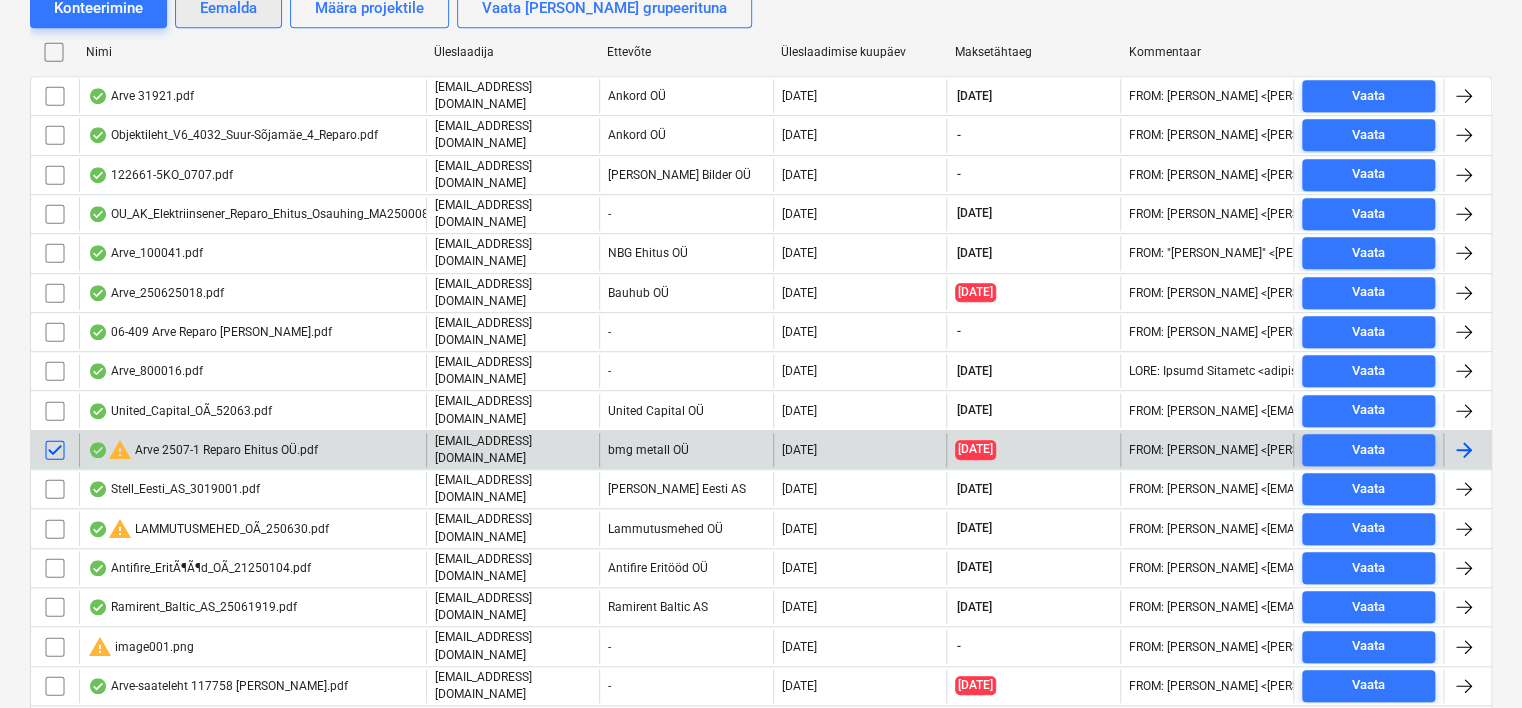 click on "Eemalda" at bounding box center (228, 8) 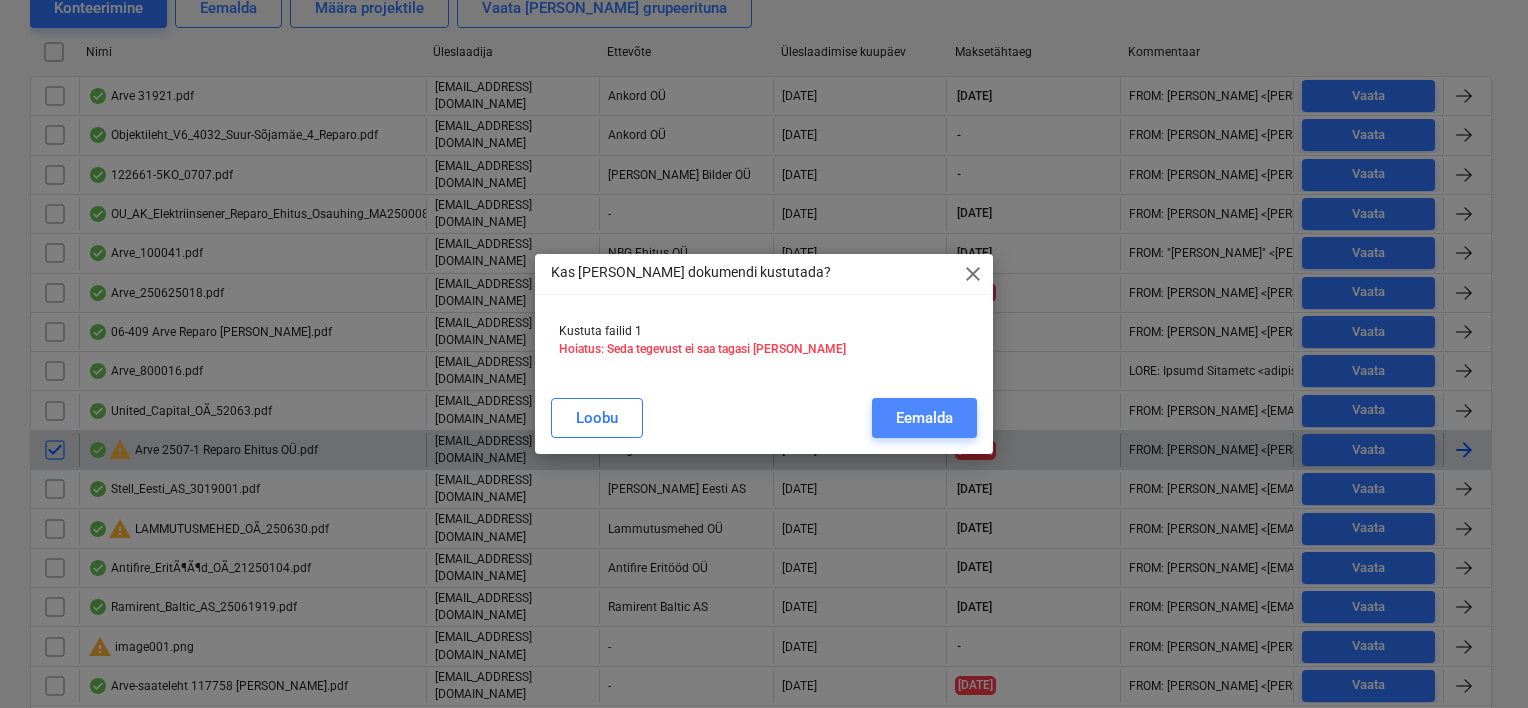 click on "Eemalda" at bounding box center [924, 418] 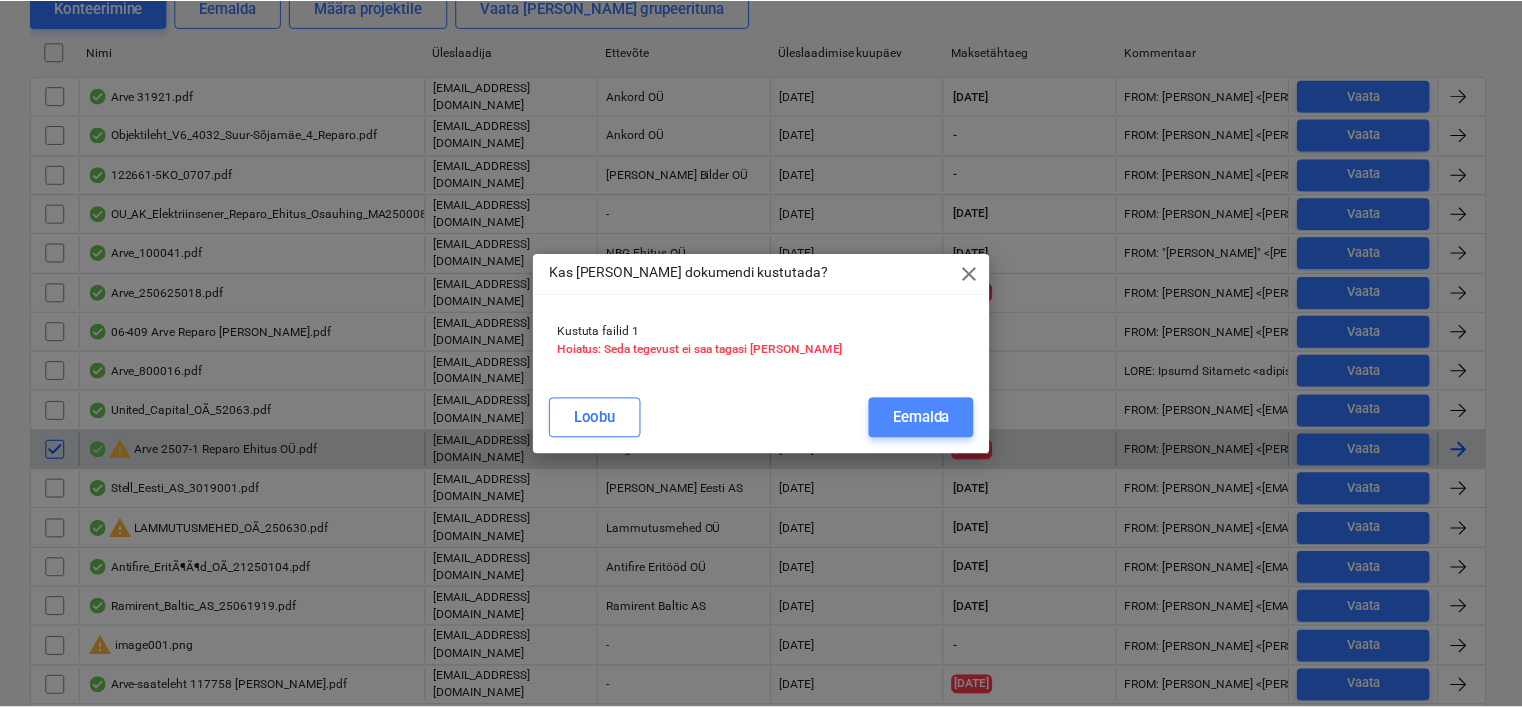 scroll, scrollTop: 466, scrollLeft: 0, axis: vertical 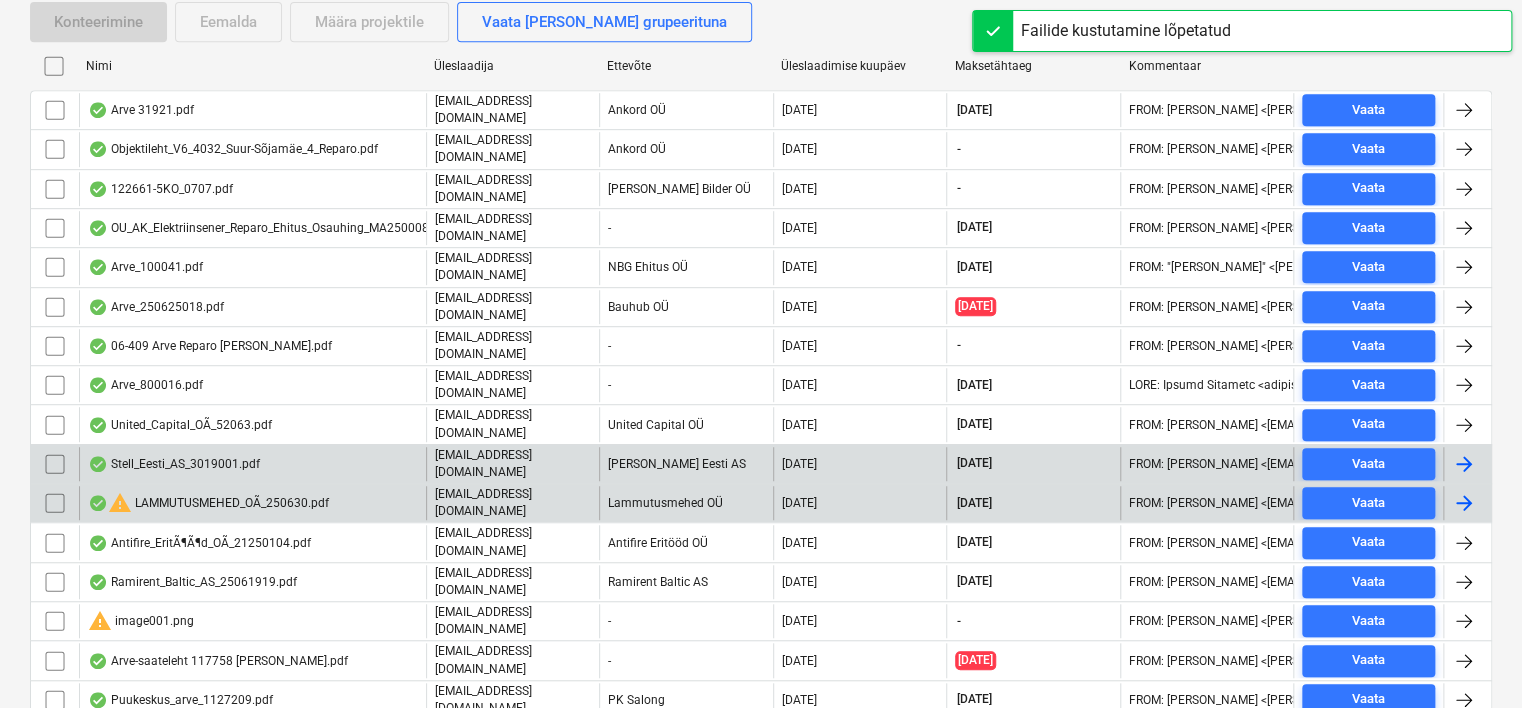 click on "warning   LAMMUTUSMEHED_OÃ_250630.pdf" at bounding box center (252, 503) 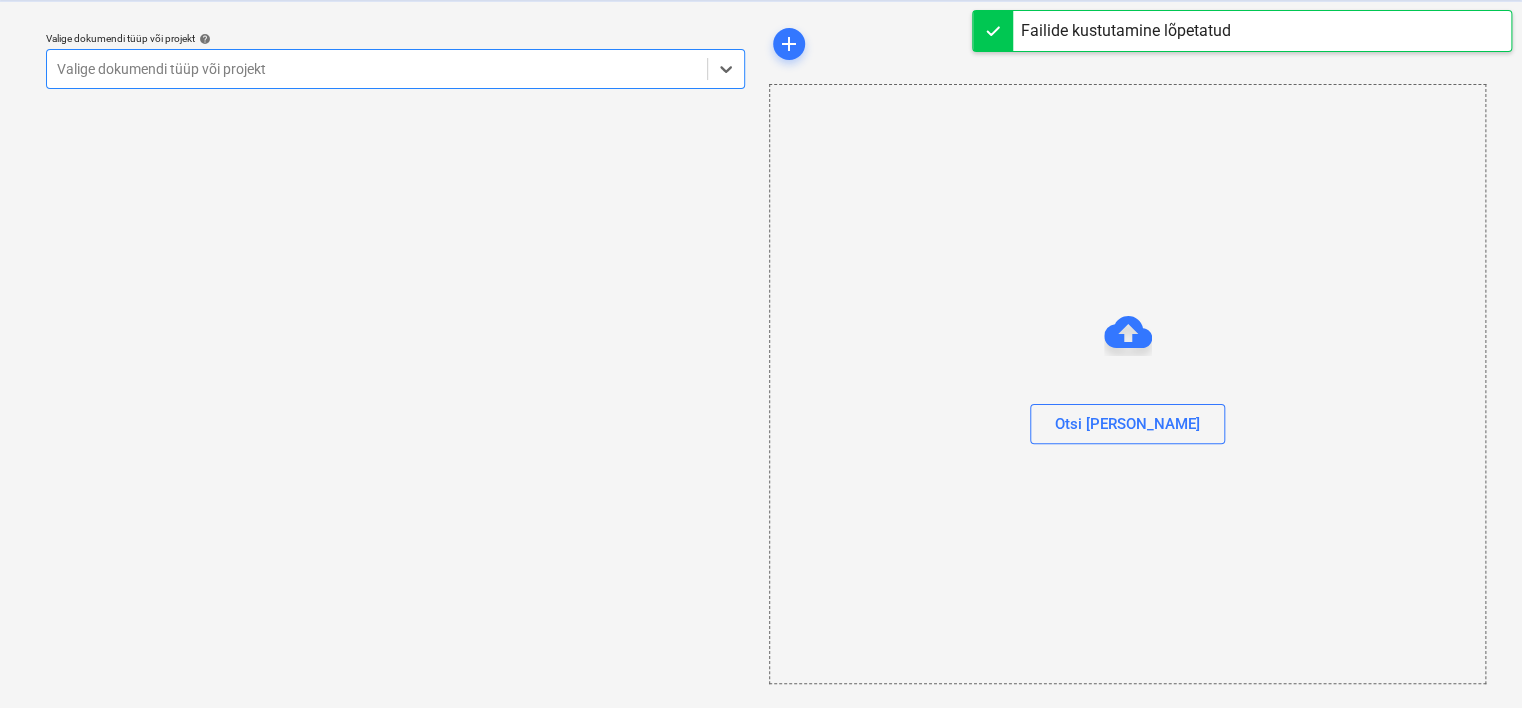 scroll, scrollTop: 51, scrollLeft: 0, axis: vertical 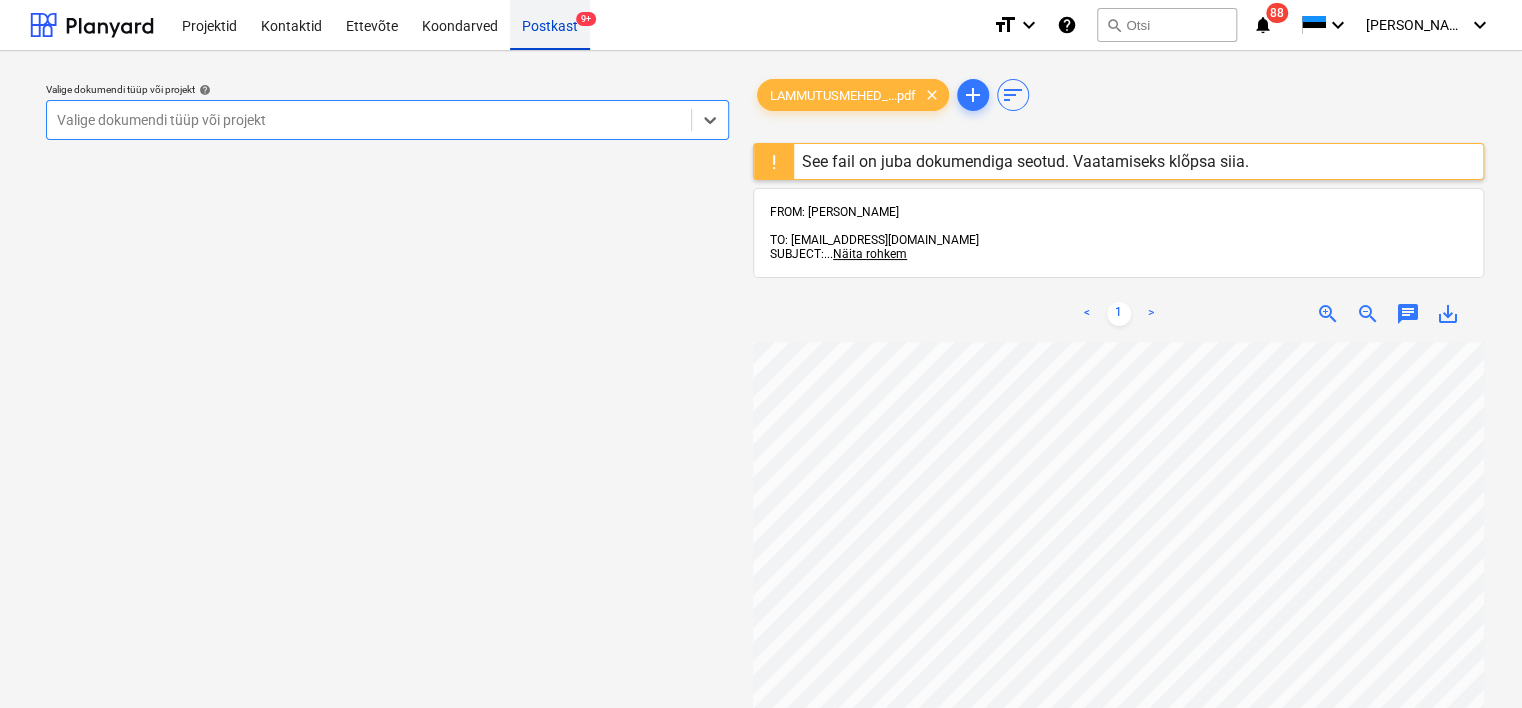 click on "Postkast 9+" at bounding box center [550, 24] 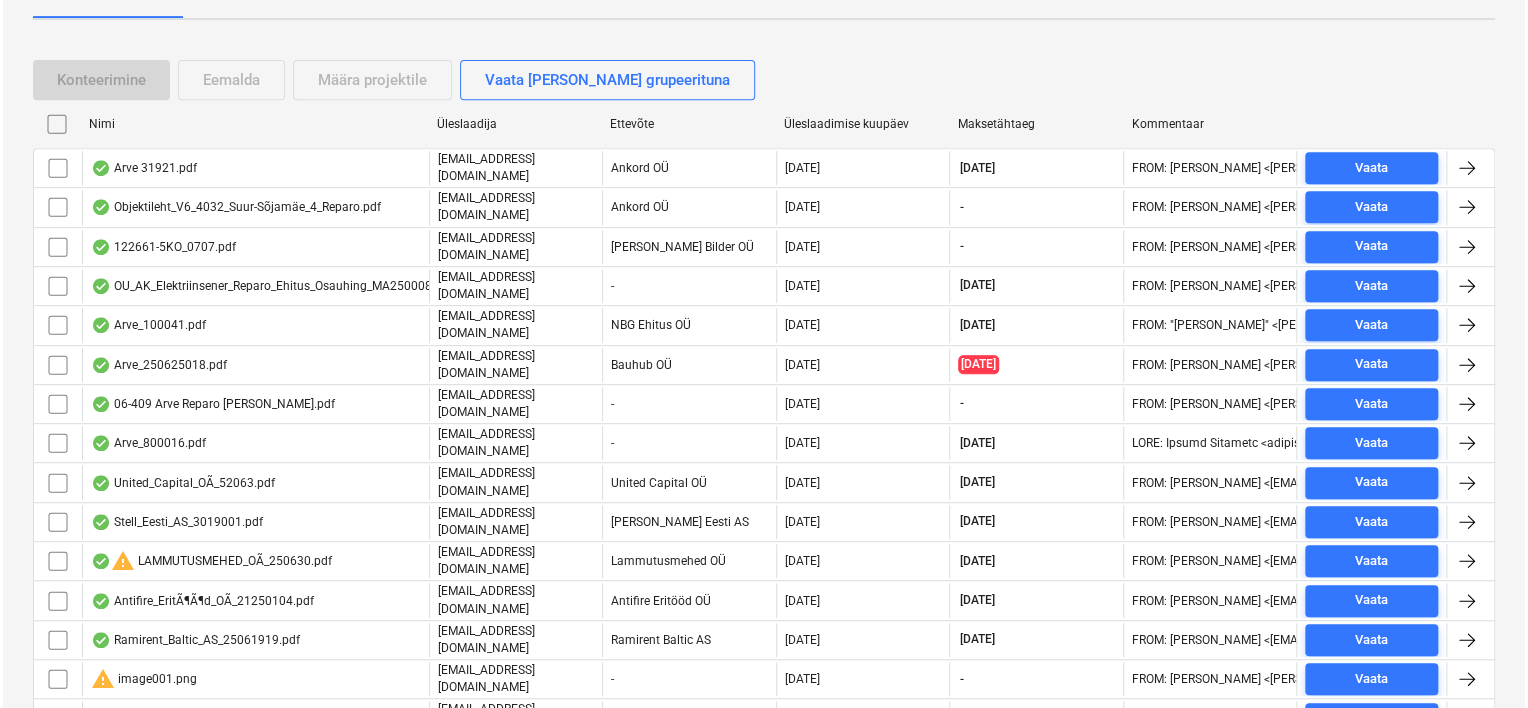 scroll, scrollTop: 484, scrollLeft: 0, axis: vertical 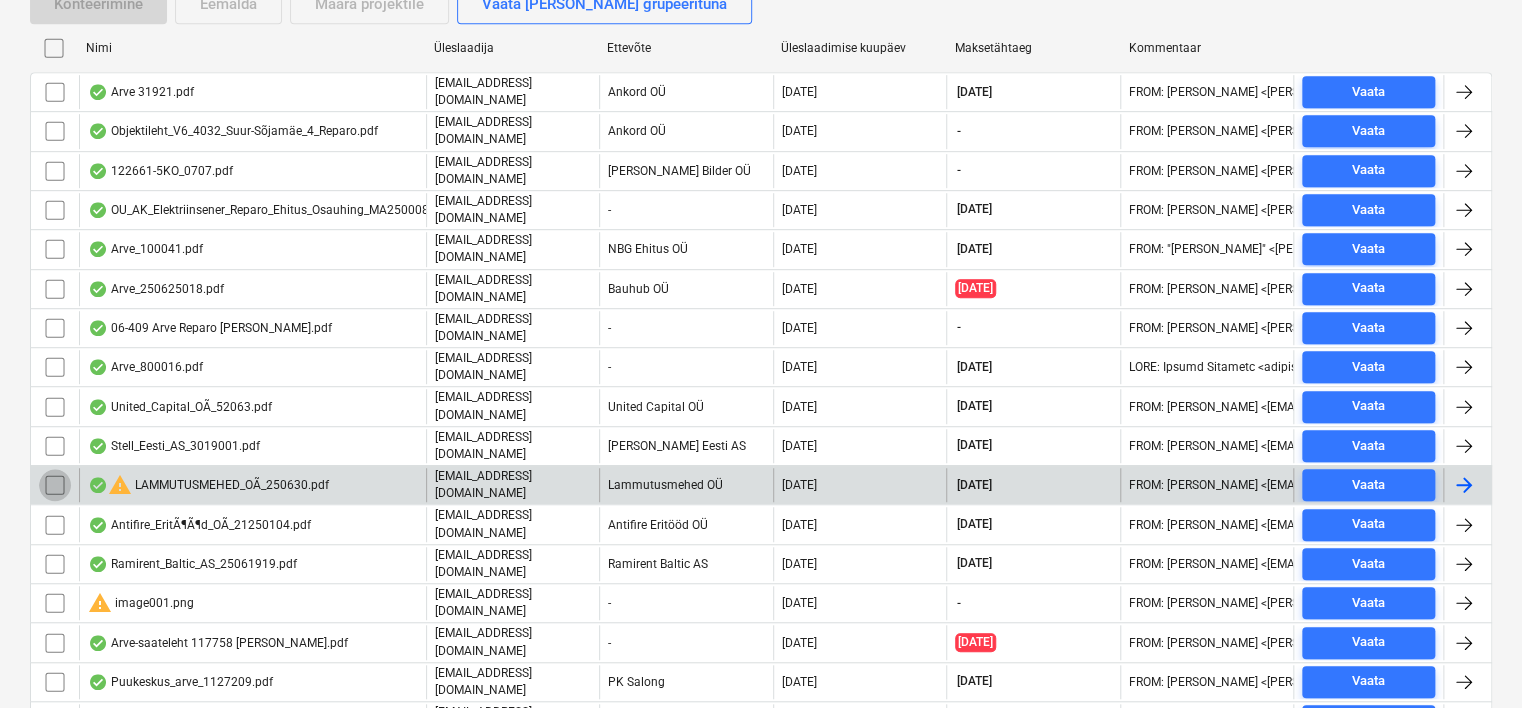 click at bounding box center [55, 485] 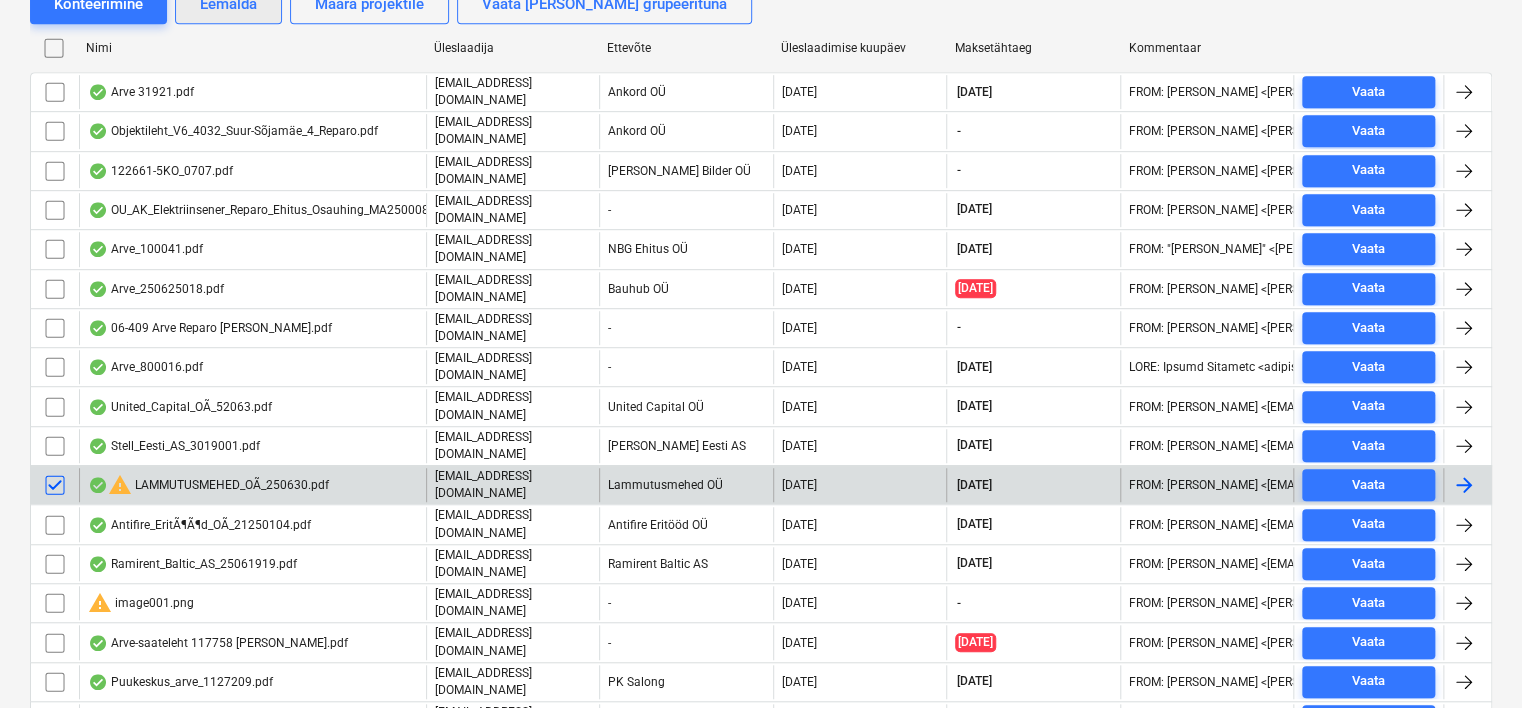 click on "Eemalda" at bounding box center (228, 4) 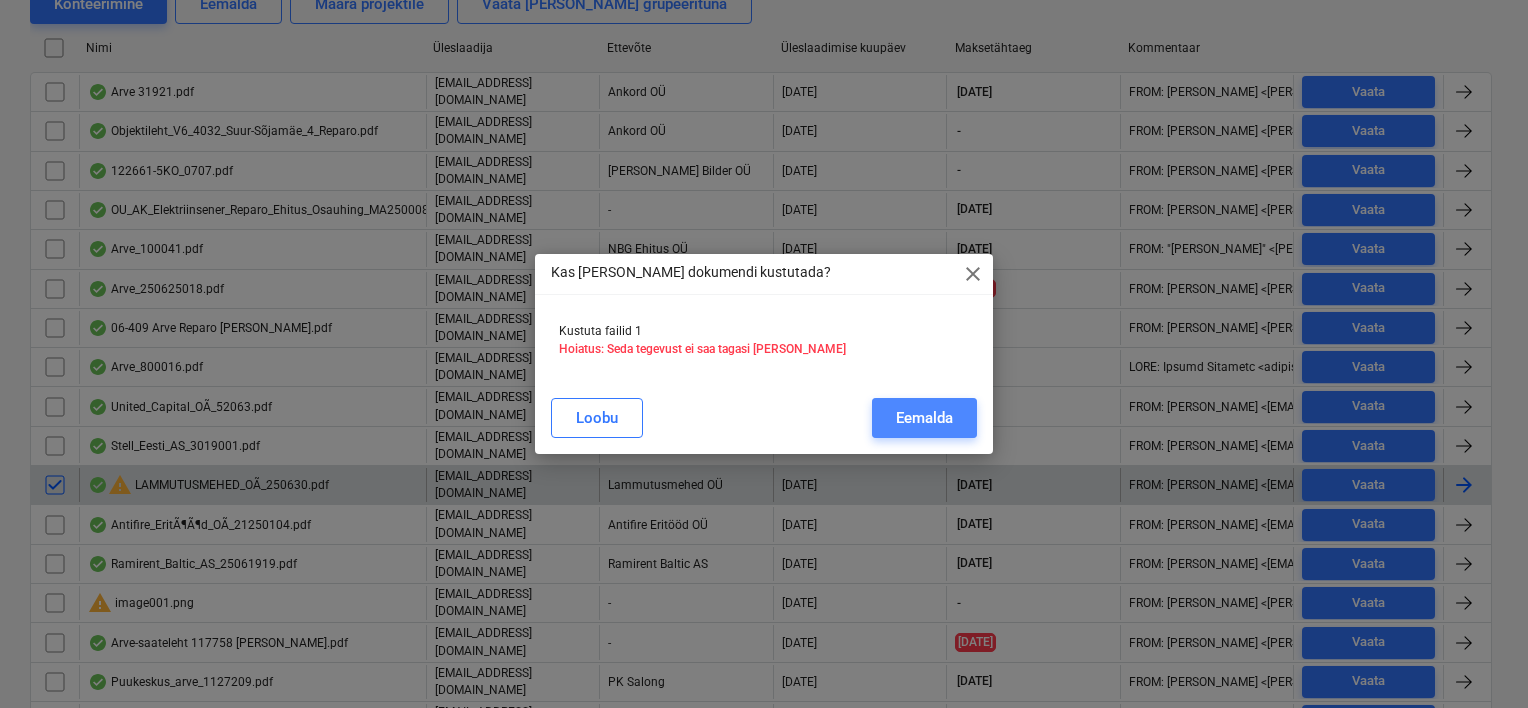 click on "Eemalda" at bounding box center [924, 418] 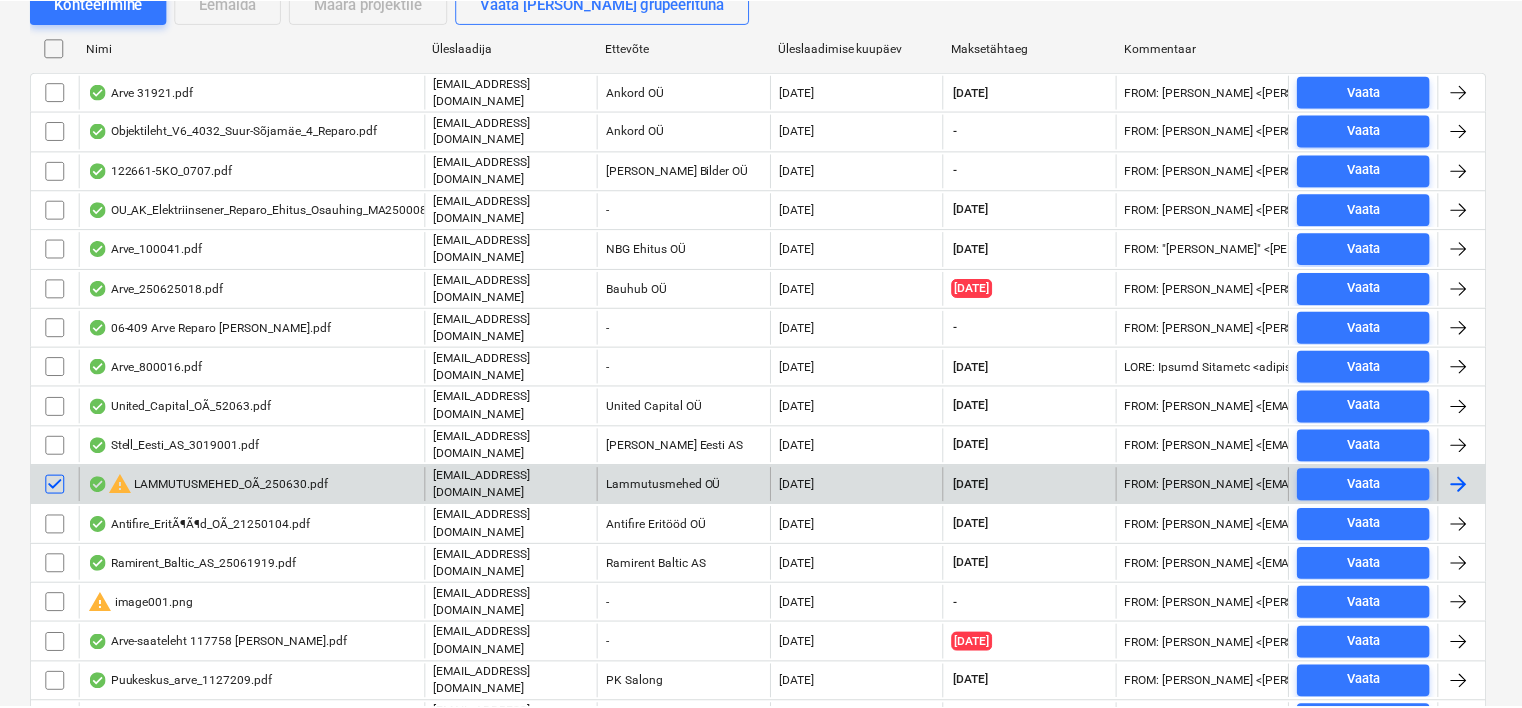 scroll, scrollTop: 466, scrollLeft: 0, axis: vertical 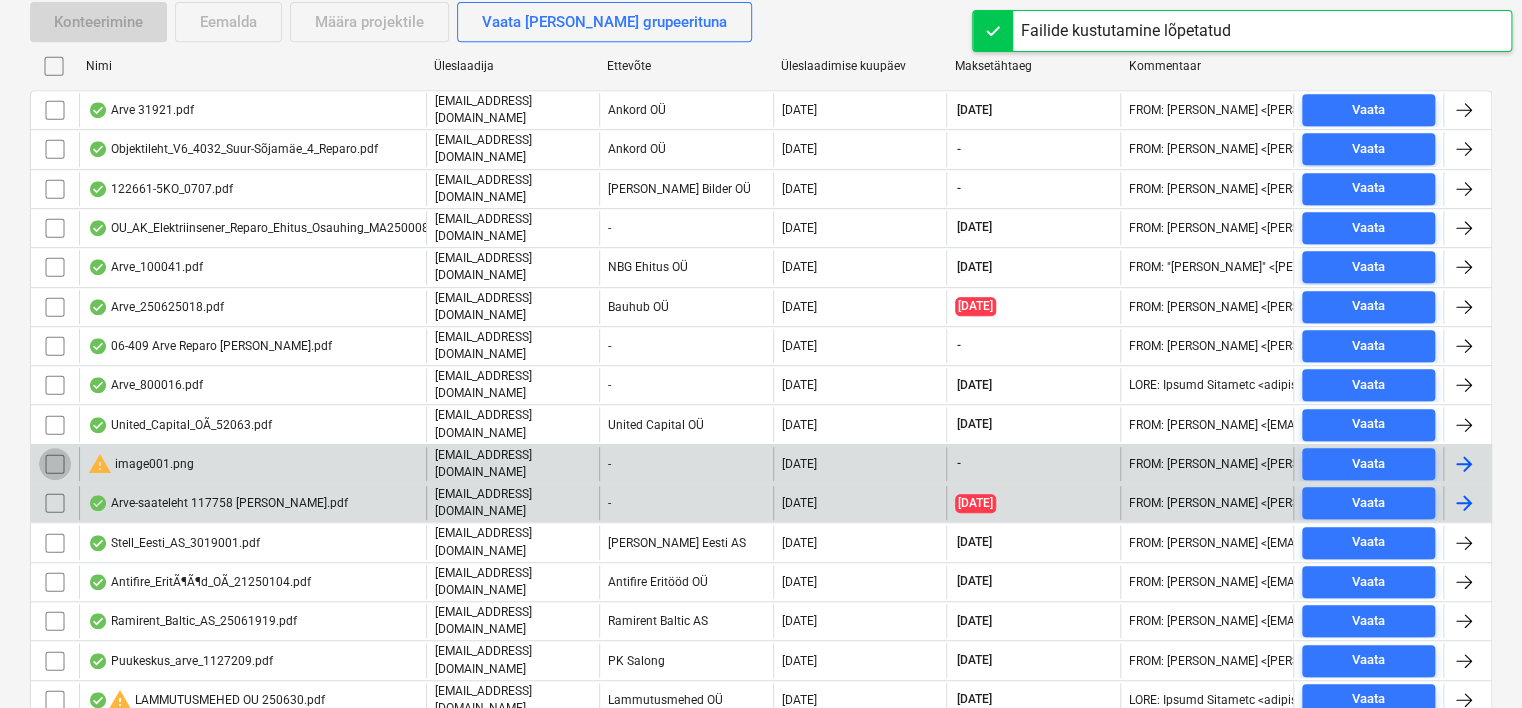 click at bounding box center (55, 464) 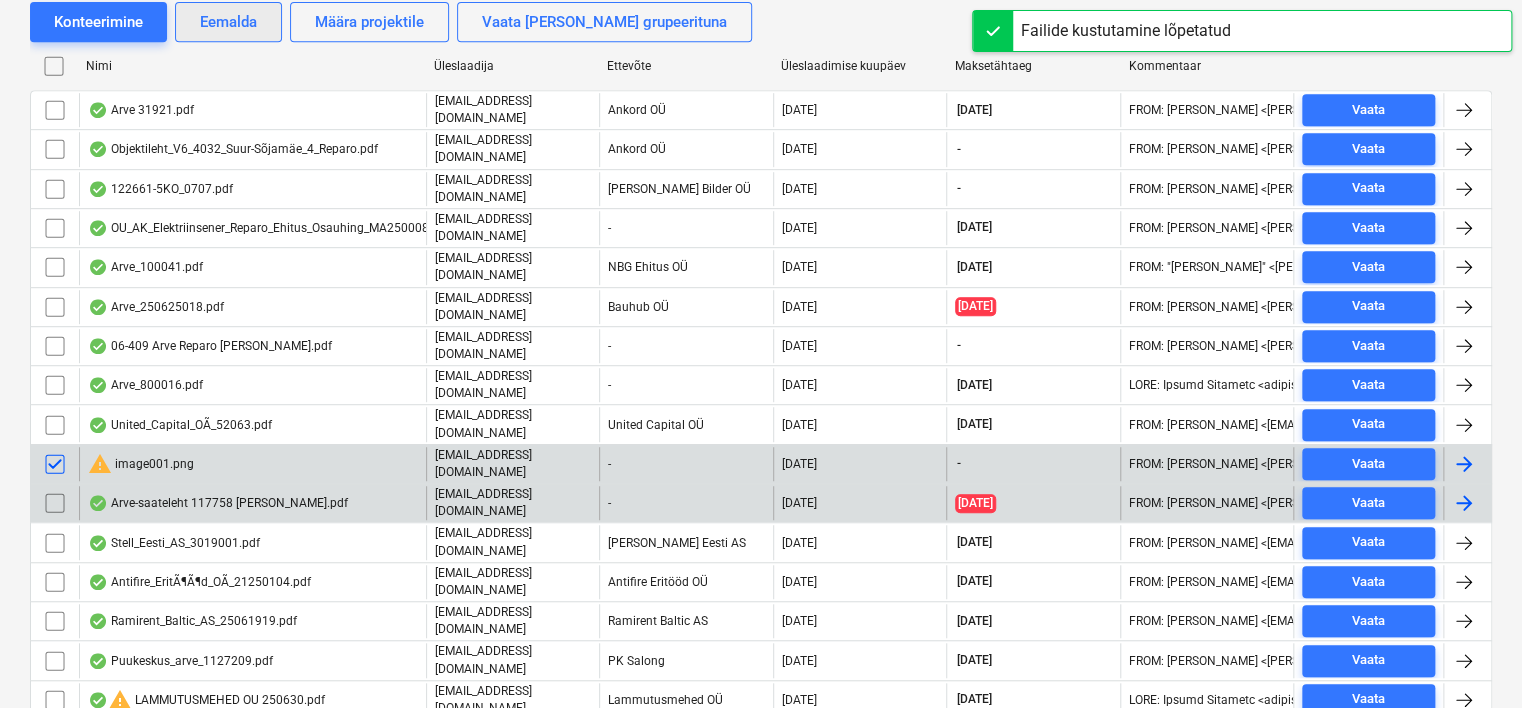 click on "Eemalda" at bounding box center [228, 22] 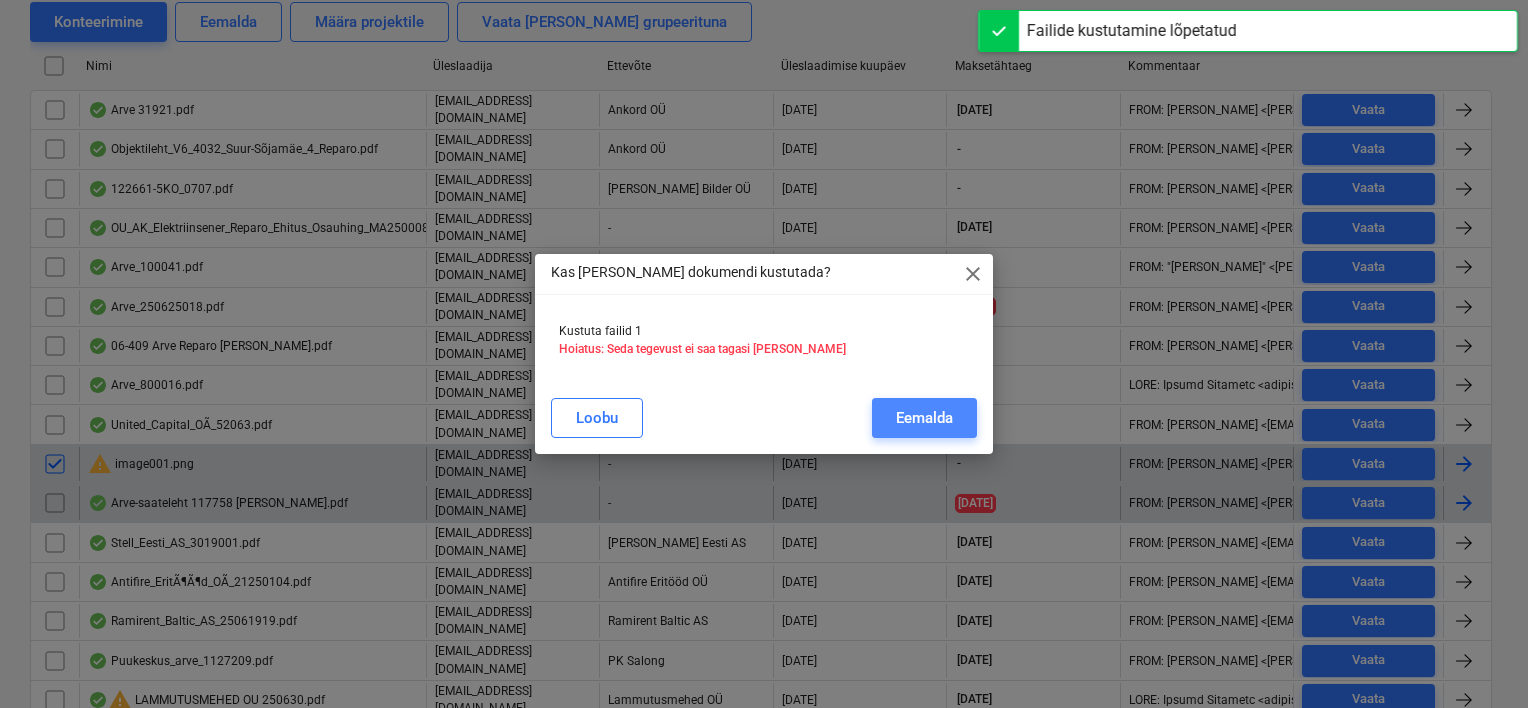 click on "Eemalda" at bounding box center [924, 418] 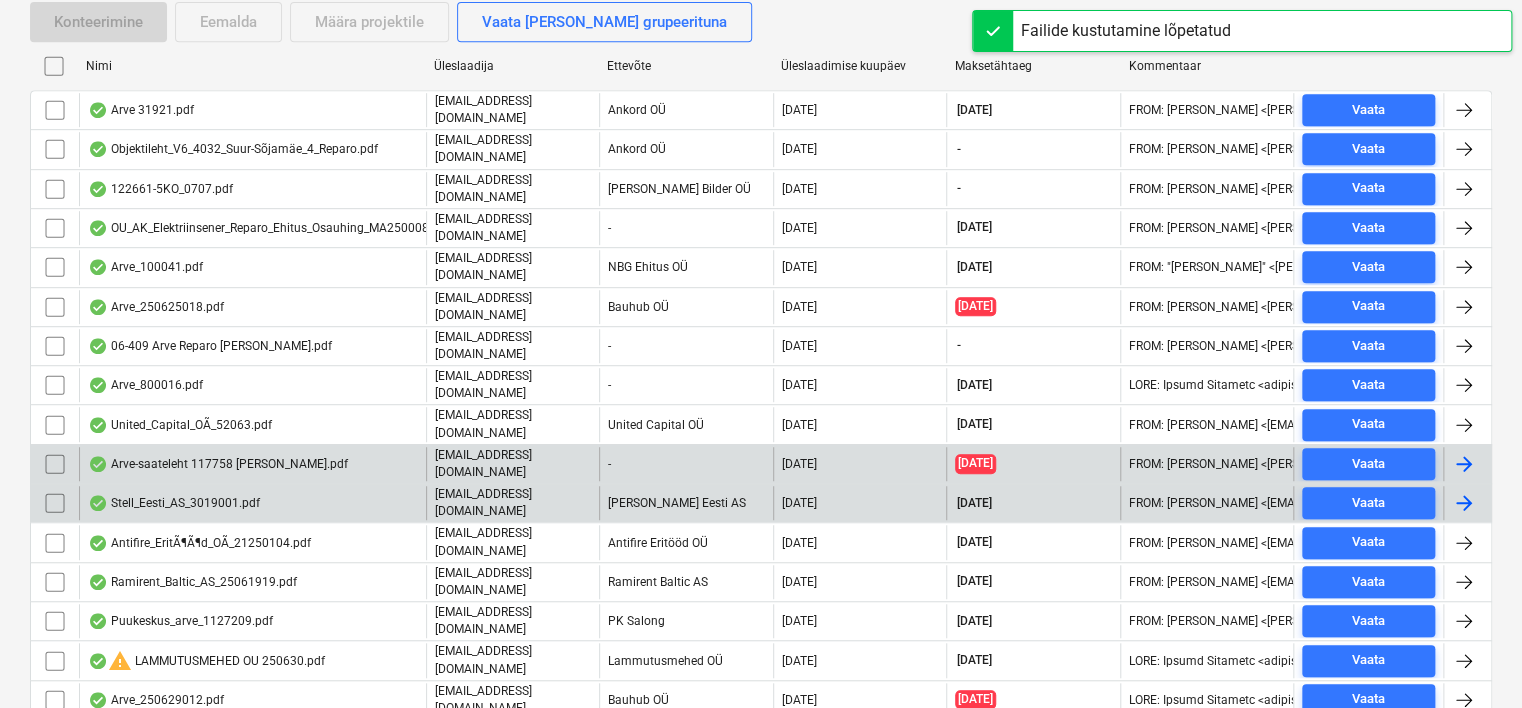 scroll, scrollTop: 581, scrollLeft: 0, axis: vertical 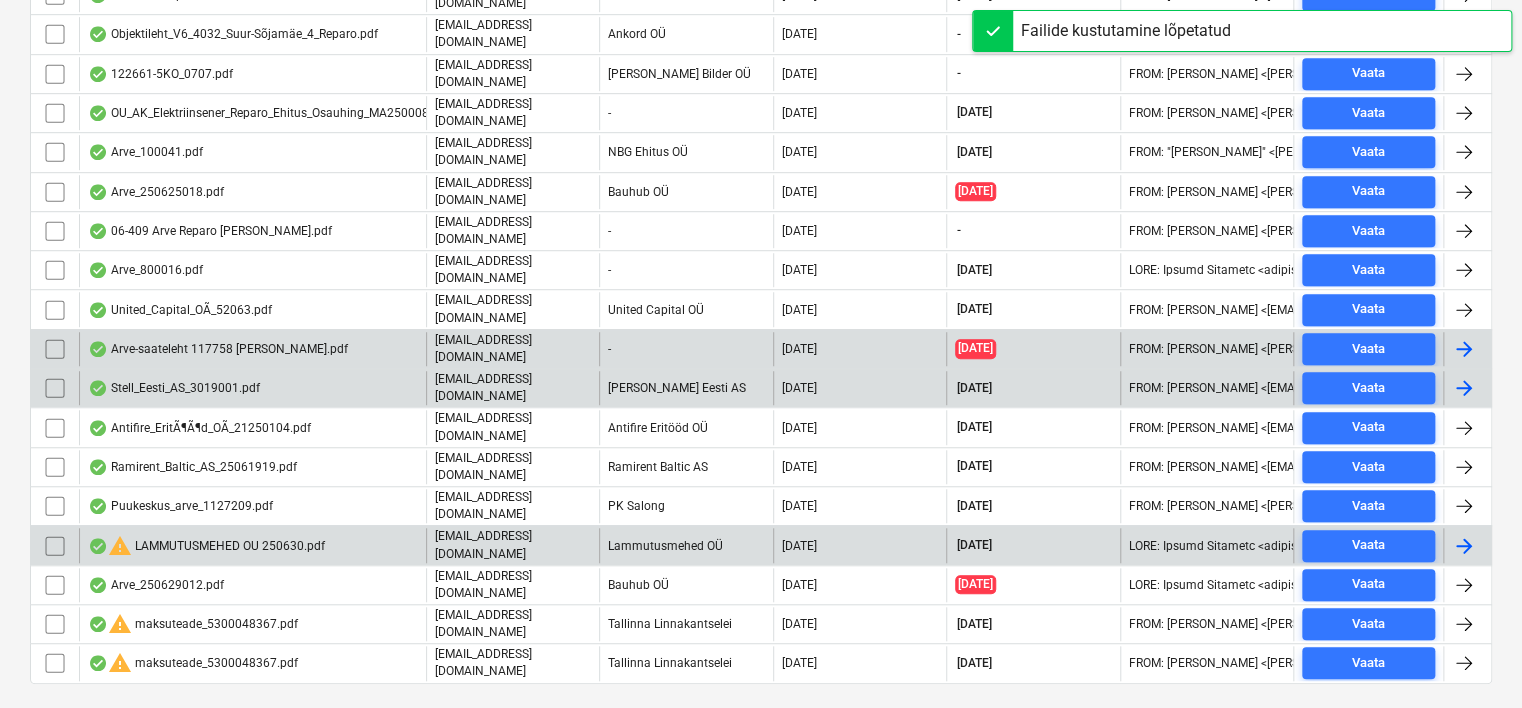 click on "warning   LAMMUTUSMEHED OU 250630.pdf" at bounding box center [252, 545] 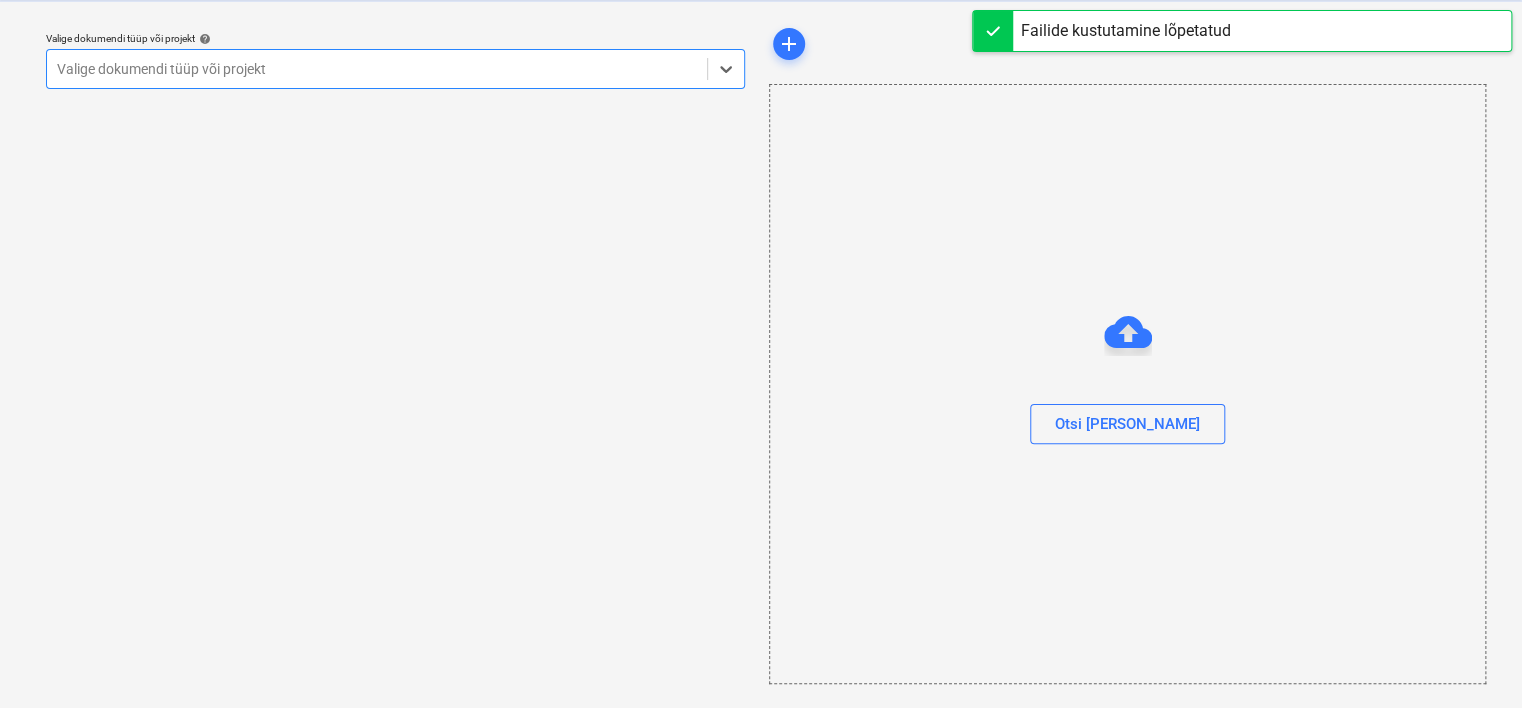 scroll, scrollTop: 51, scrollLeft: 0, axis: vertical 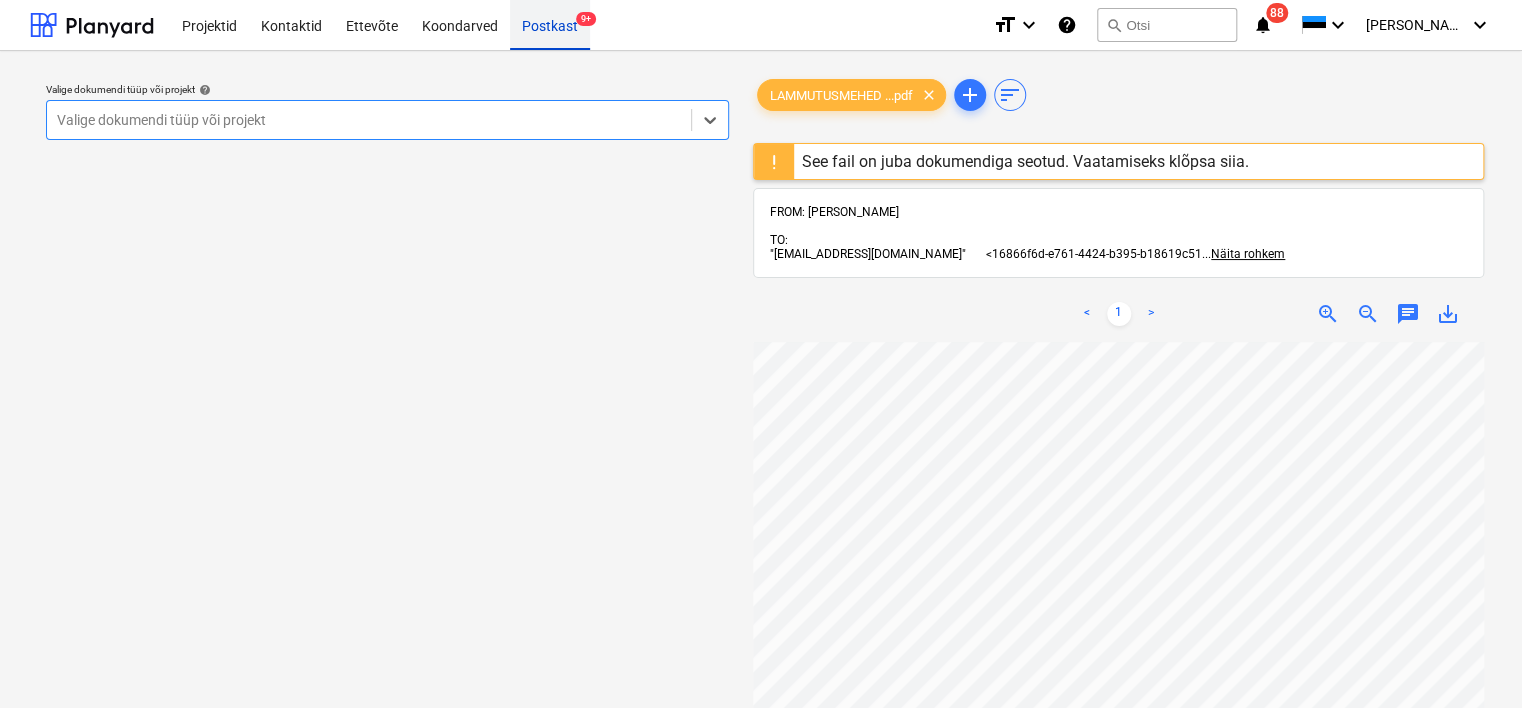 click on "Postkast 9+" at bounding box center (550, 24) 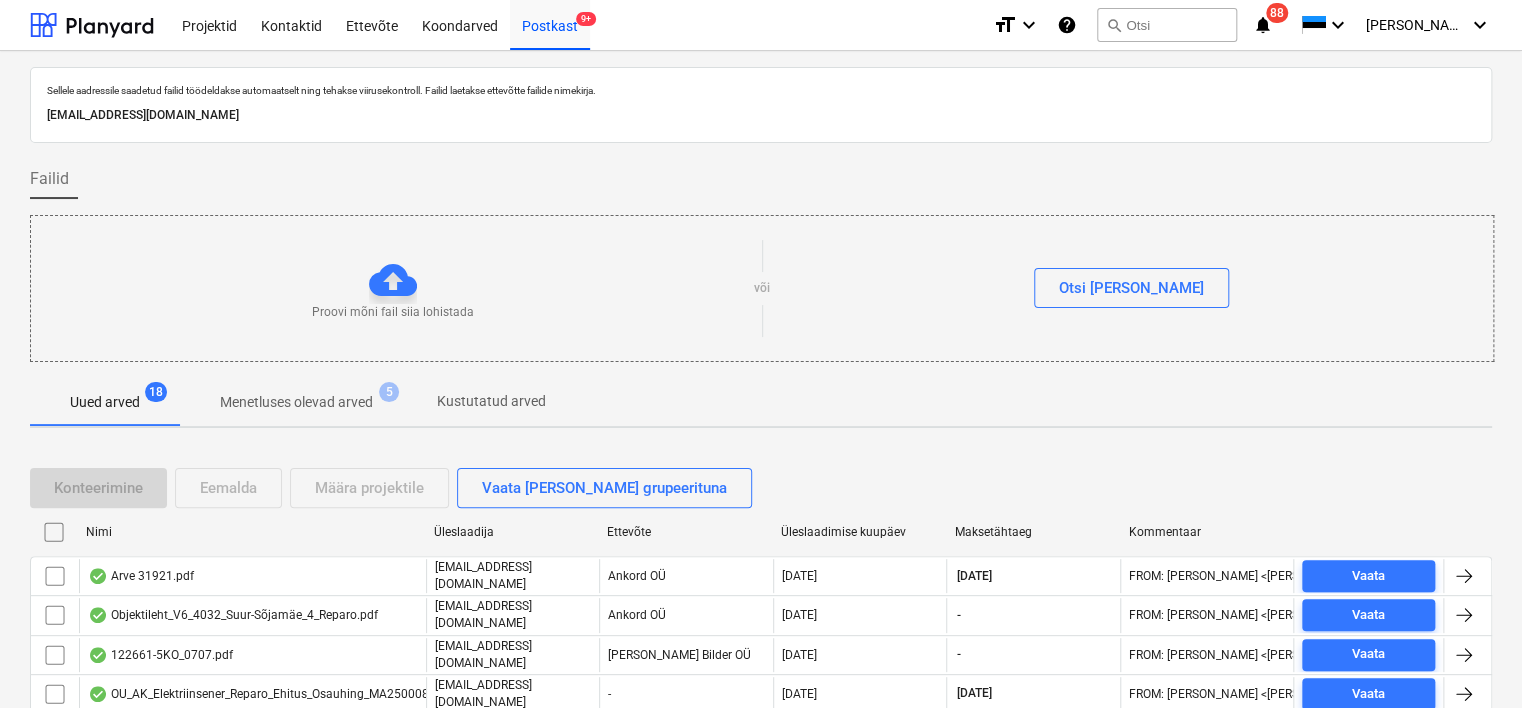 scroll, scrollTop: 581, scrollLeft: 0, axis: vertical 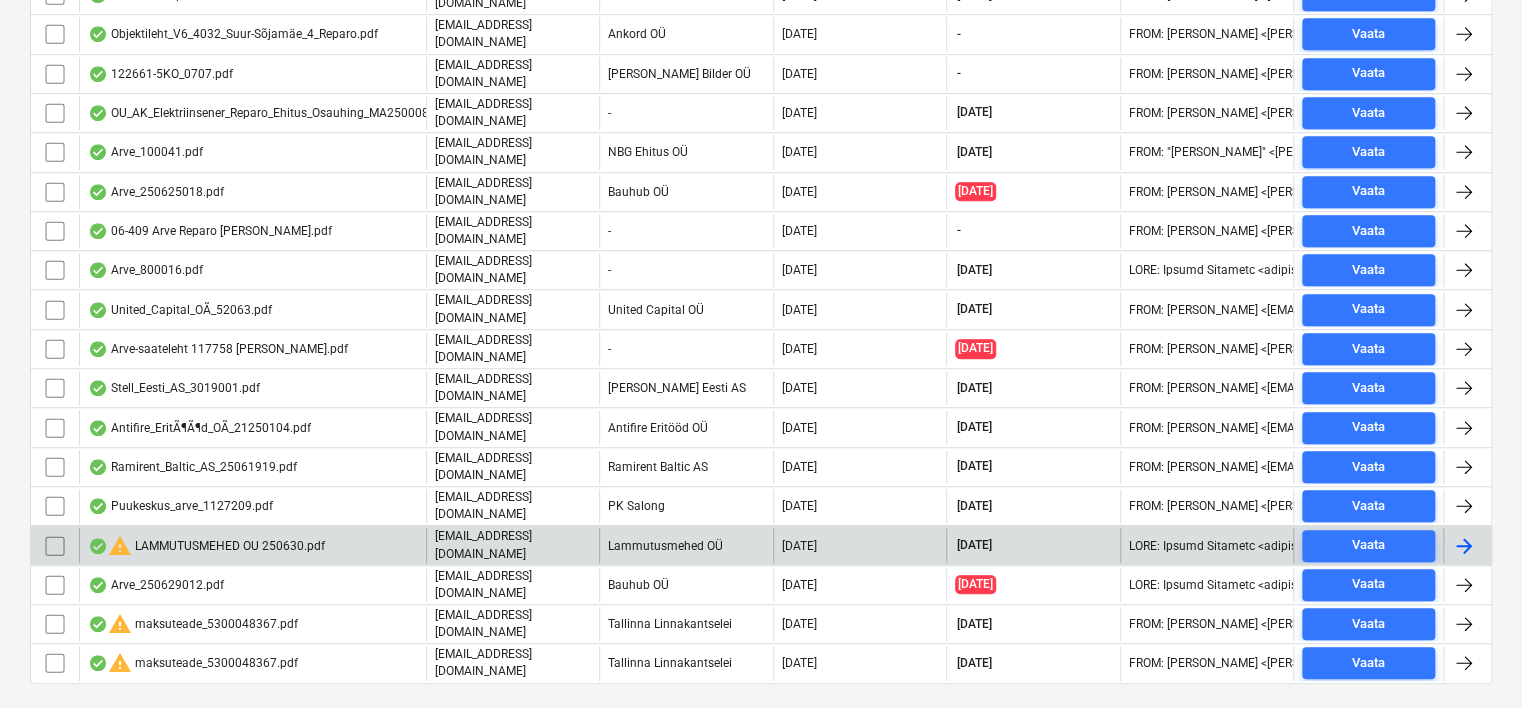 click at bounding box center (55, 546) 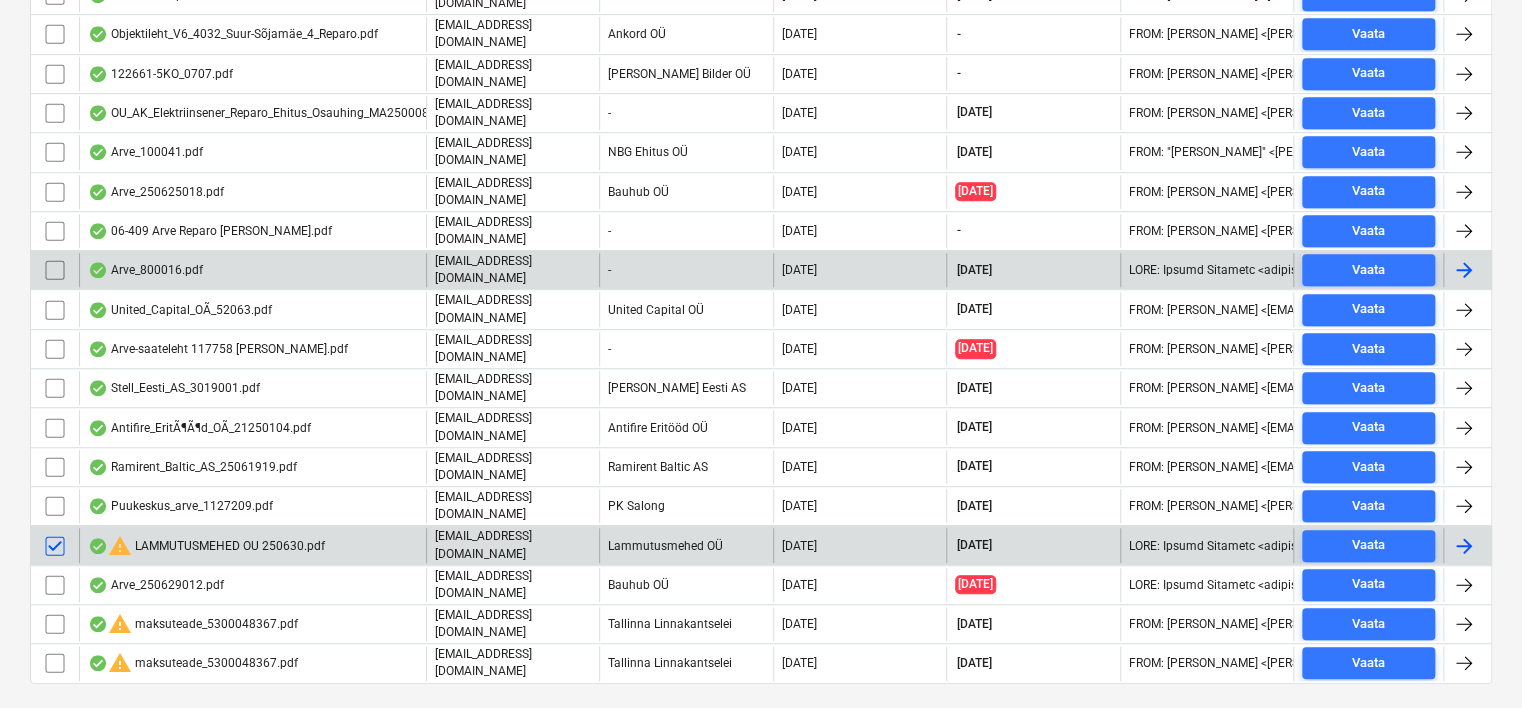 scroll, scrollTop: 0, scrollLeft: 0, axis: both 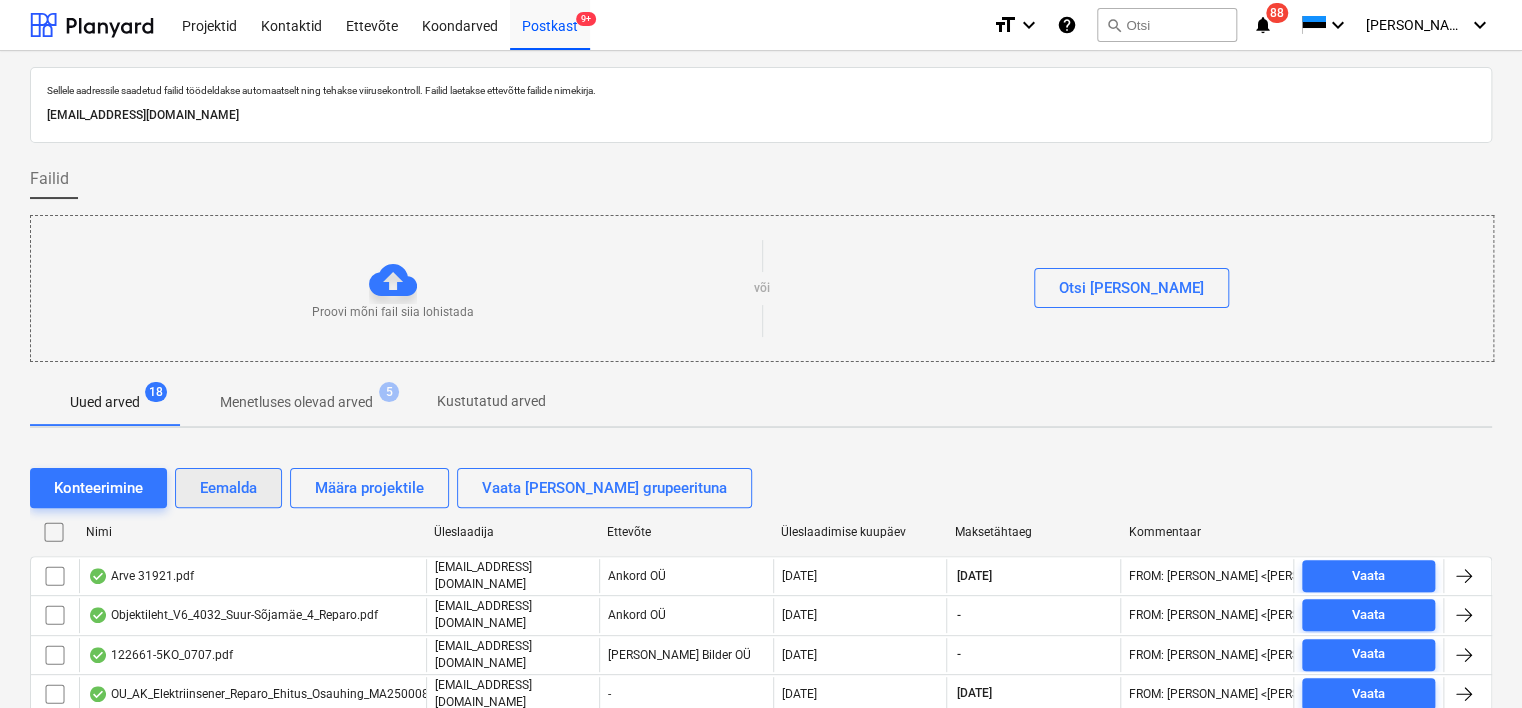 click on "Eemalda" at bounding box center [228, 488] 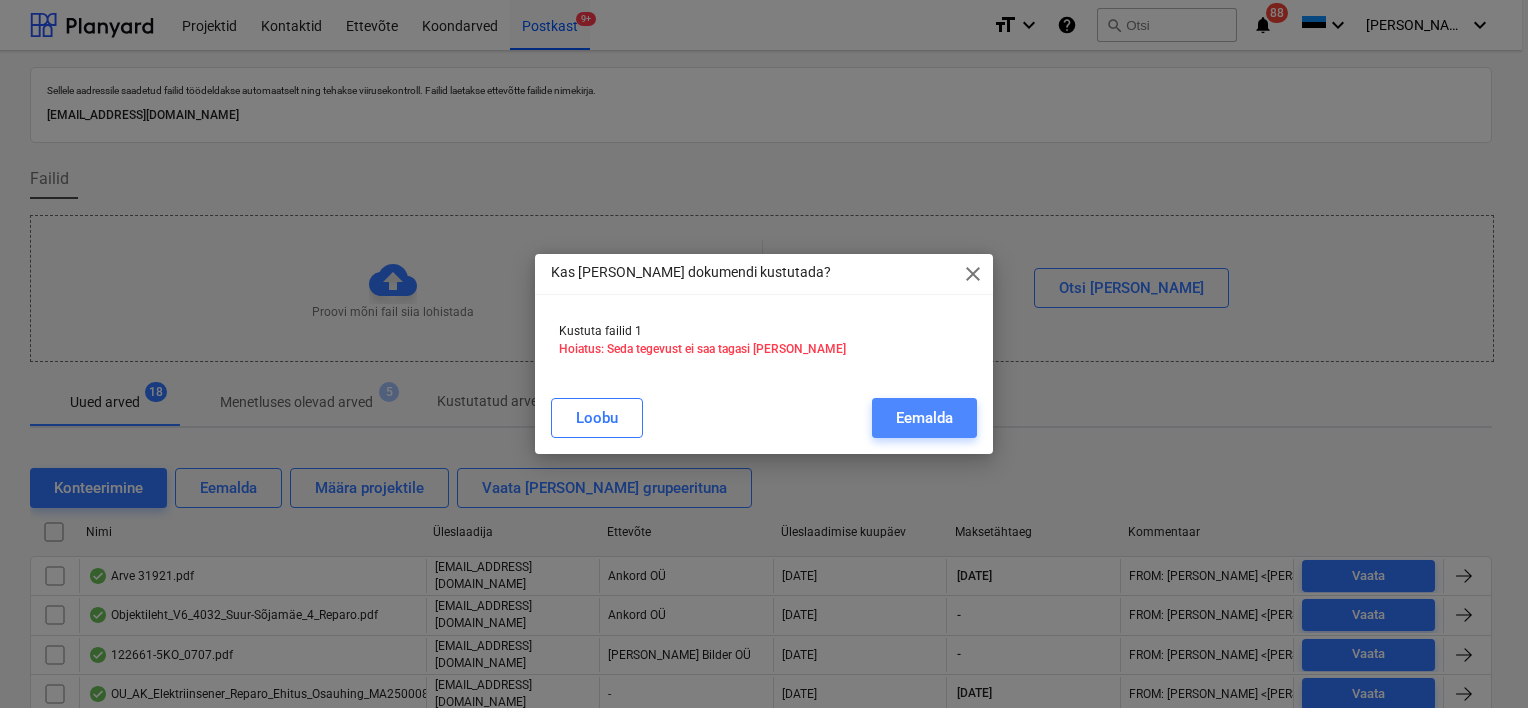 click on "Eemalda" at bounding box center (924, 418) 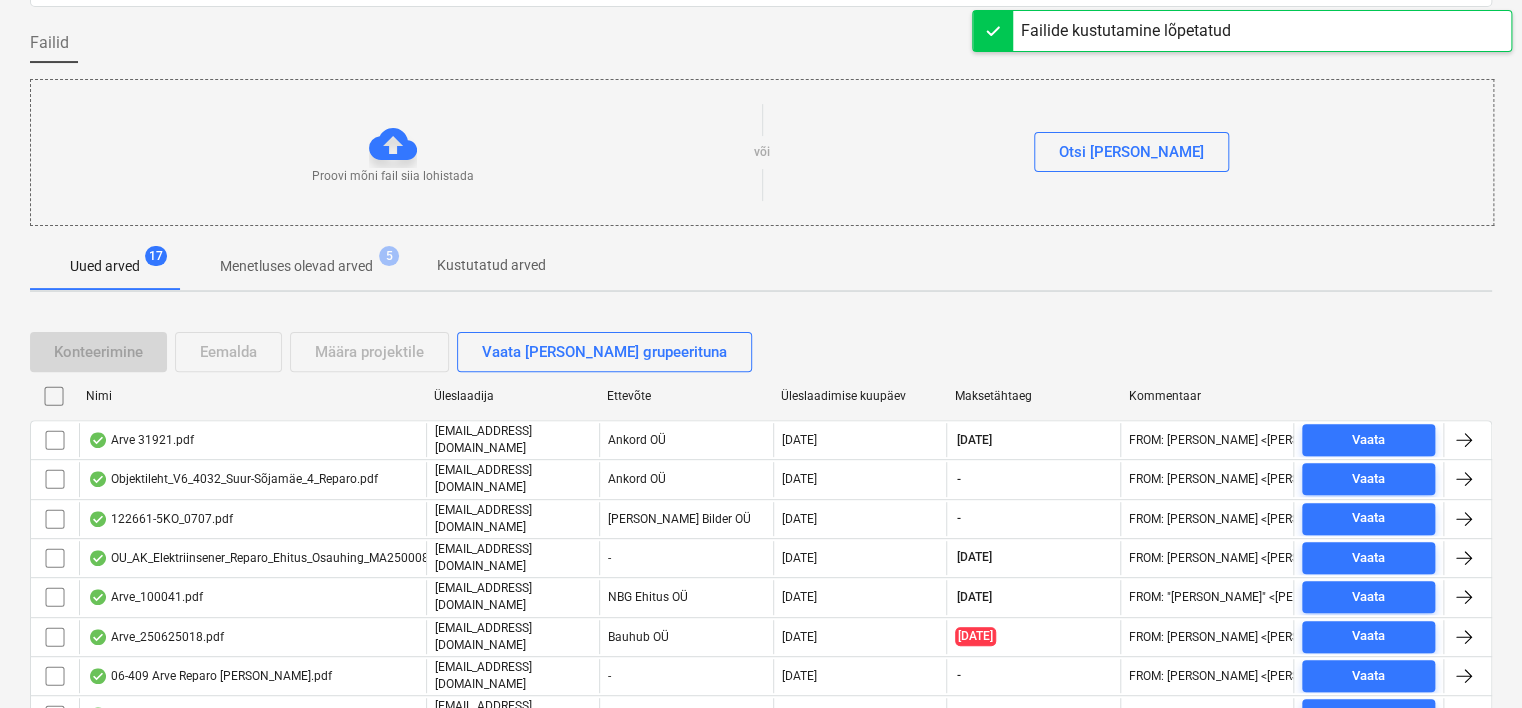 scroll, scrollTop: 544, scrollLeft: 0, axis: vertical 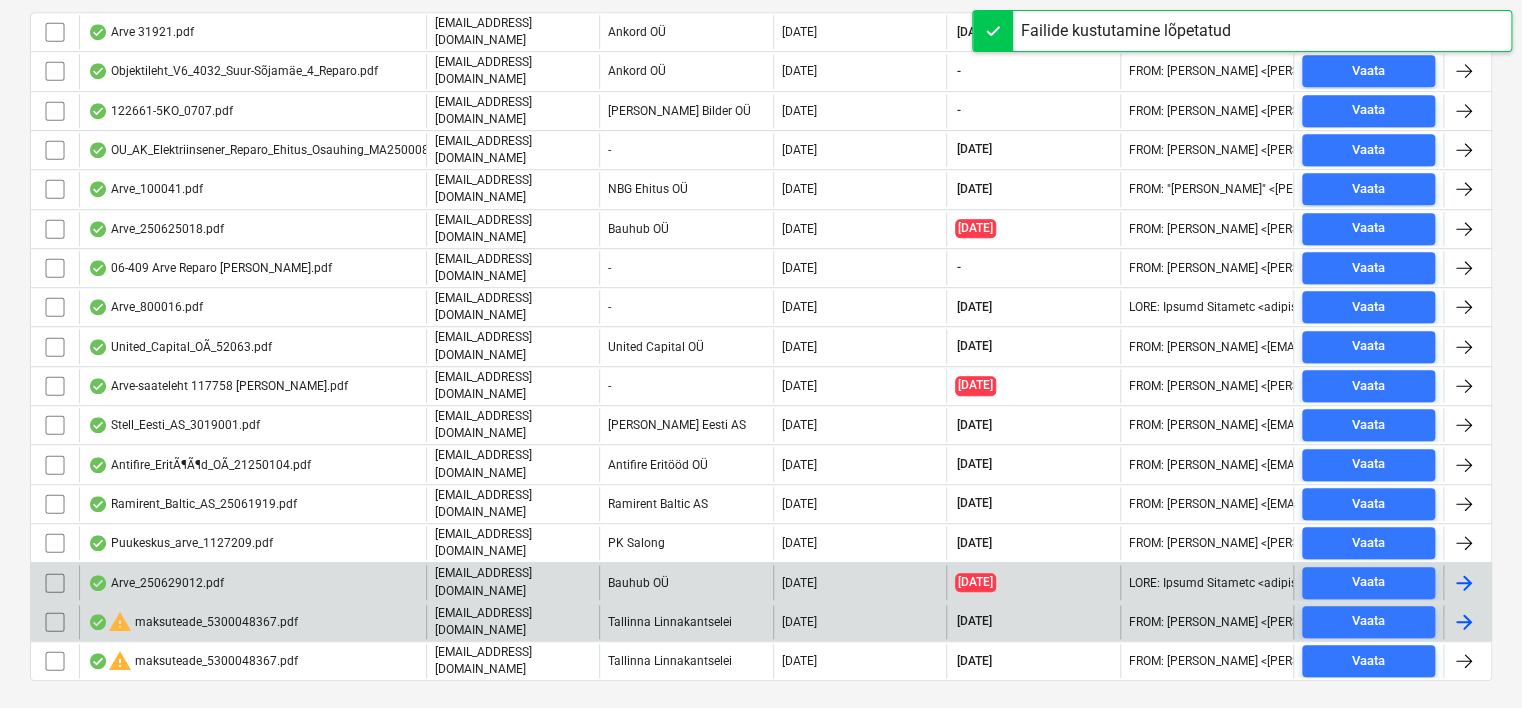 click on "warning   maksuteade_5300048367.pdf" at bounding box center [193, 622] 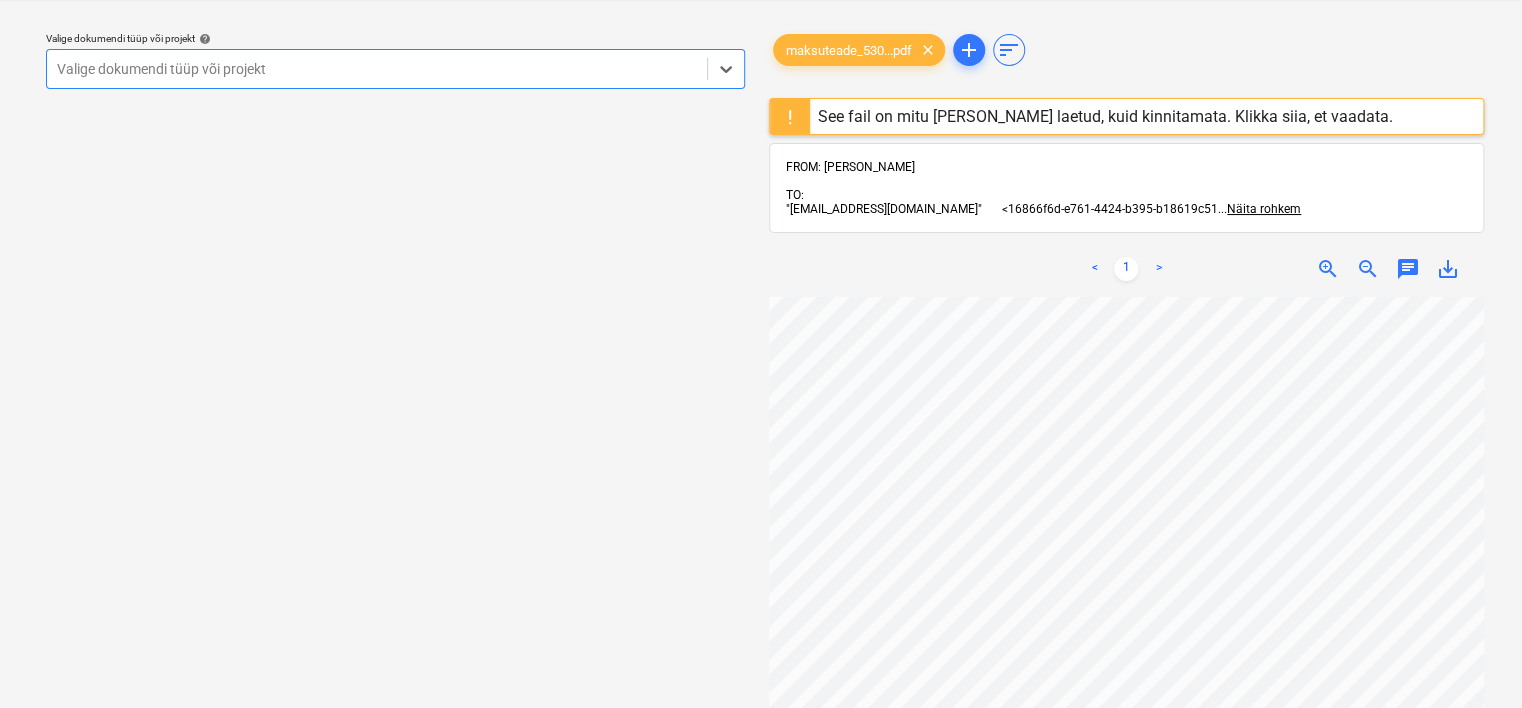 scroll, scrollTop: 486, scrollLeft: 188, axis: both 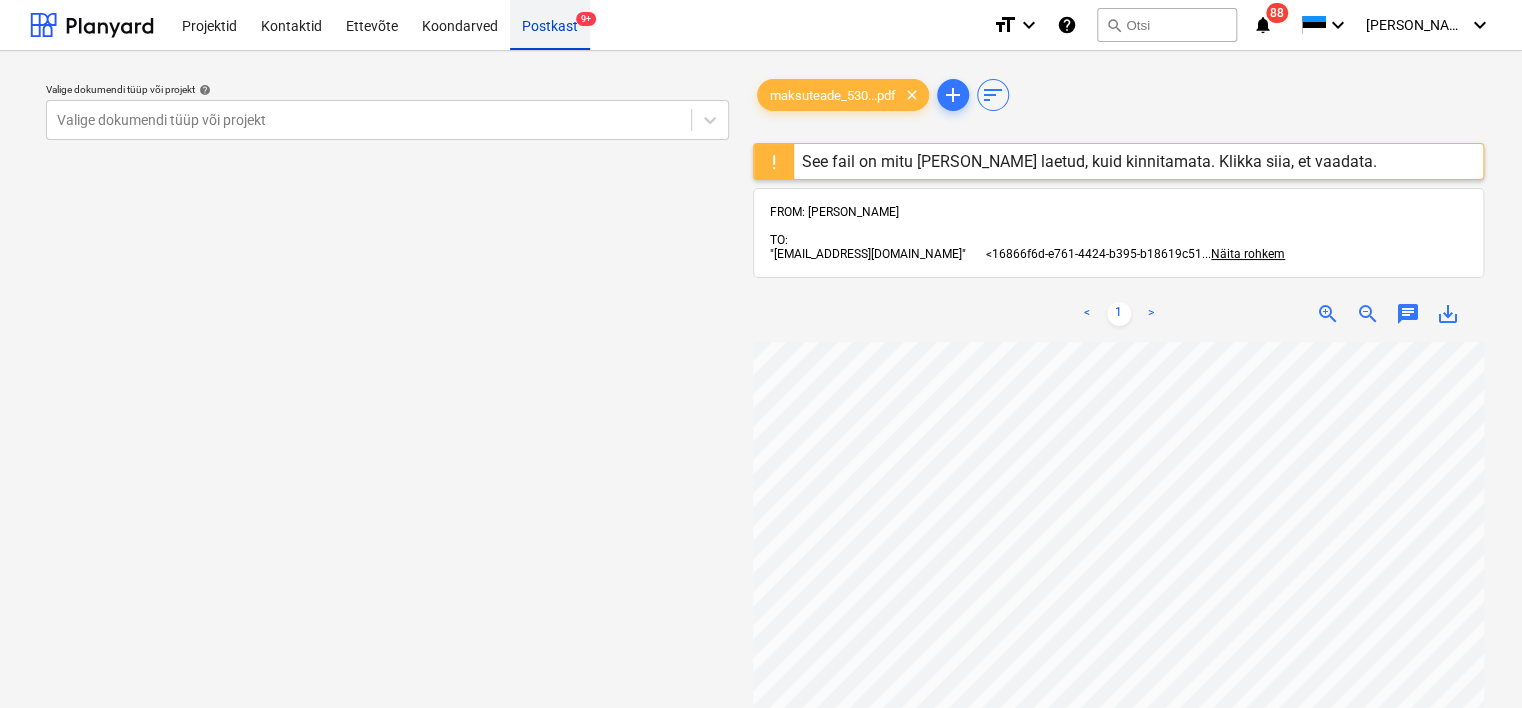 click on "Postkast 9+" at bounding box center [550, 24] 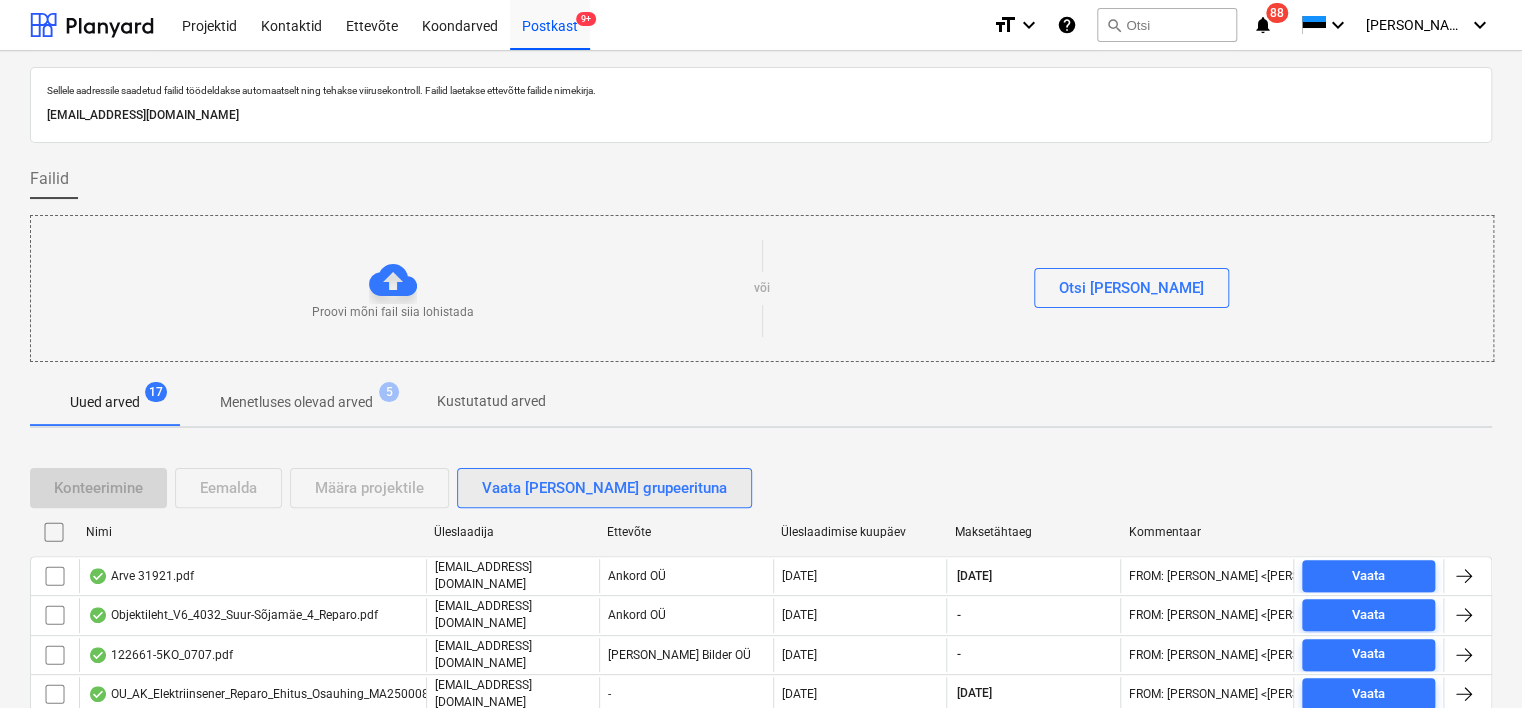scroll, scrollTop: 544, scrollLeft: 0, axis: vertical 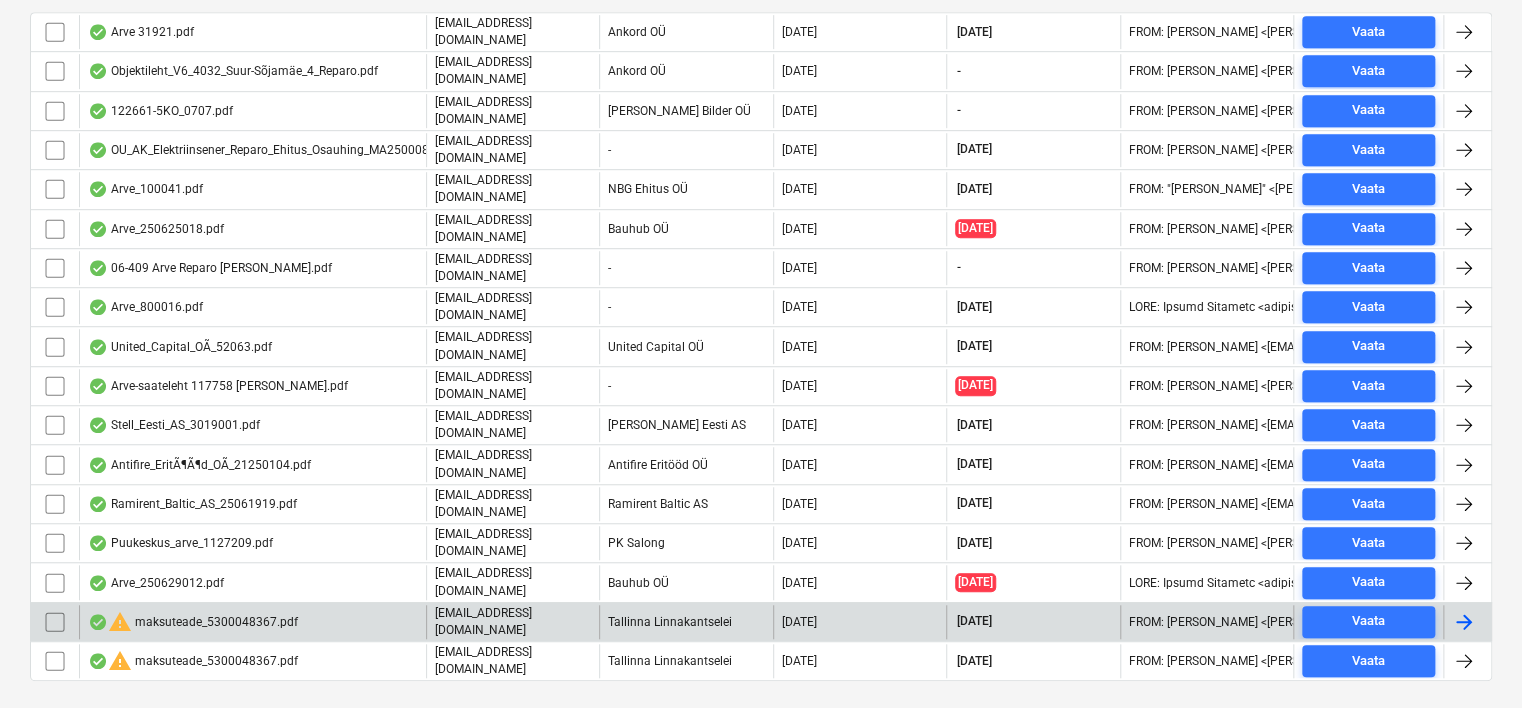 click on "warning   maksuteade_5300048367.pdf" at bounding box center (193, 622) 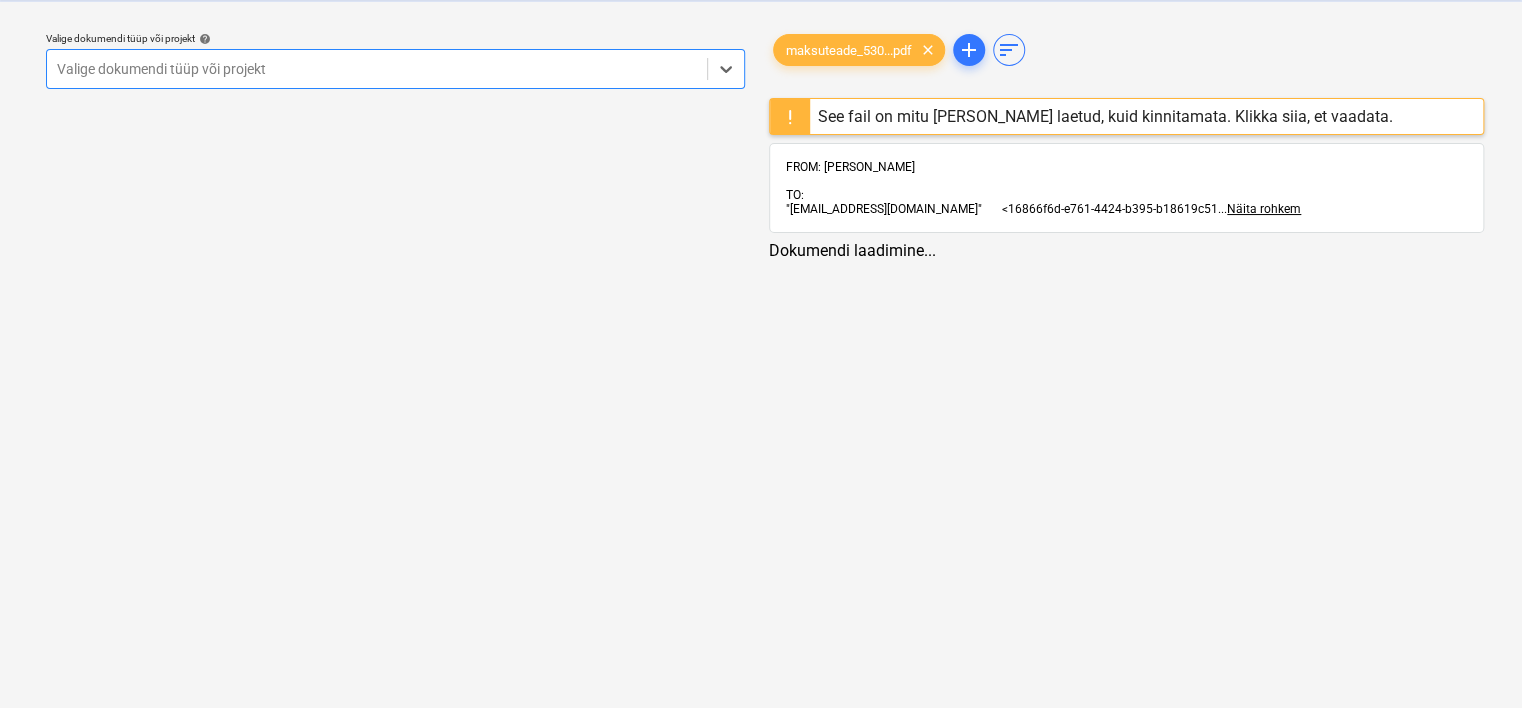 scroll, scrollTop: 0, scrollLeft: 0, axis: both 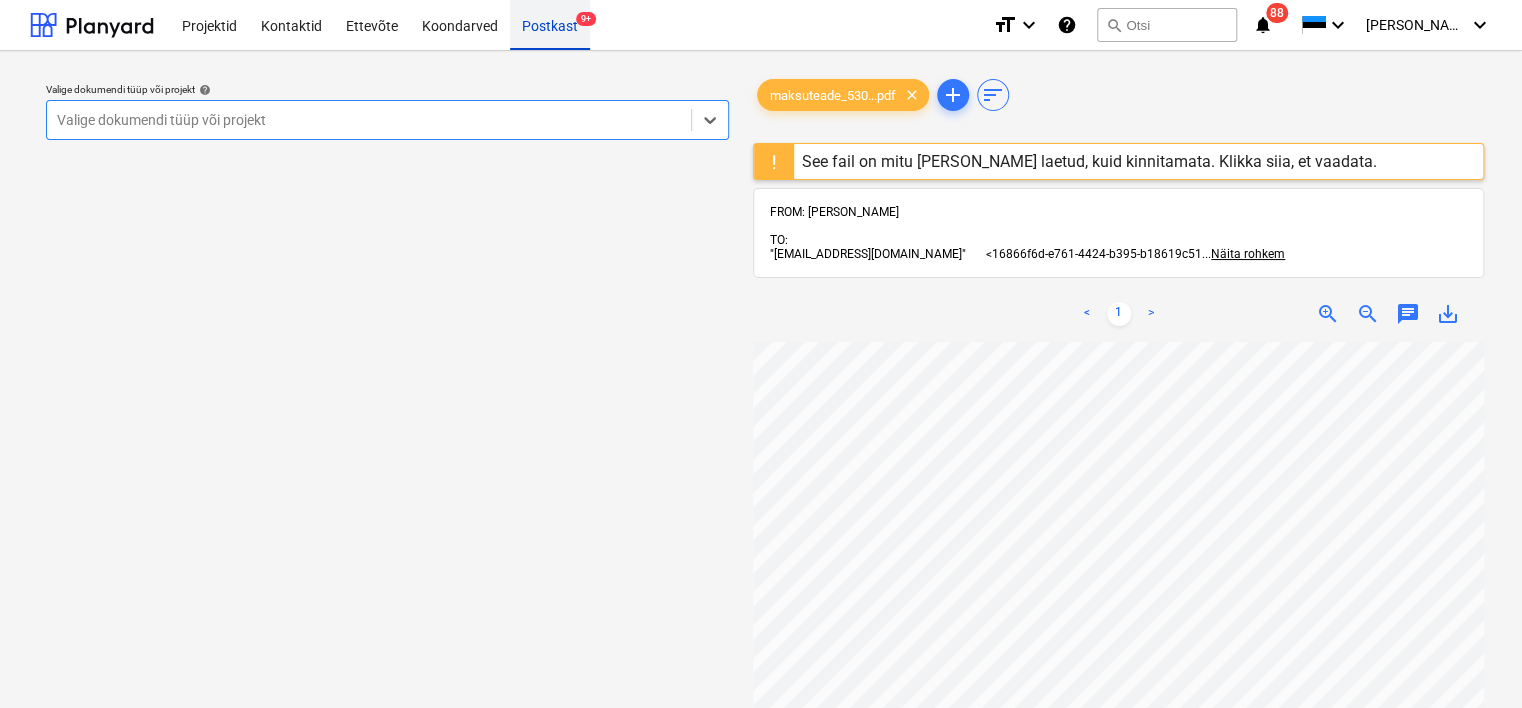 click on "Postkast 9+" at bounding box center (550, 24) 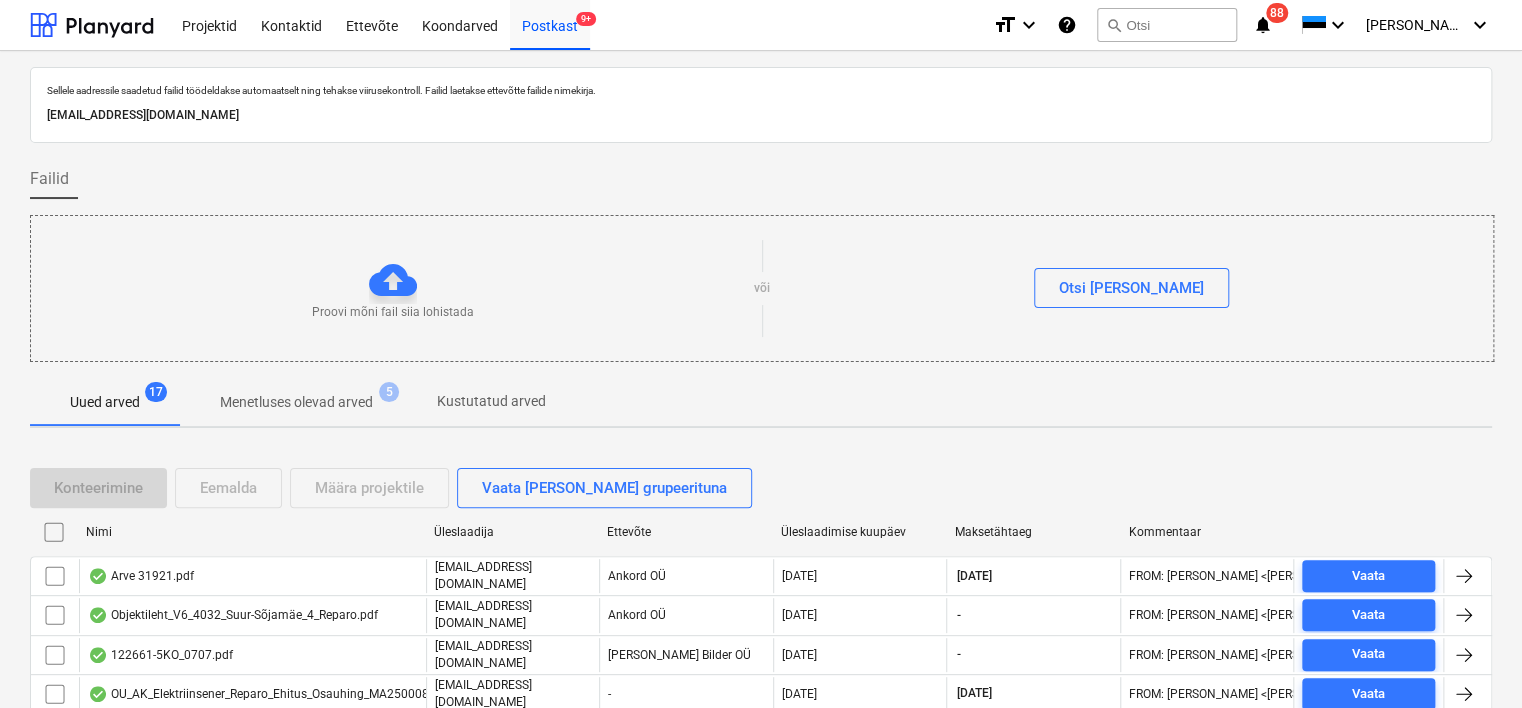 scroll, scrollTop: 544, scrollLeft: 0, axis: vertical 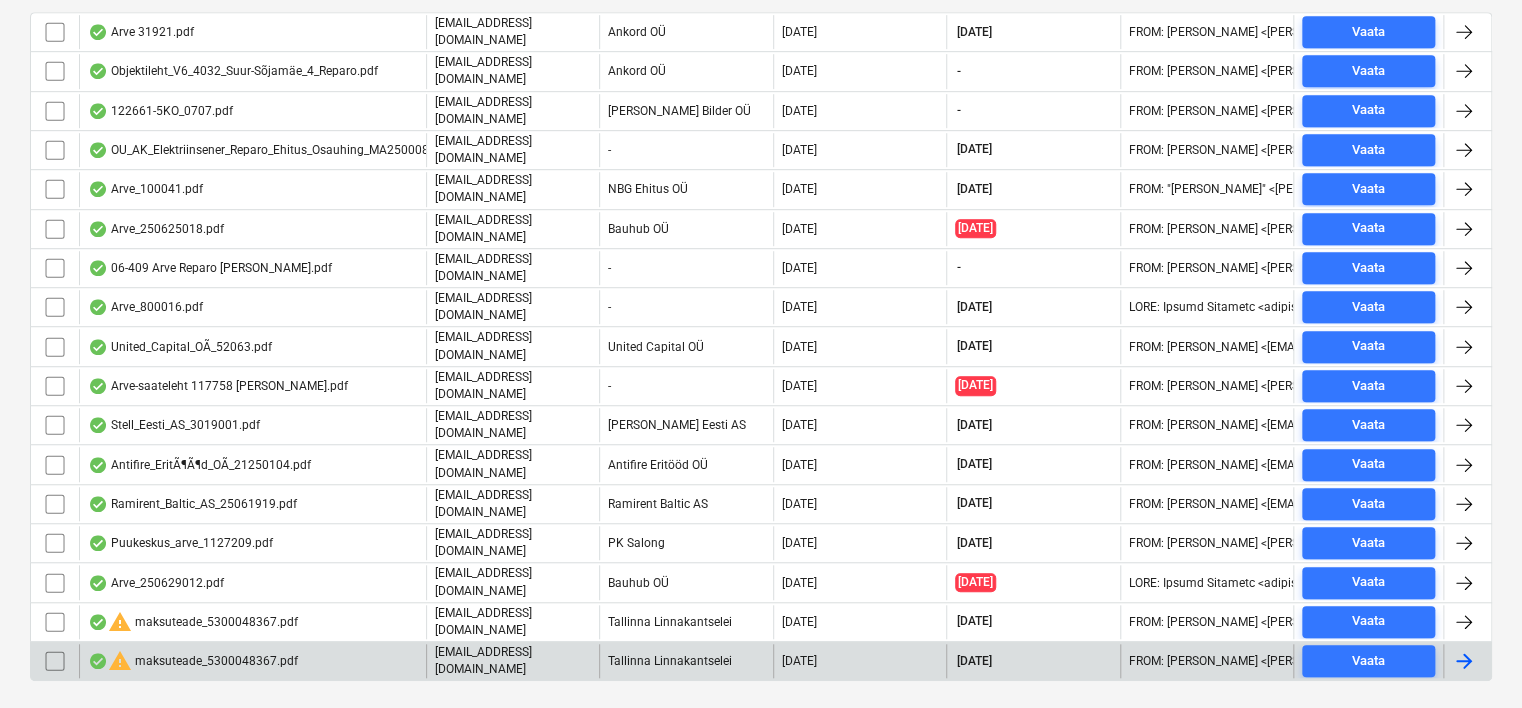 click on "warning   maksuteade_5300048367.pdf" at bounding box center [193, 661] 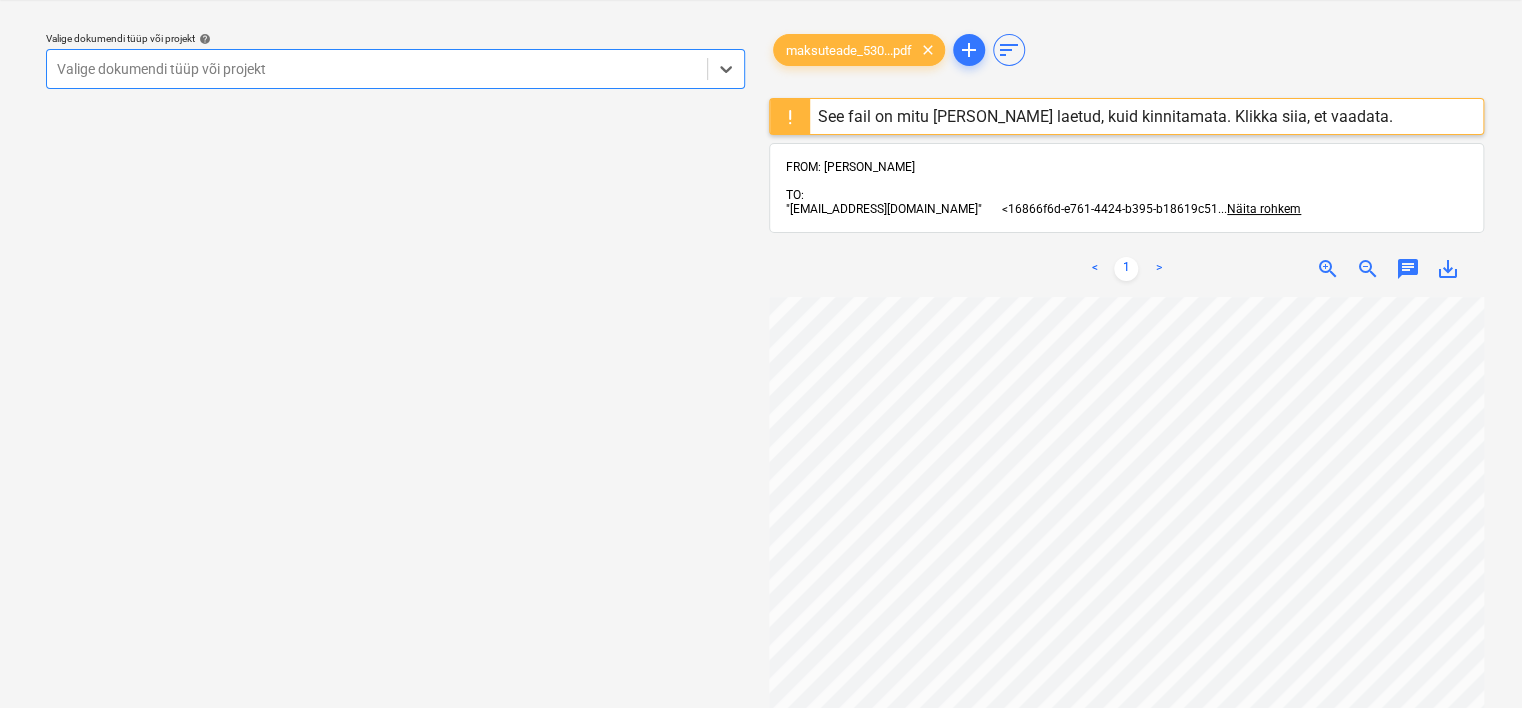 scroll, scrollTop: 0, scrollLeft: 0, axis: both 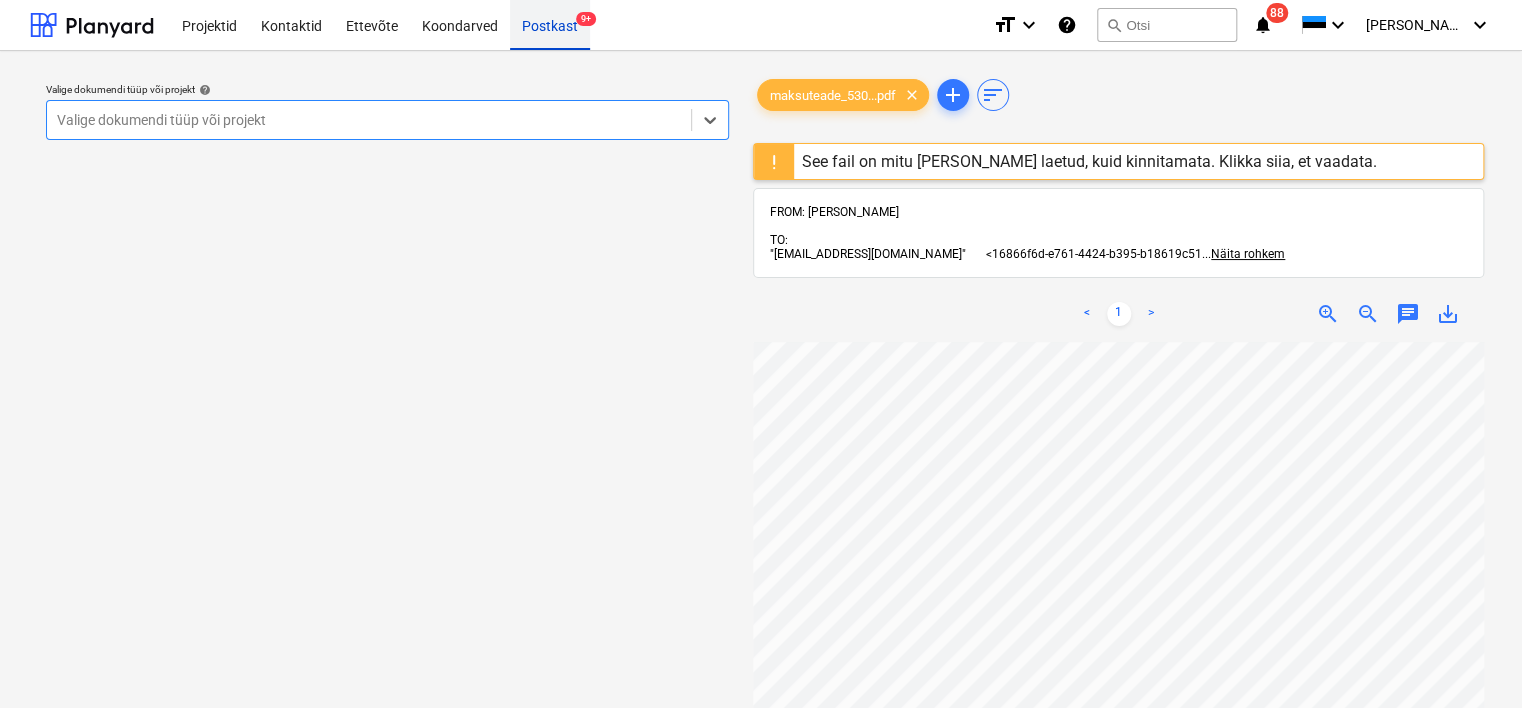 click on "Postkast 9+" at bounding box center [550, 24] 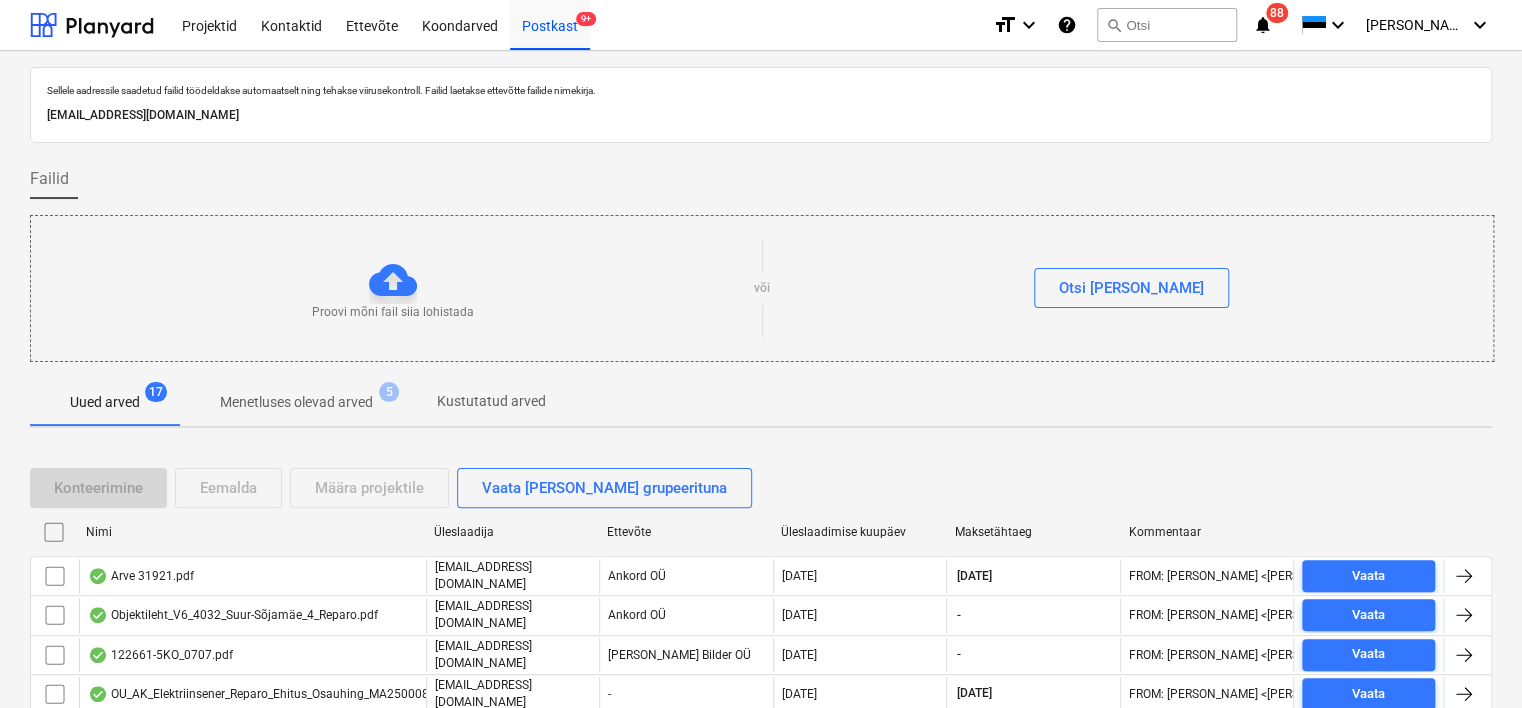 scroll, scrollTop: 544, scrollLeft: 0, axis: vertical 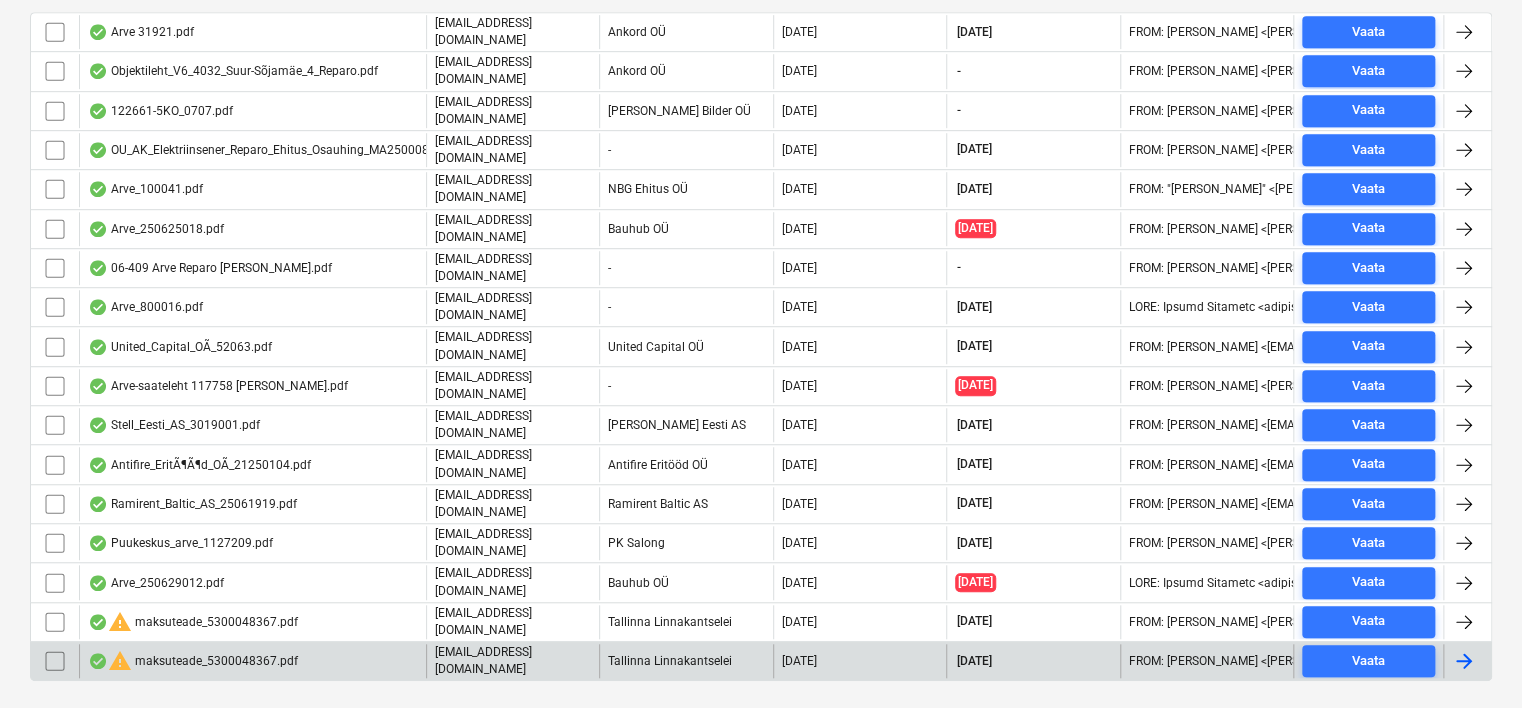 click at bounding box center [55, 661] 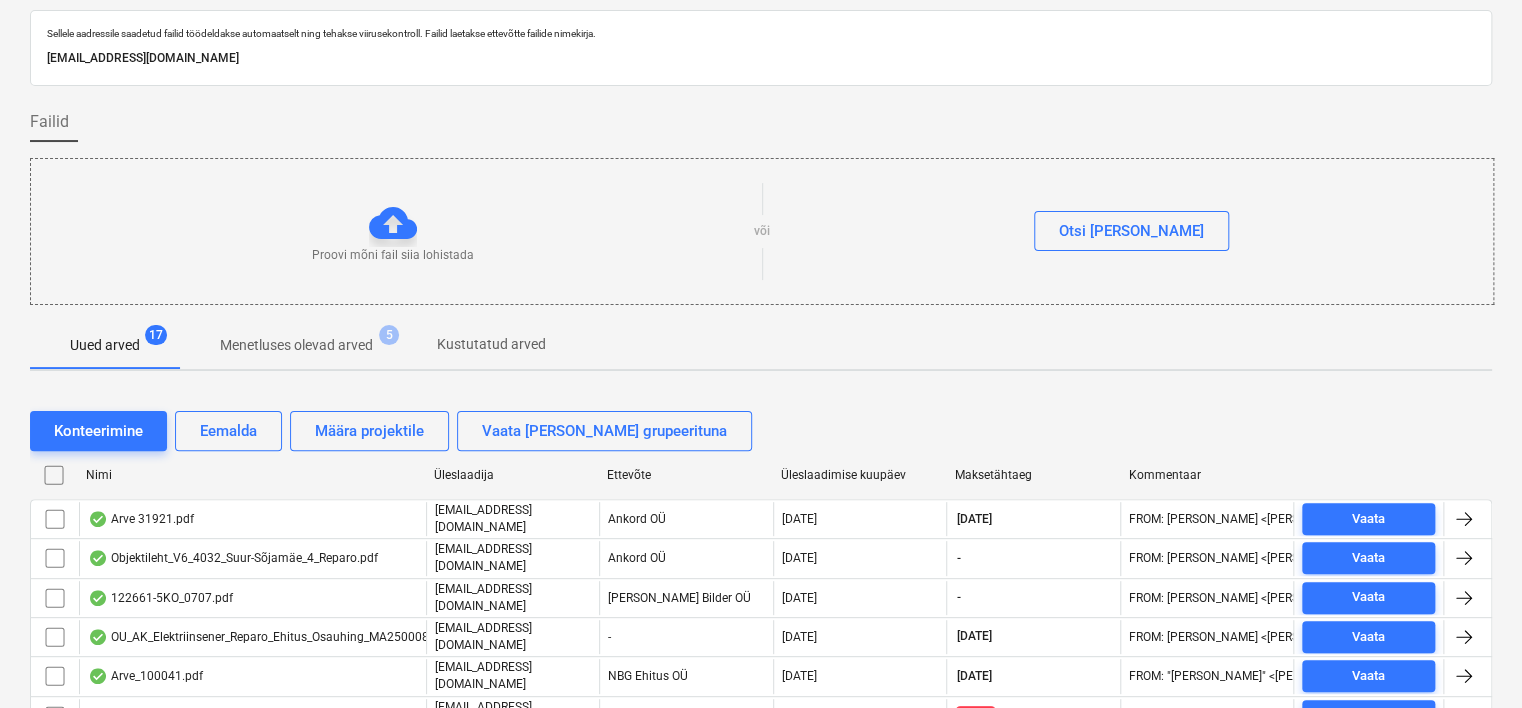 scroll, scrollTop: 0, scrollLeft: 0, axis: both 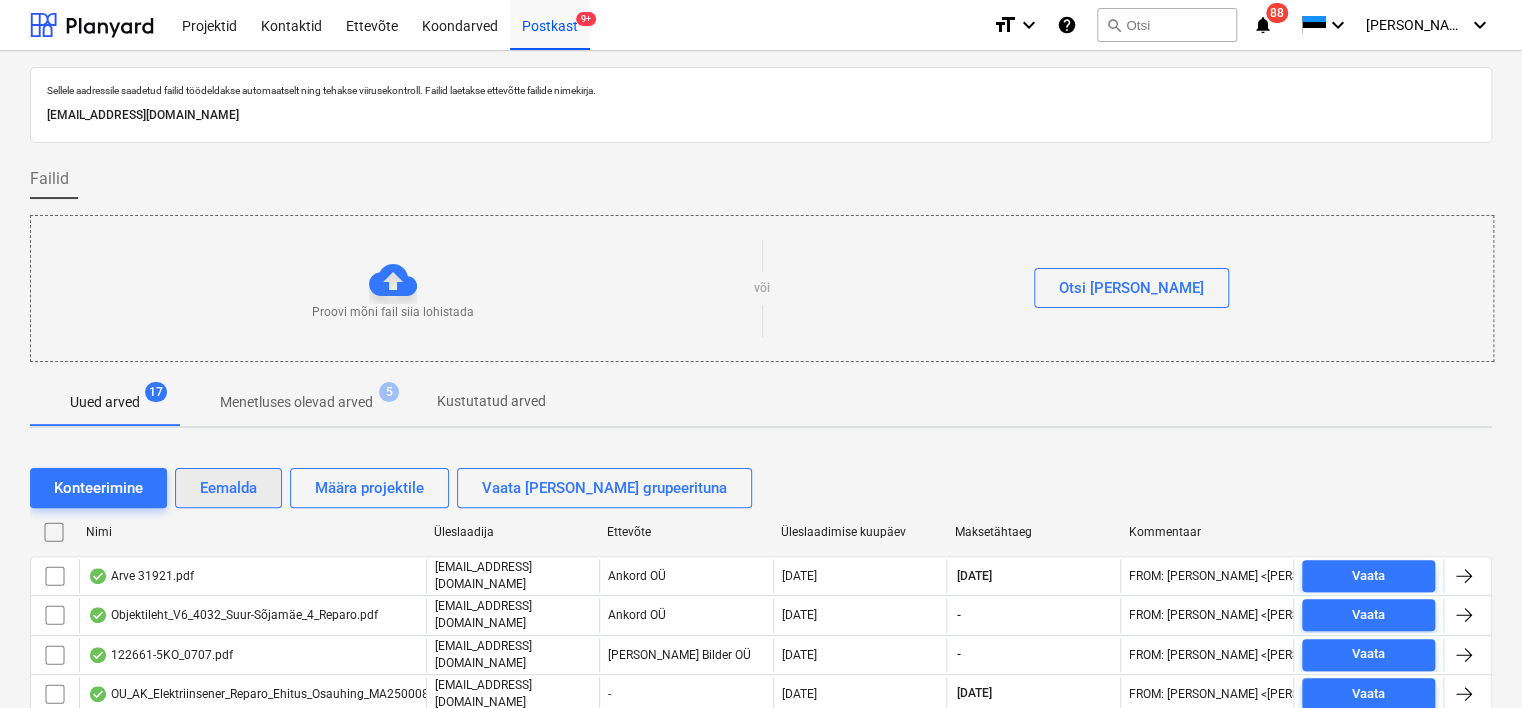 click on "Eemalda" at bounding box center (228, 488) 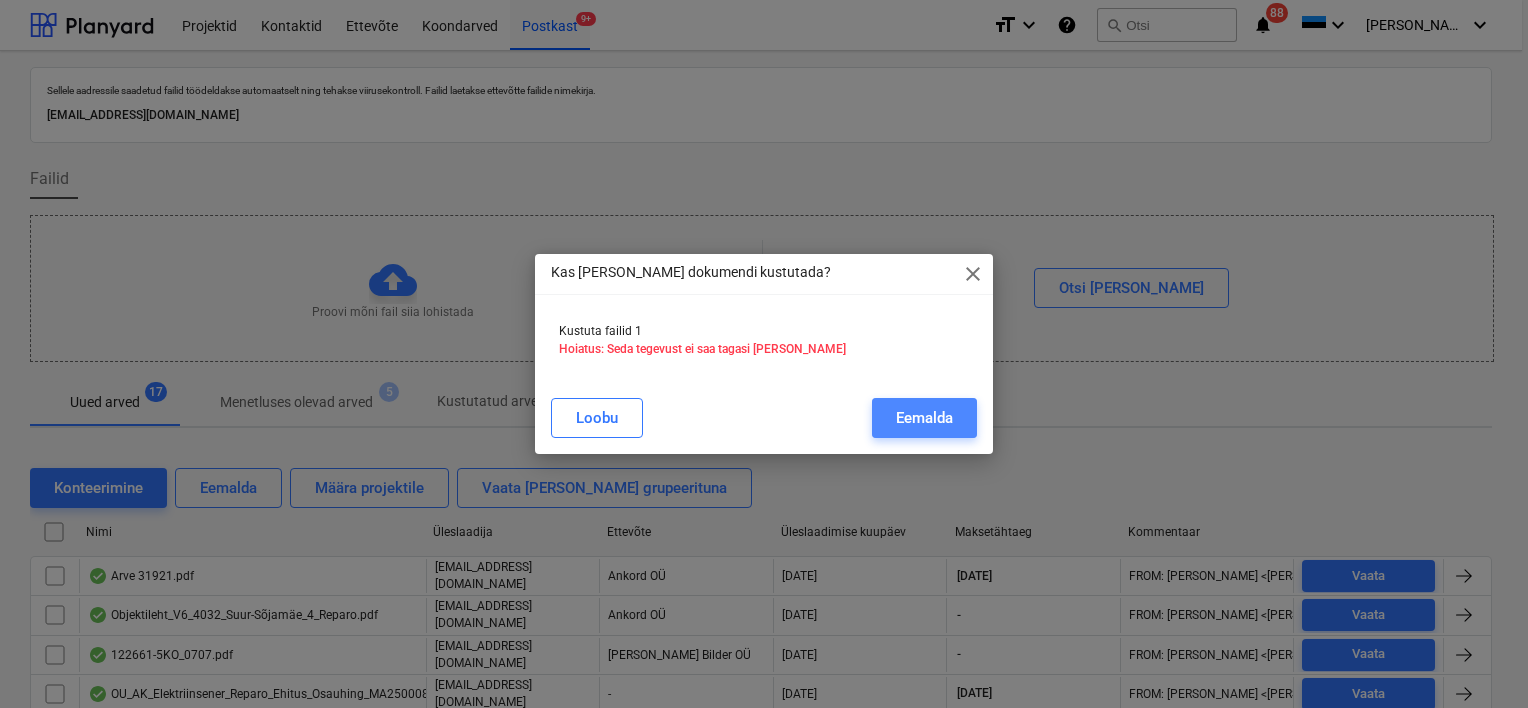 click on "Eemalda" at bounding box center [924, 418] 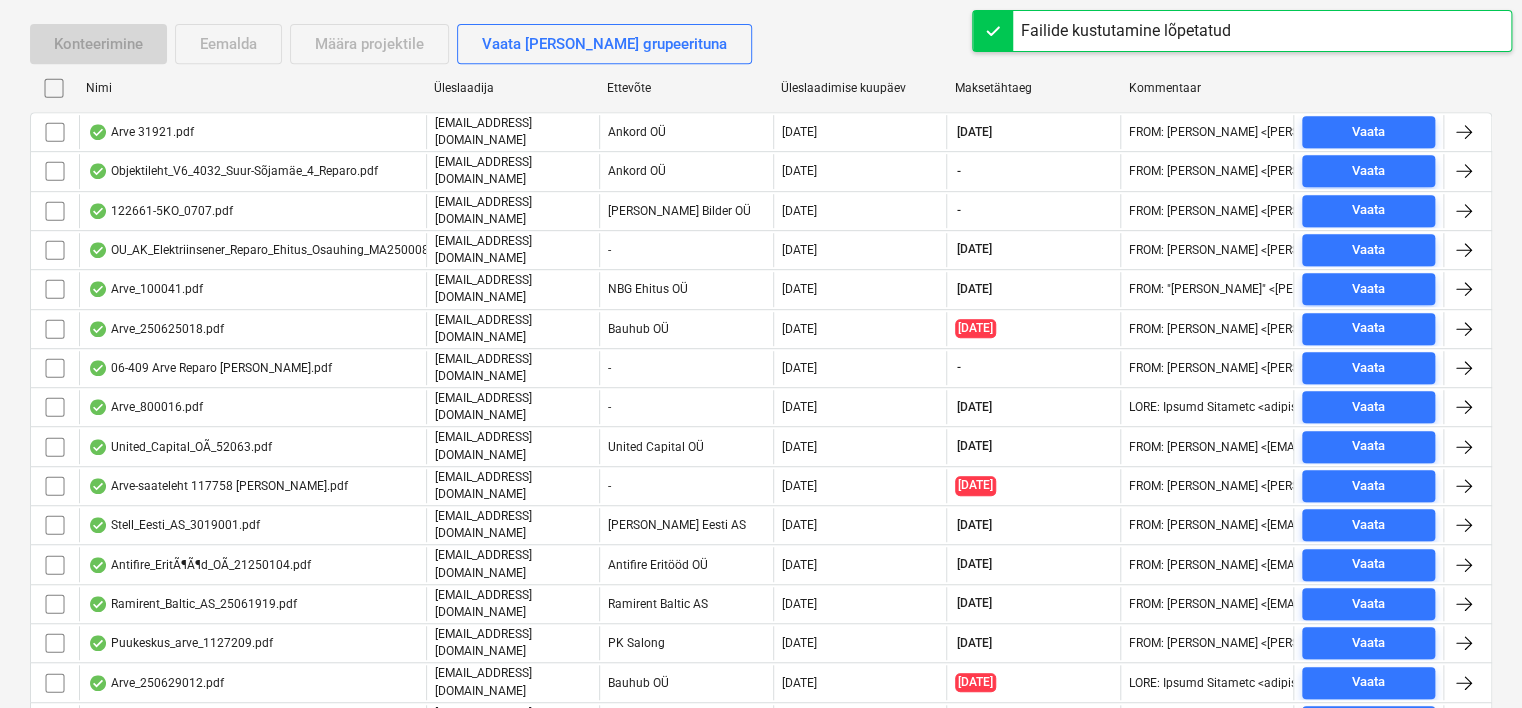 scroll, scrollTop: 508, scrollLeft: 0, axis: vertical 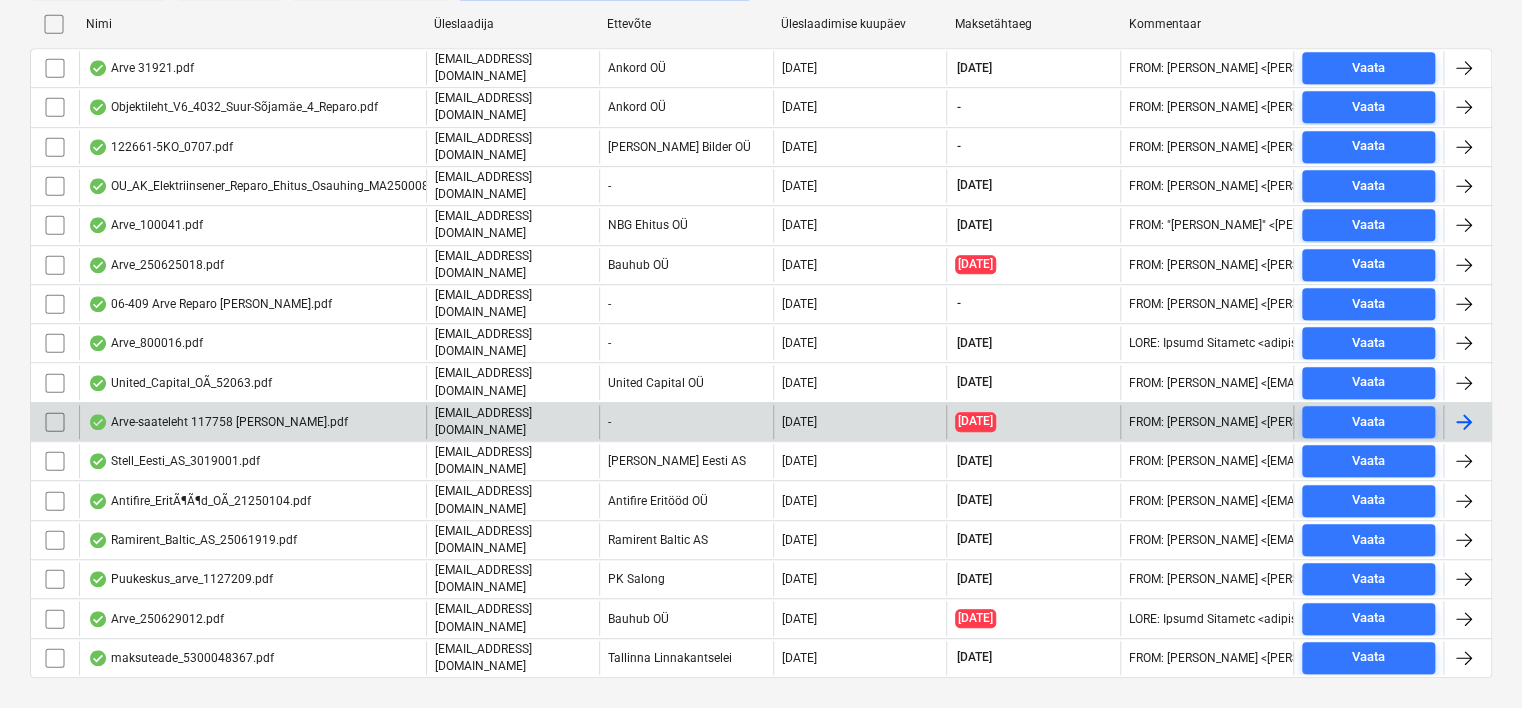 click on "Arve-saateleht 117758 [PERSON_NAME].pdf" at bounding box center [218, 422] 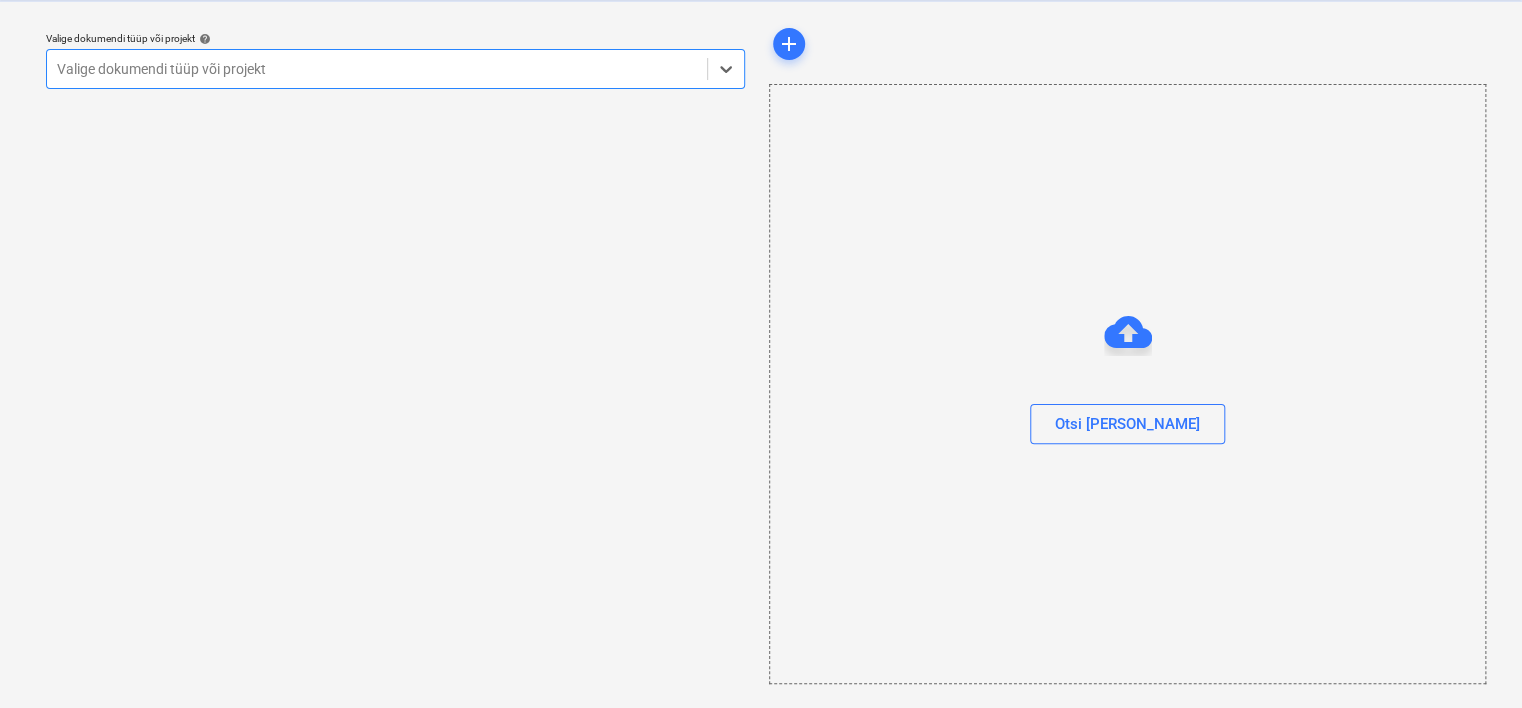 scroll, scrollTop: 51, scrollLeft: 0, axis: vertical 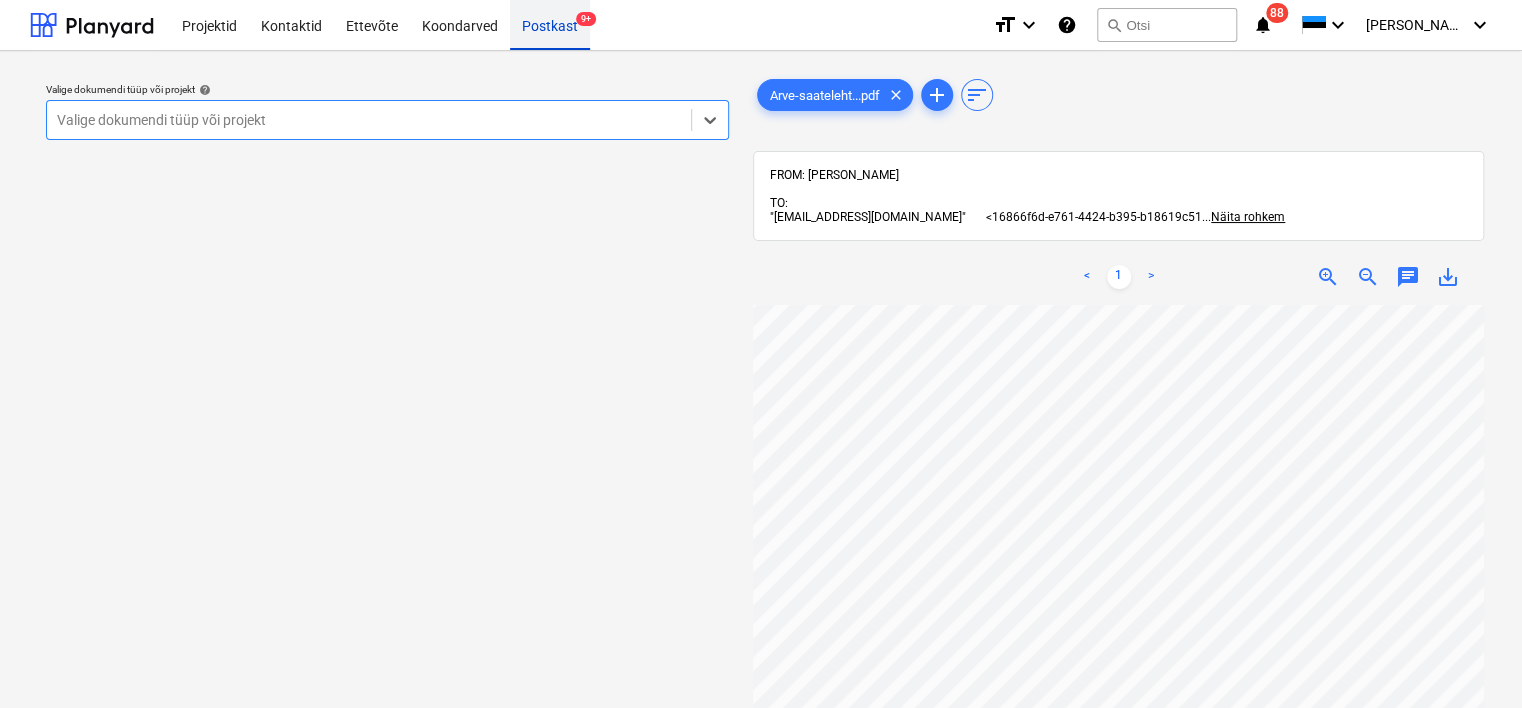 click on "Postkast 9+" at bounding box center (550, 24) 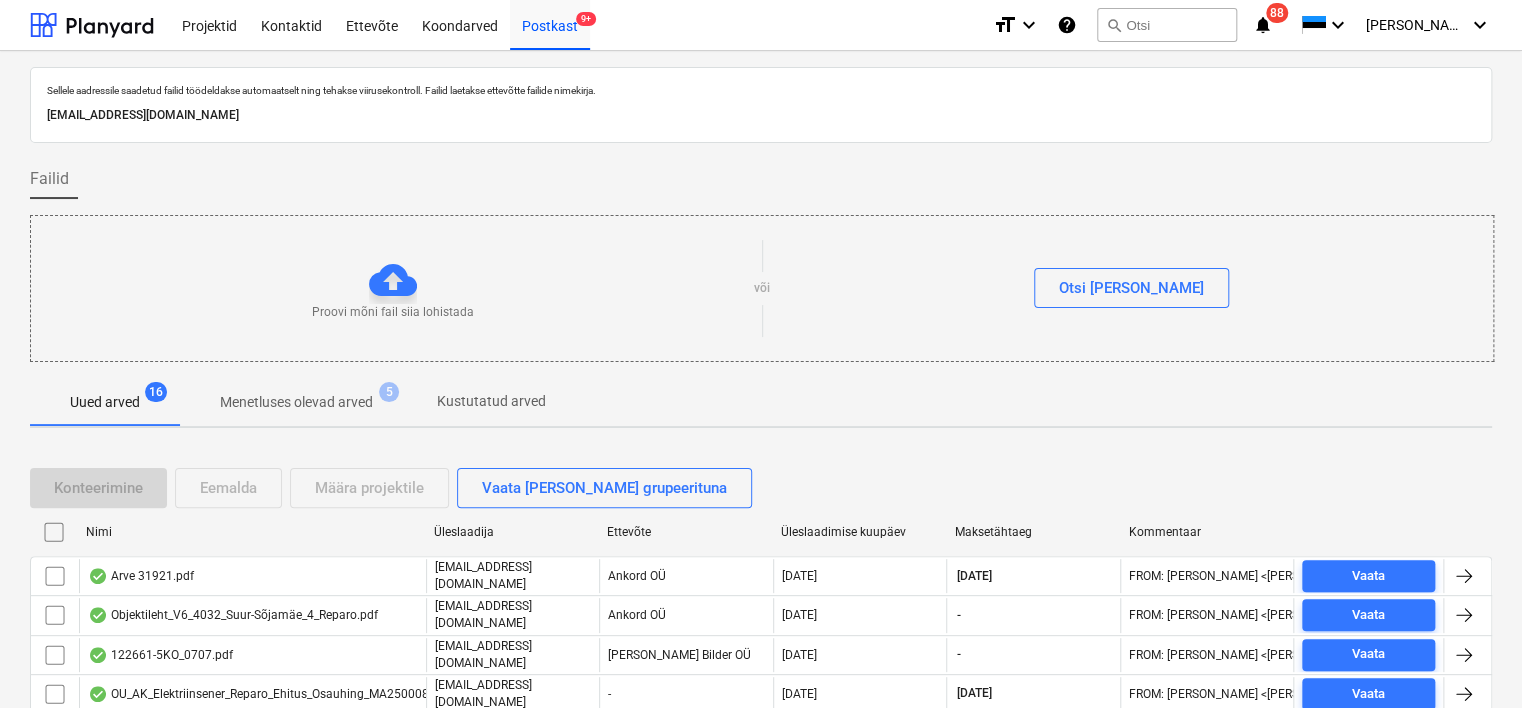 scroll, scrollTop: 508, scrollLeft: 0, axis: vertical 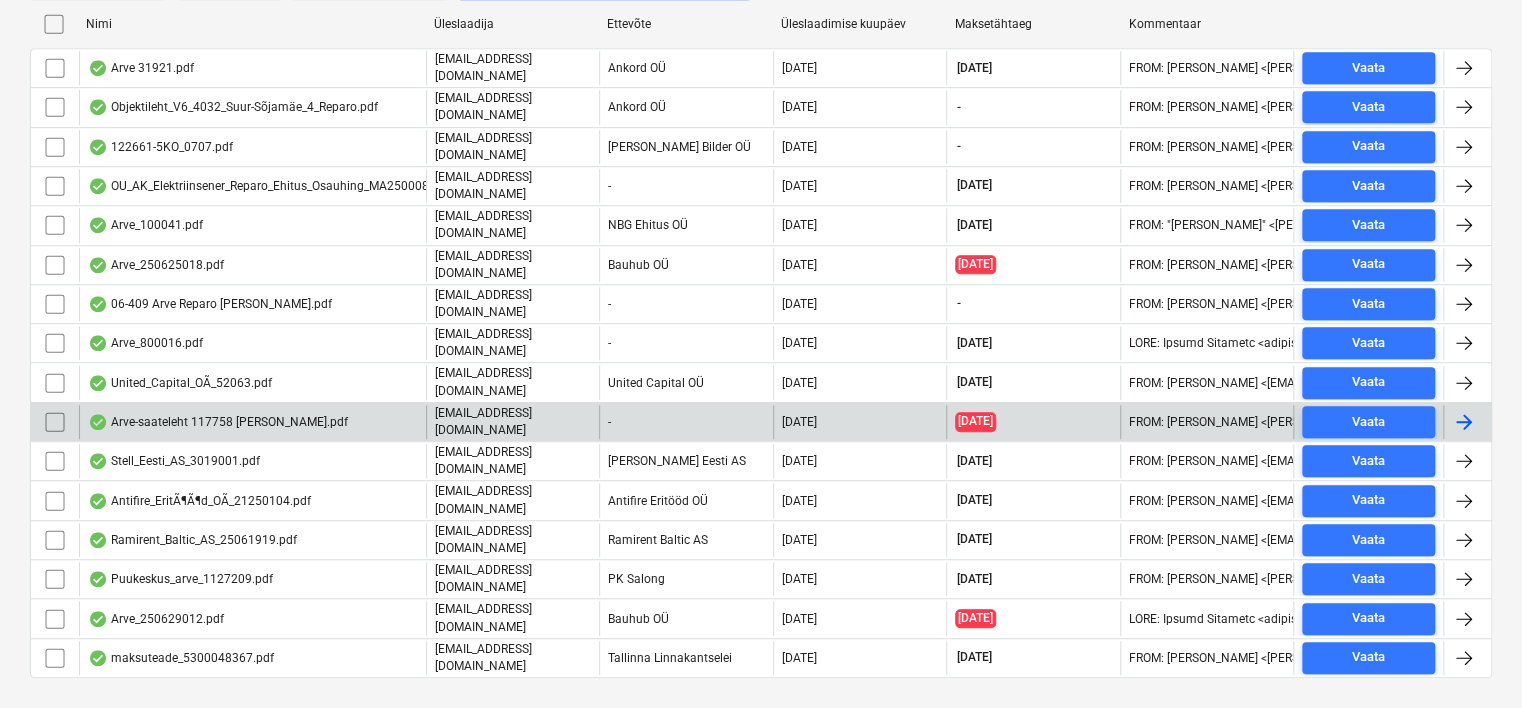 click at bounding box center [55, 422] 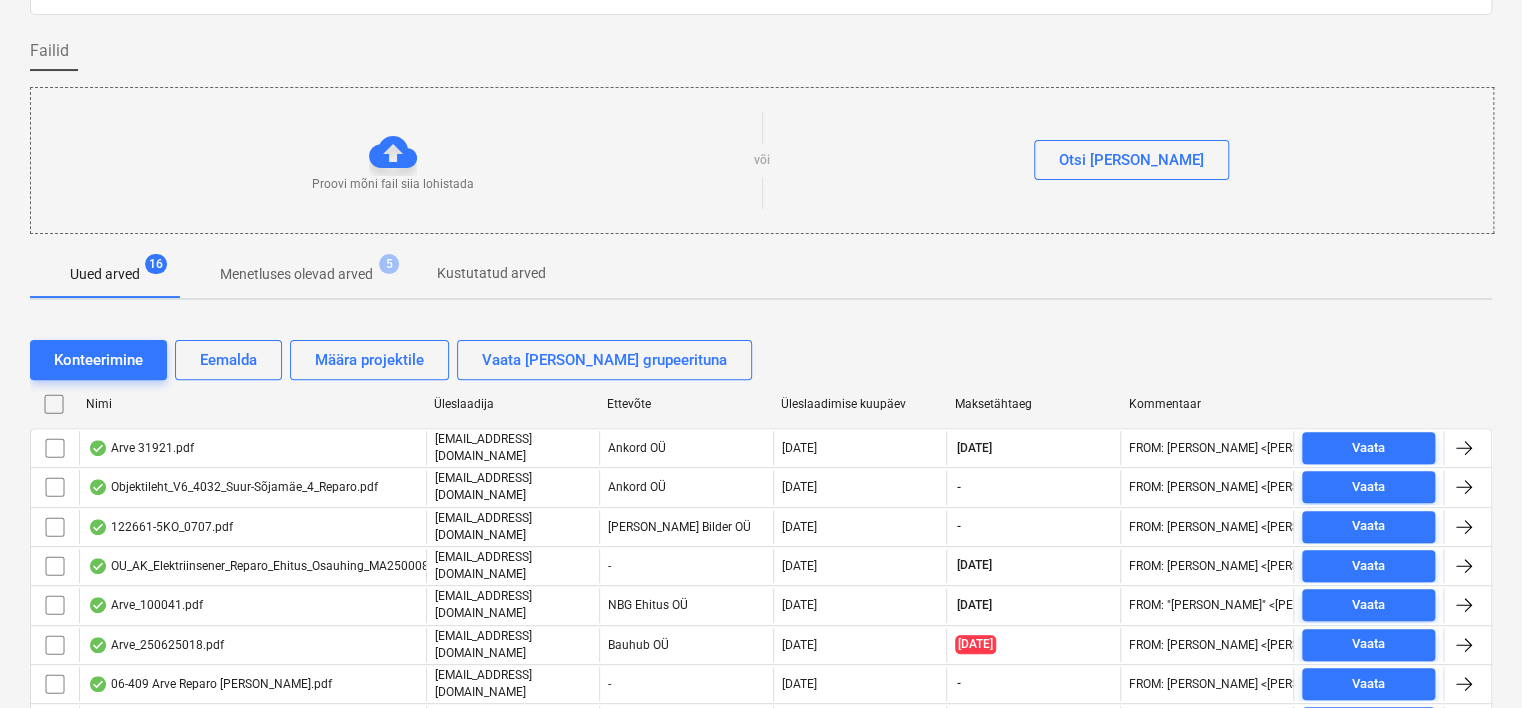 scroll, scrollTop: 0, scrollLeft: 0, axis: both 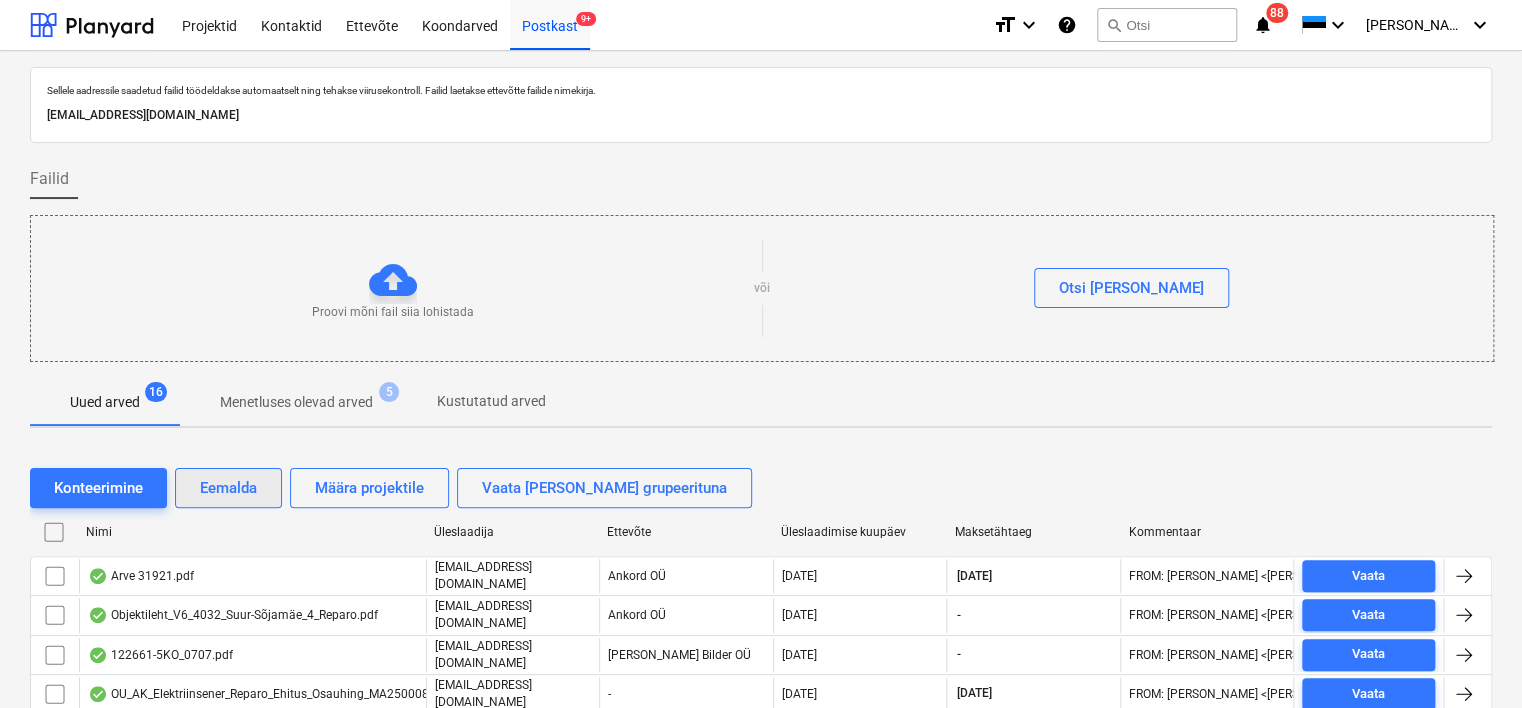 click on "Eemalda" at bounding box center [228, 488] 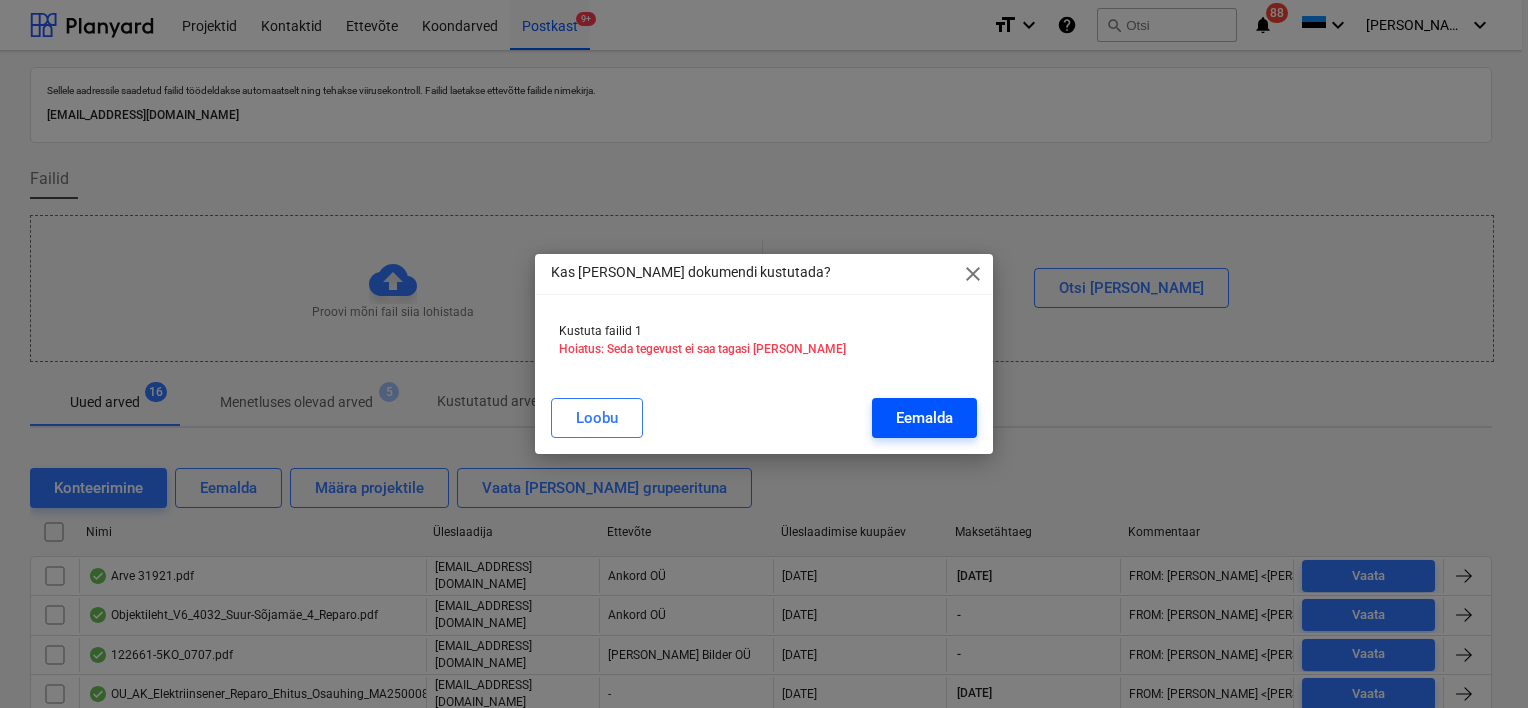 click on "Eemalda" at bounding box center [924, 418] 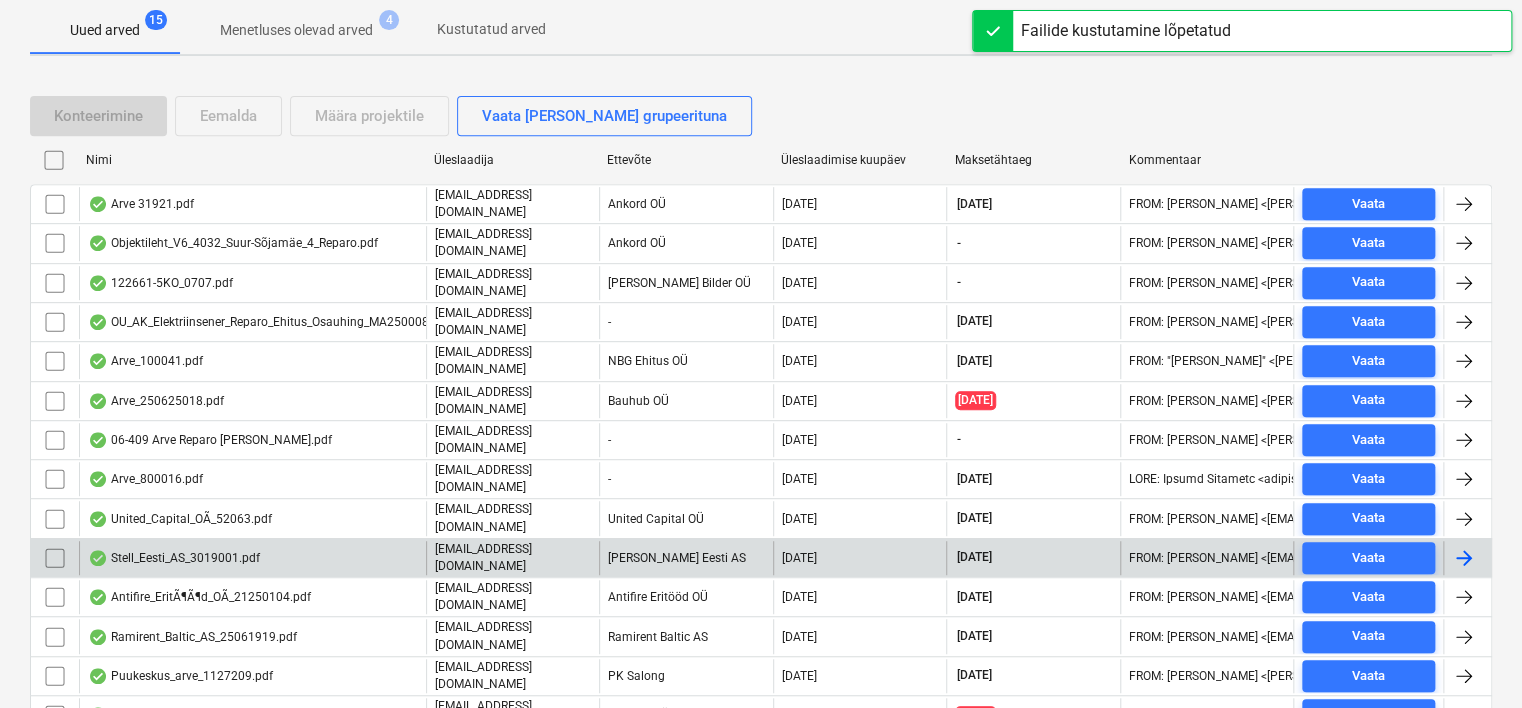 scroll, scrollTop: 371, scrollLeft: 0, axis: vertical 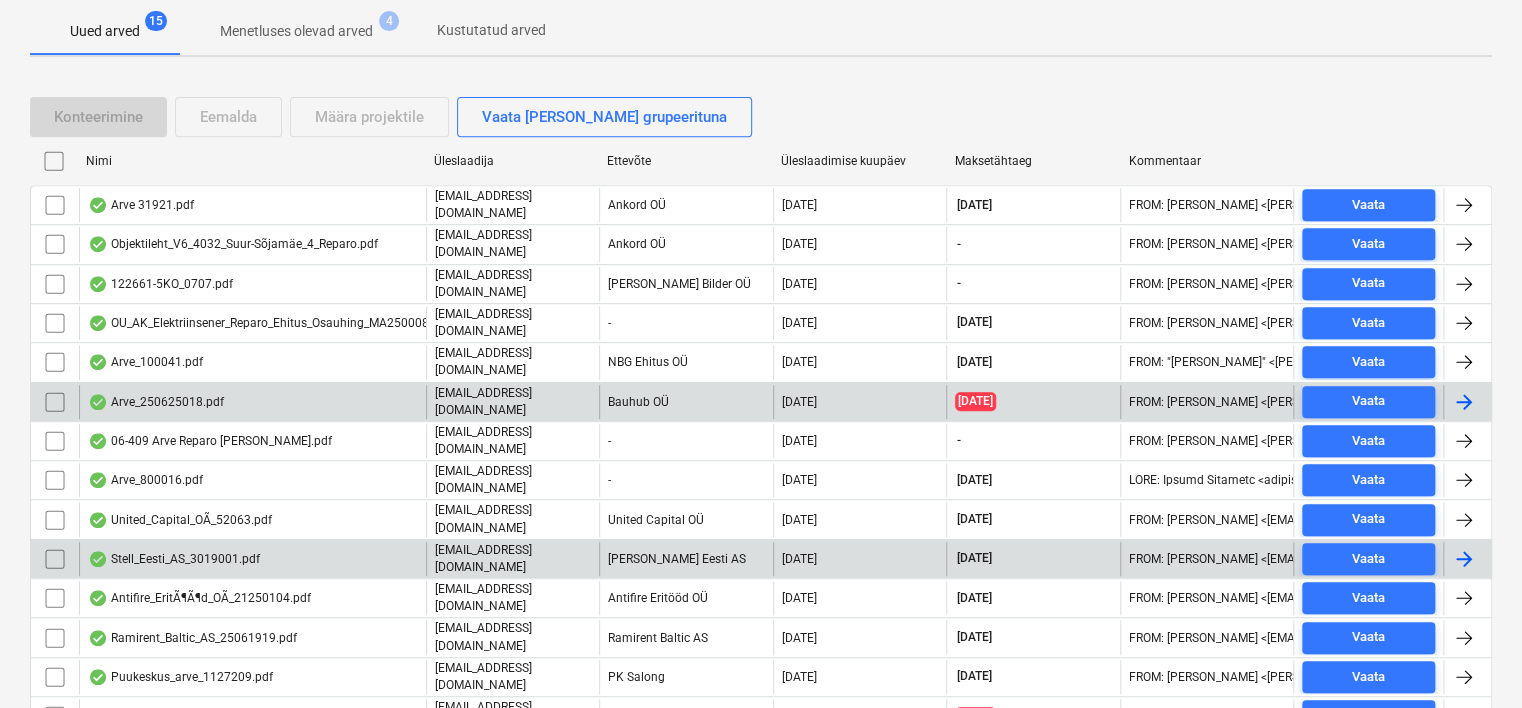 click on "Arve_250625018.pdf" at bounding box center [252, 402] 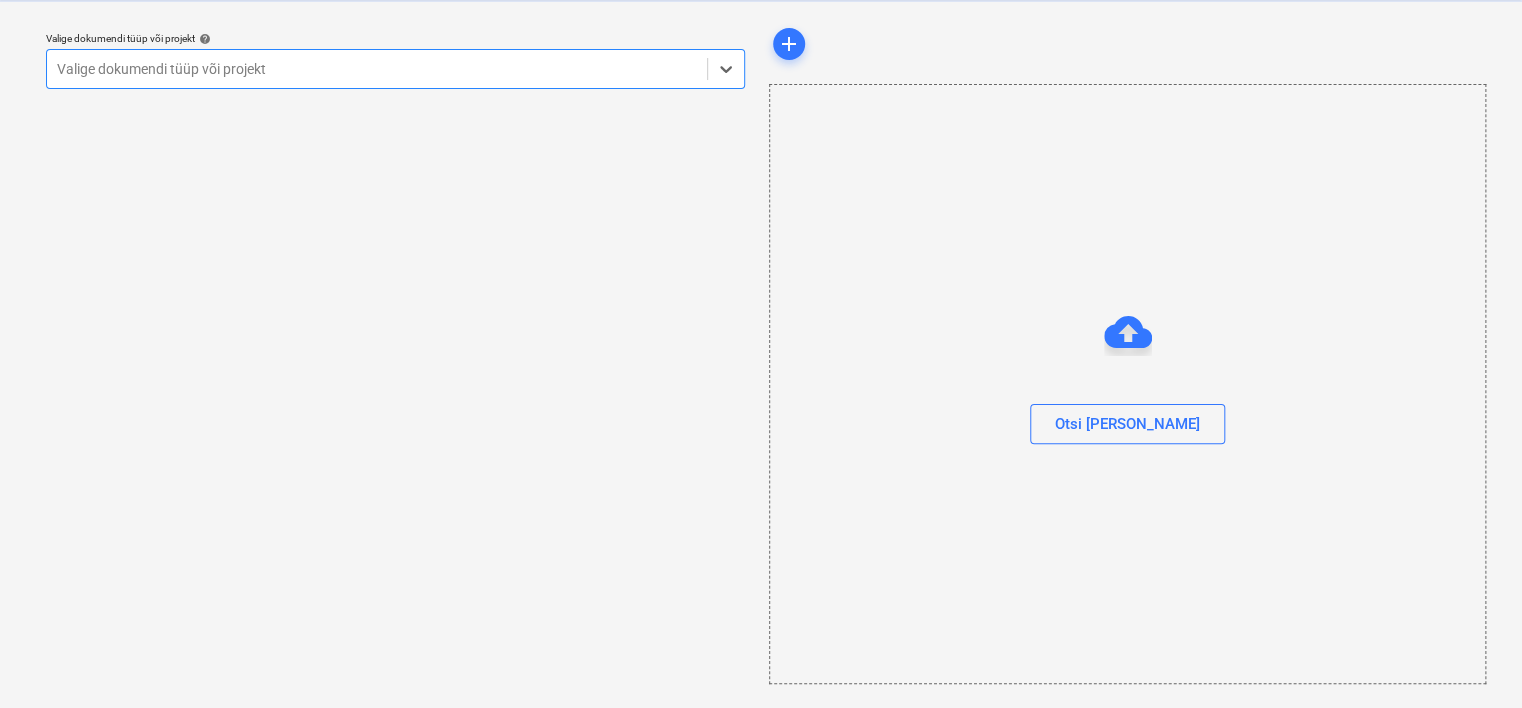 scroll, scrollTop: 51, scrollLeft: 0, axis: vertical 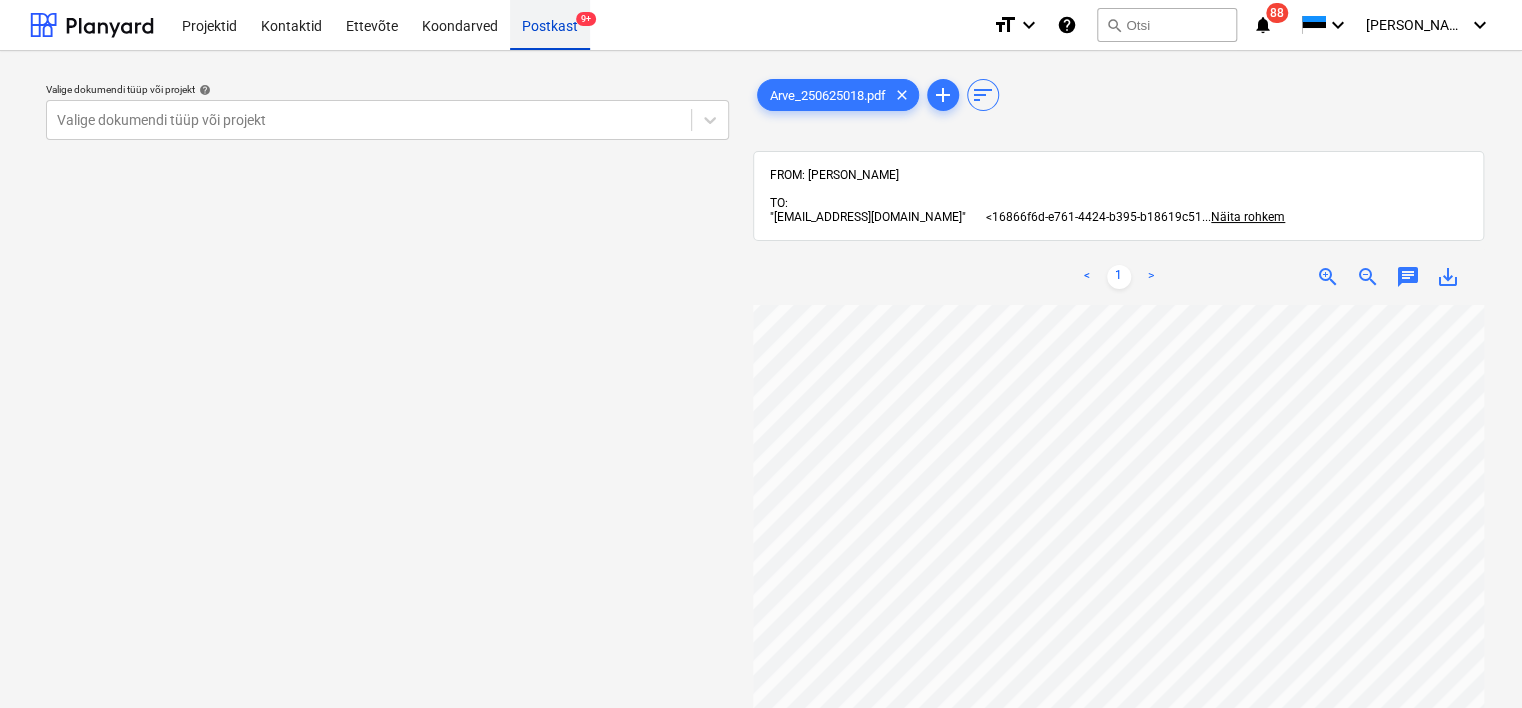 click on "Postkast 9+" at bounding box center [550, 24] 